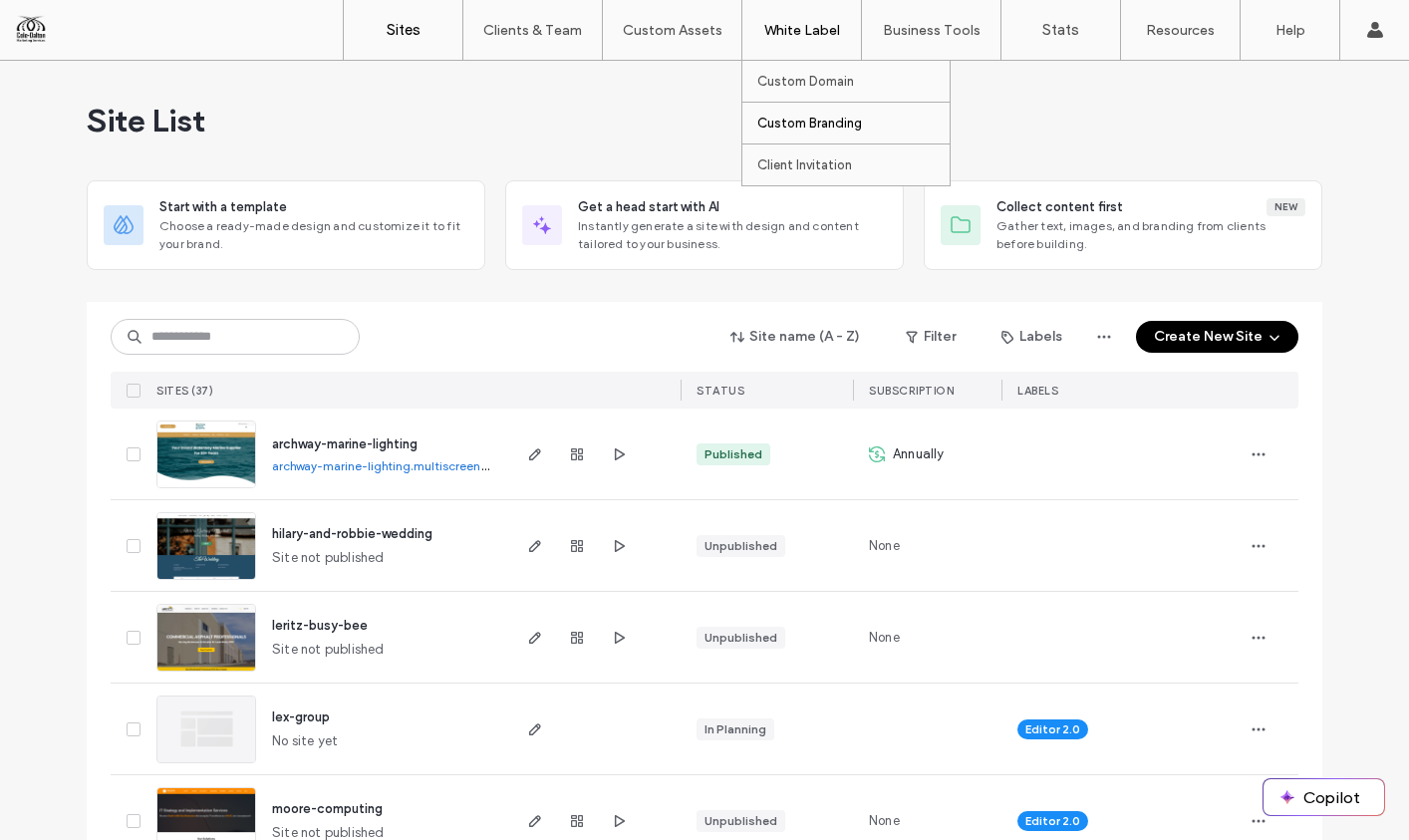 scroll, scrollTop: 0, scrollLeft: 0, axis: both 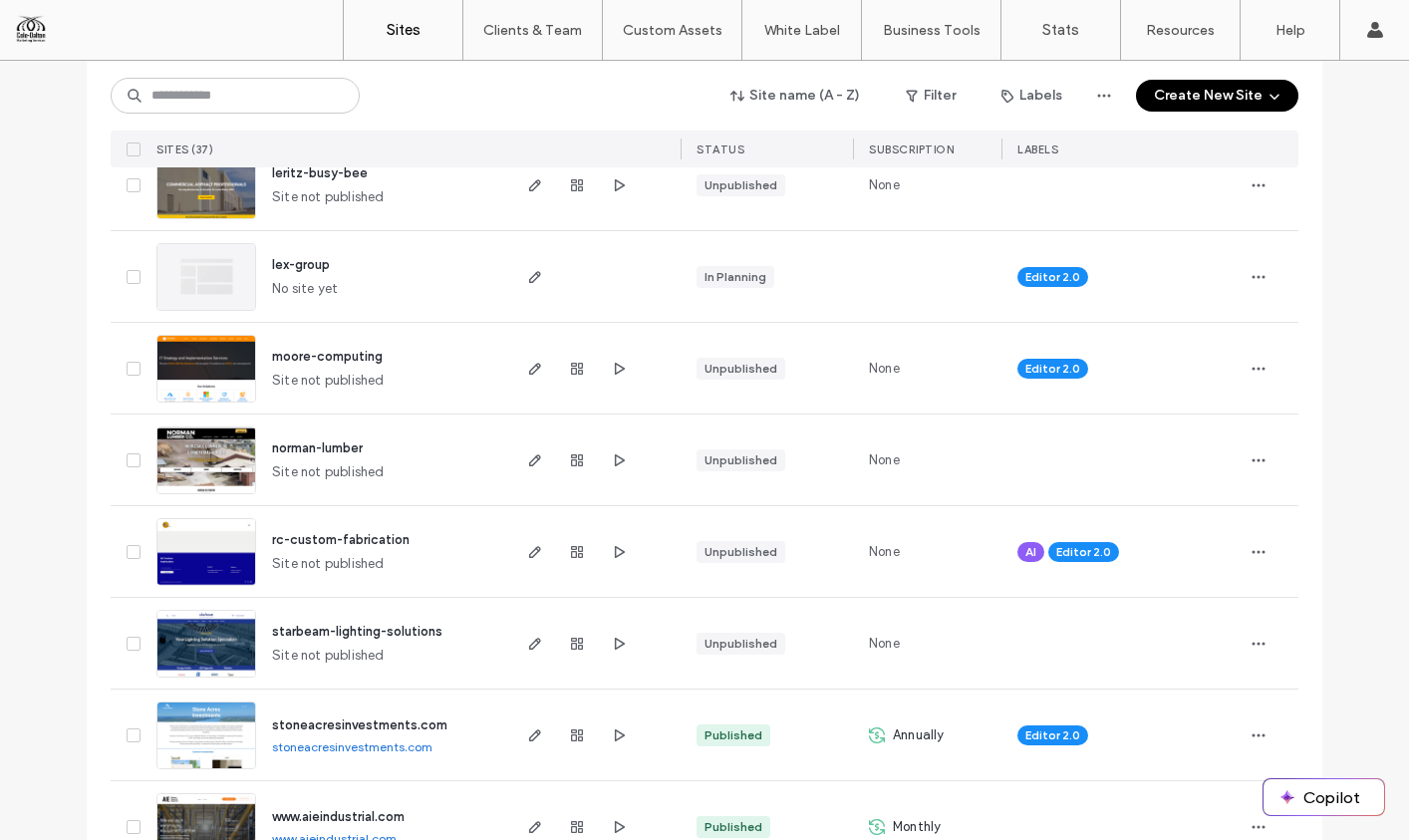 click on "AI" at bounding box center (1030, 552) 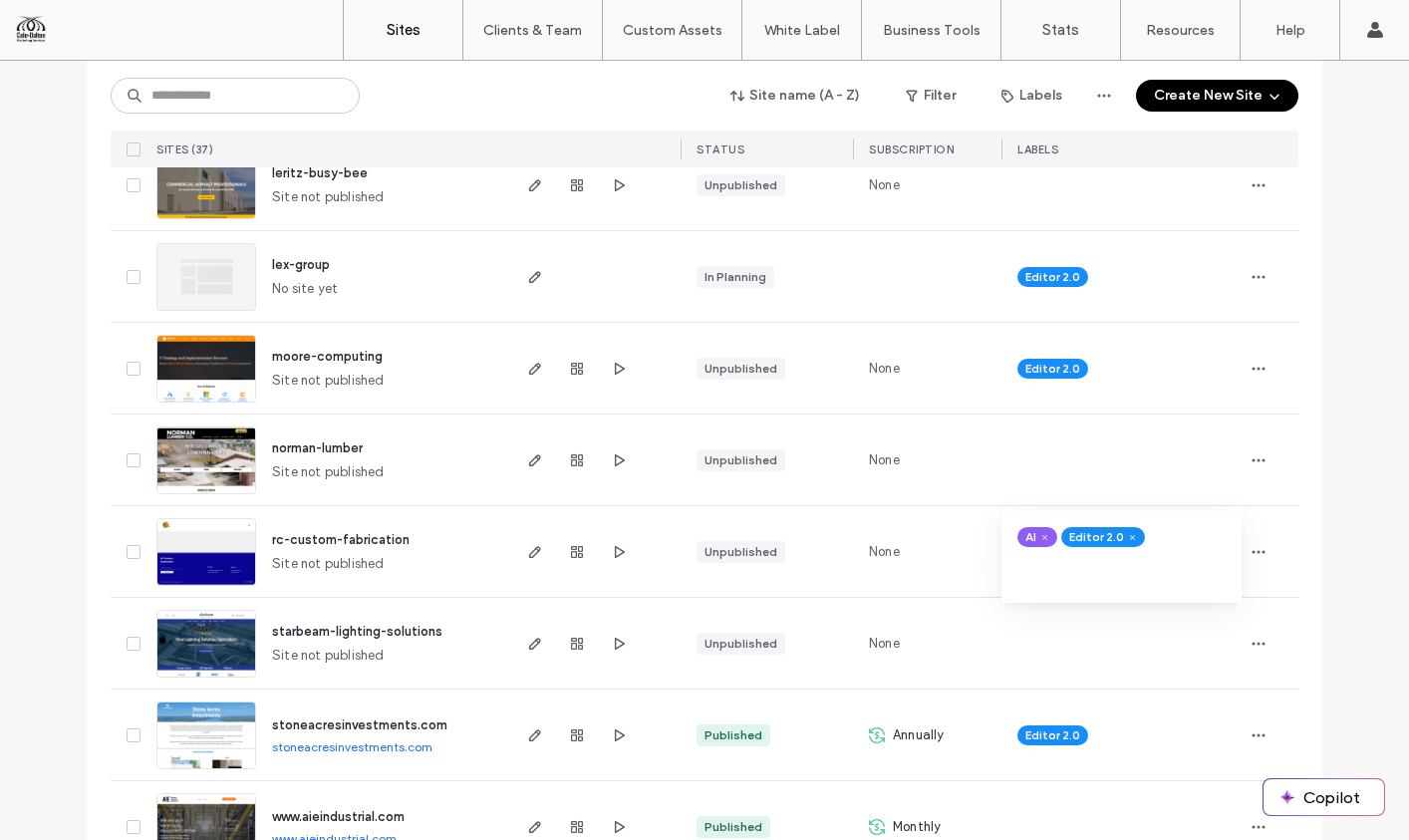 click on "None" at bounding box center (927, 551) 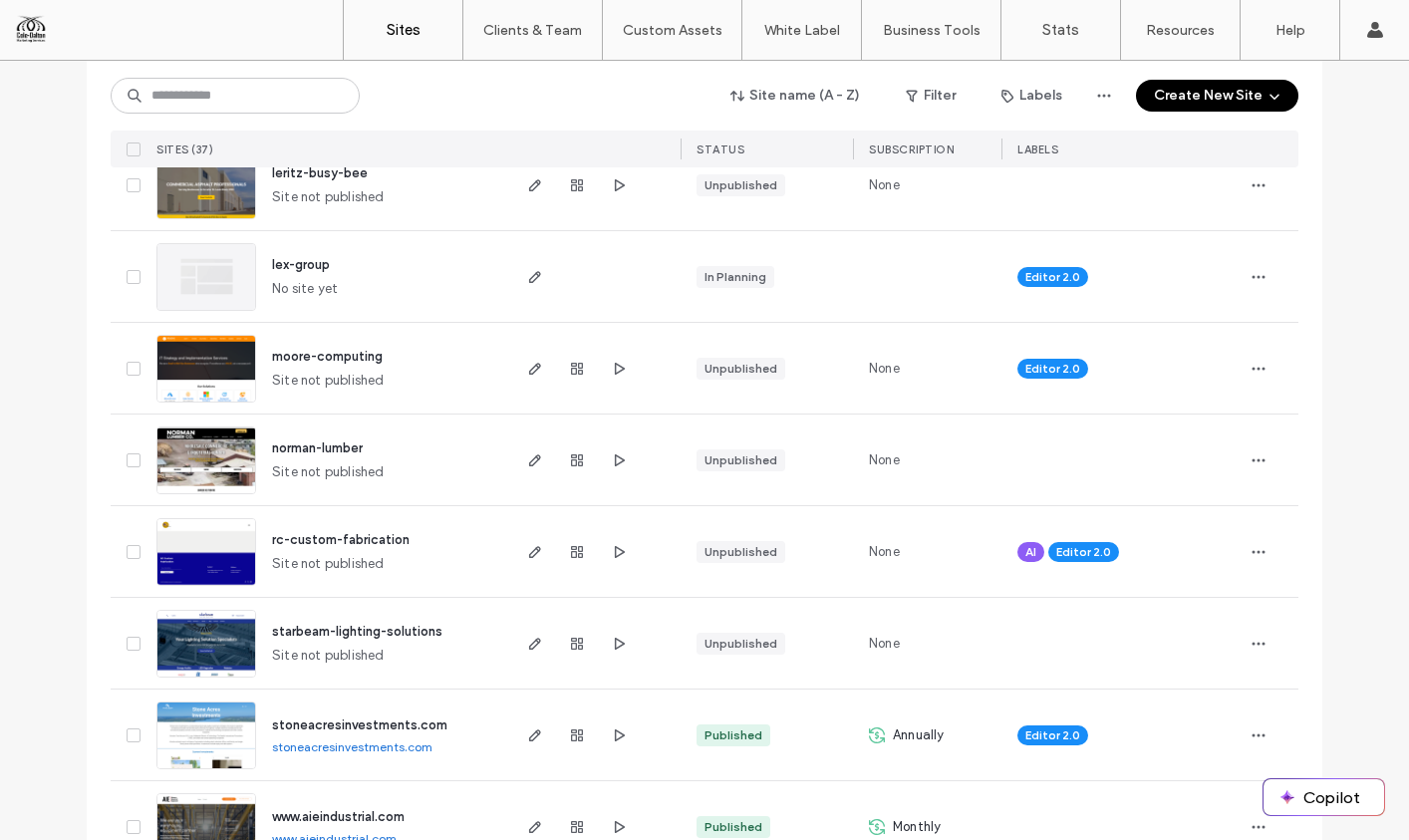 click on "rc-custom-fabrication" at bounding box center [341, 539] 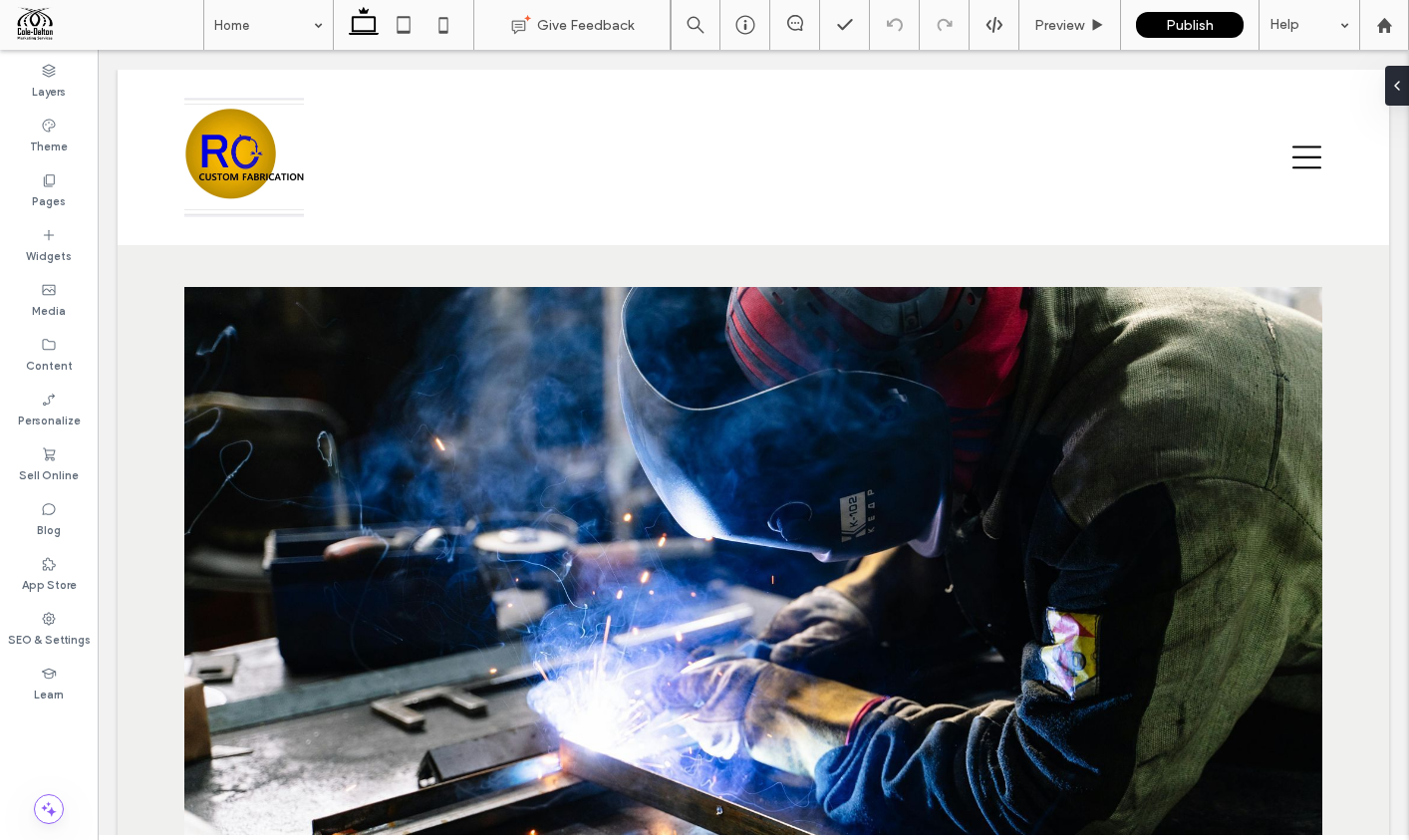 scroll, scrollTop: 0, scrollLeft: 0, axis: both 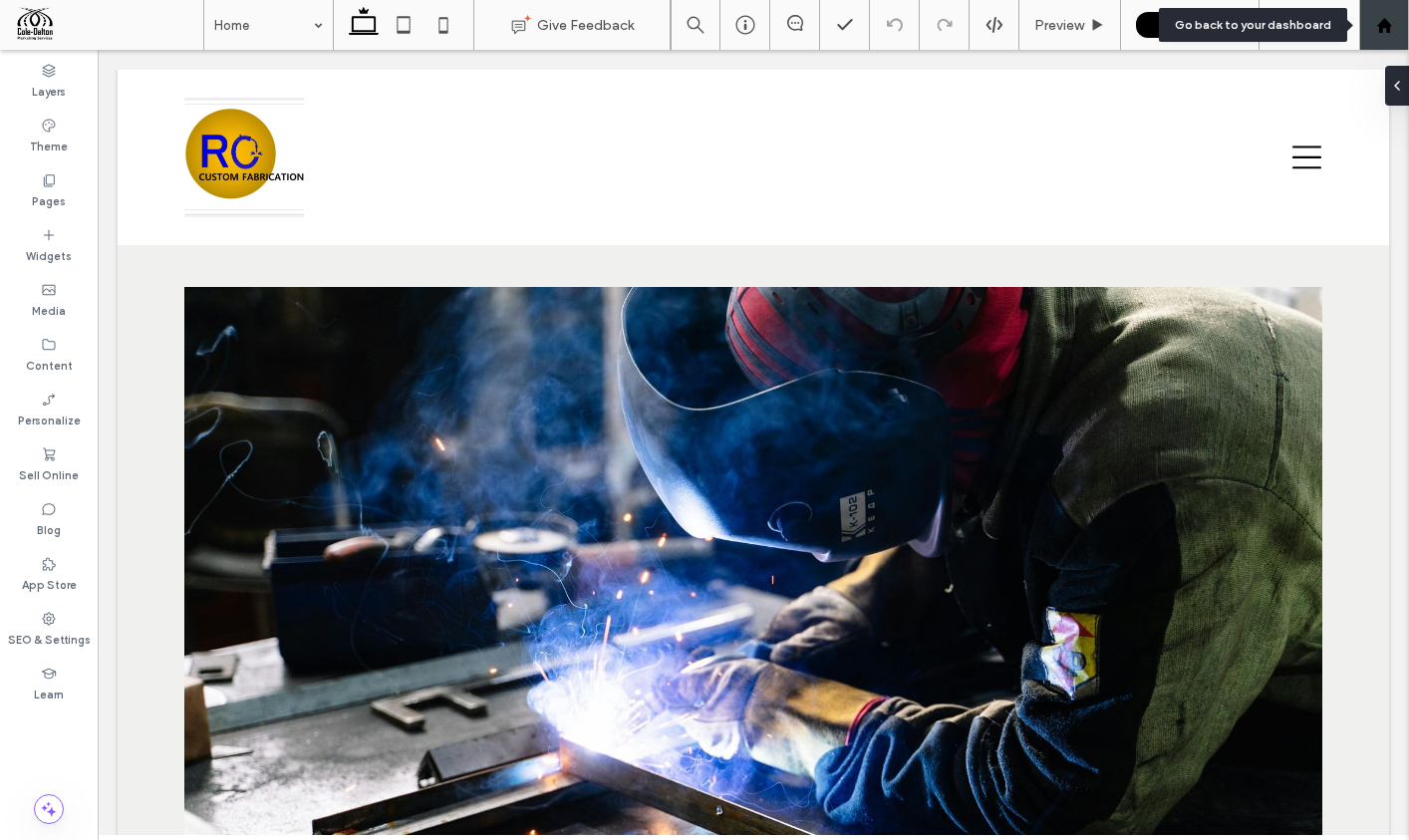 click 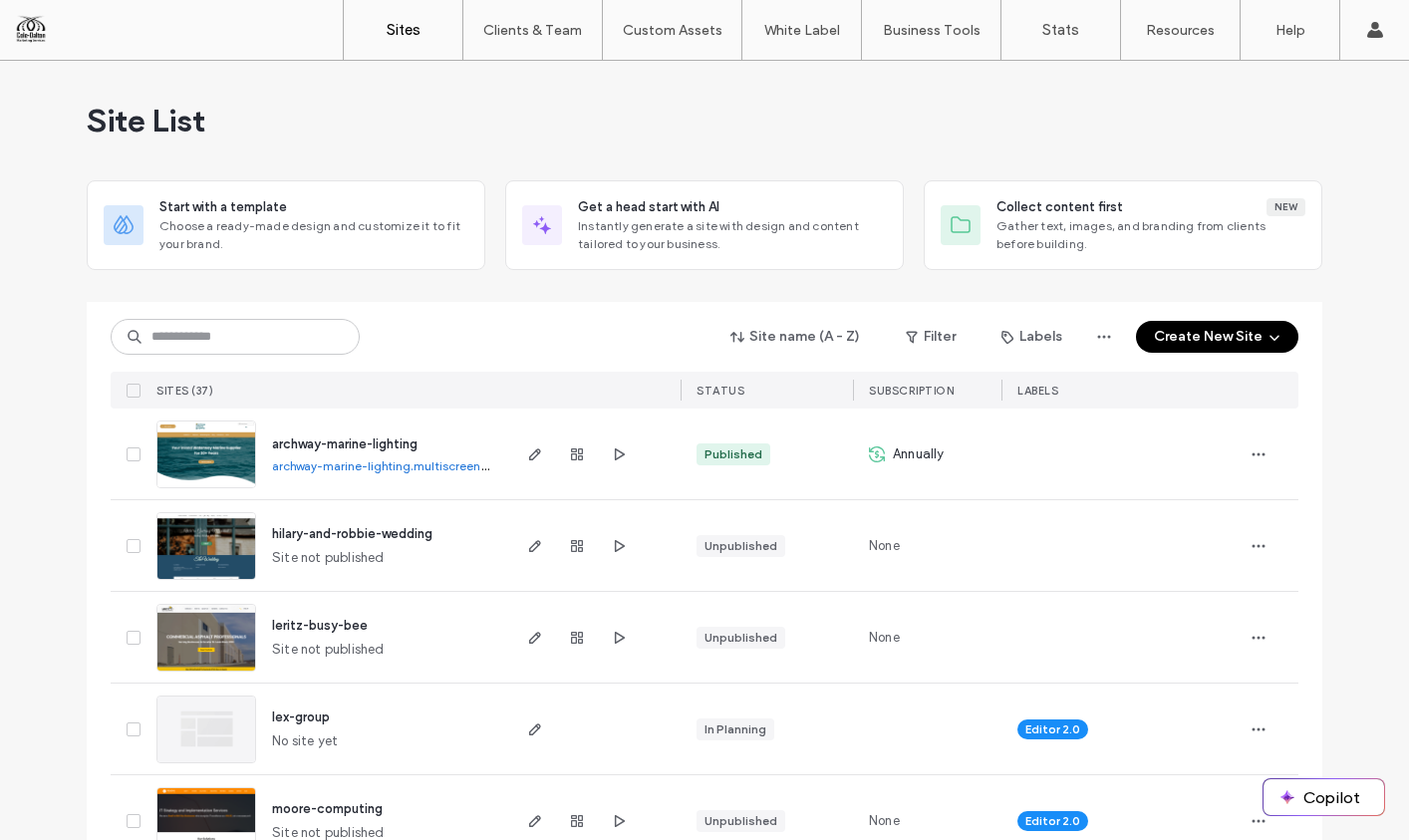 scroll, scrollTop: 0, scrollLeft: 0, axis: both 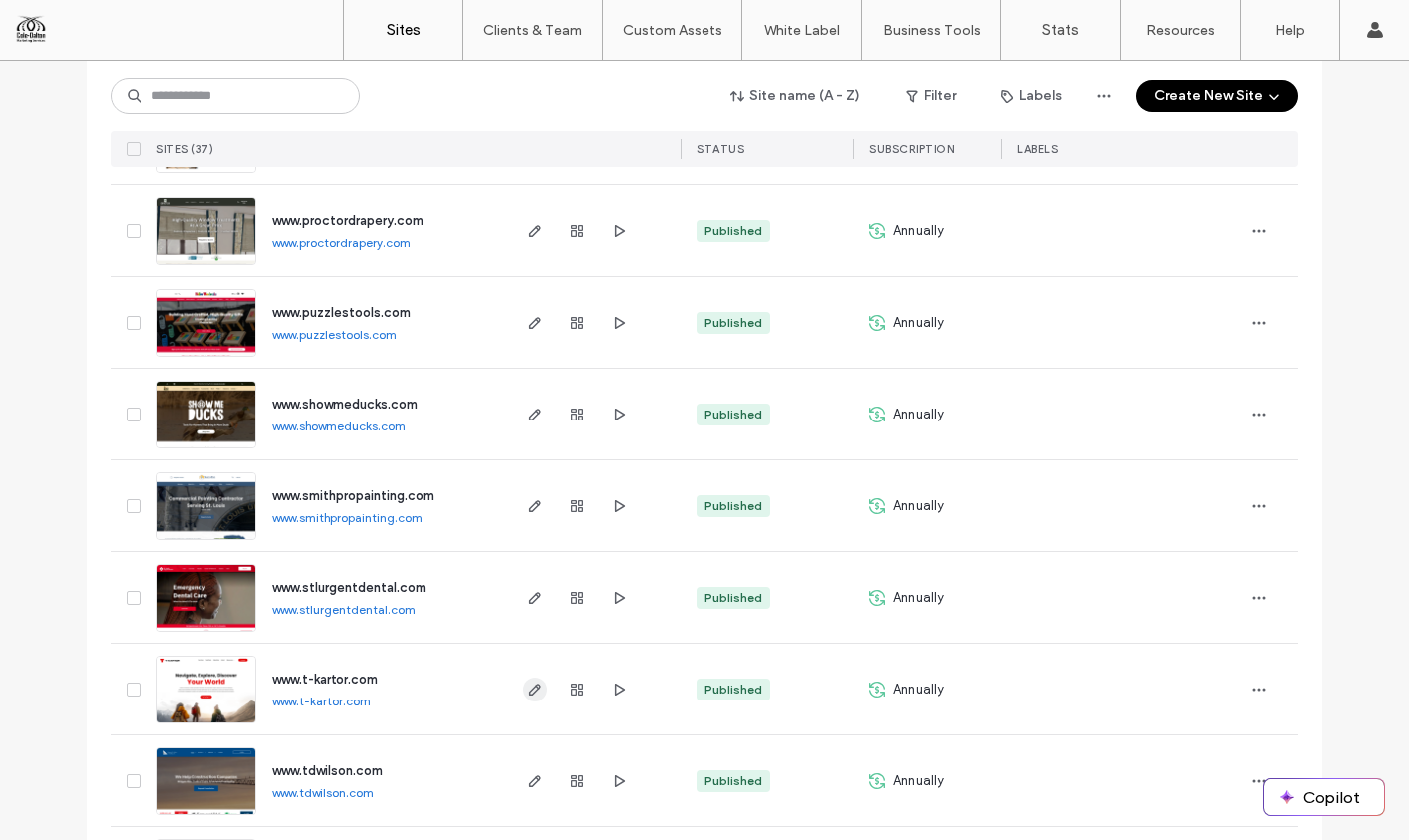 click 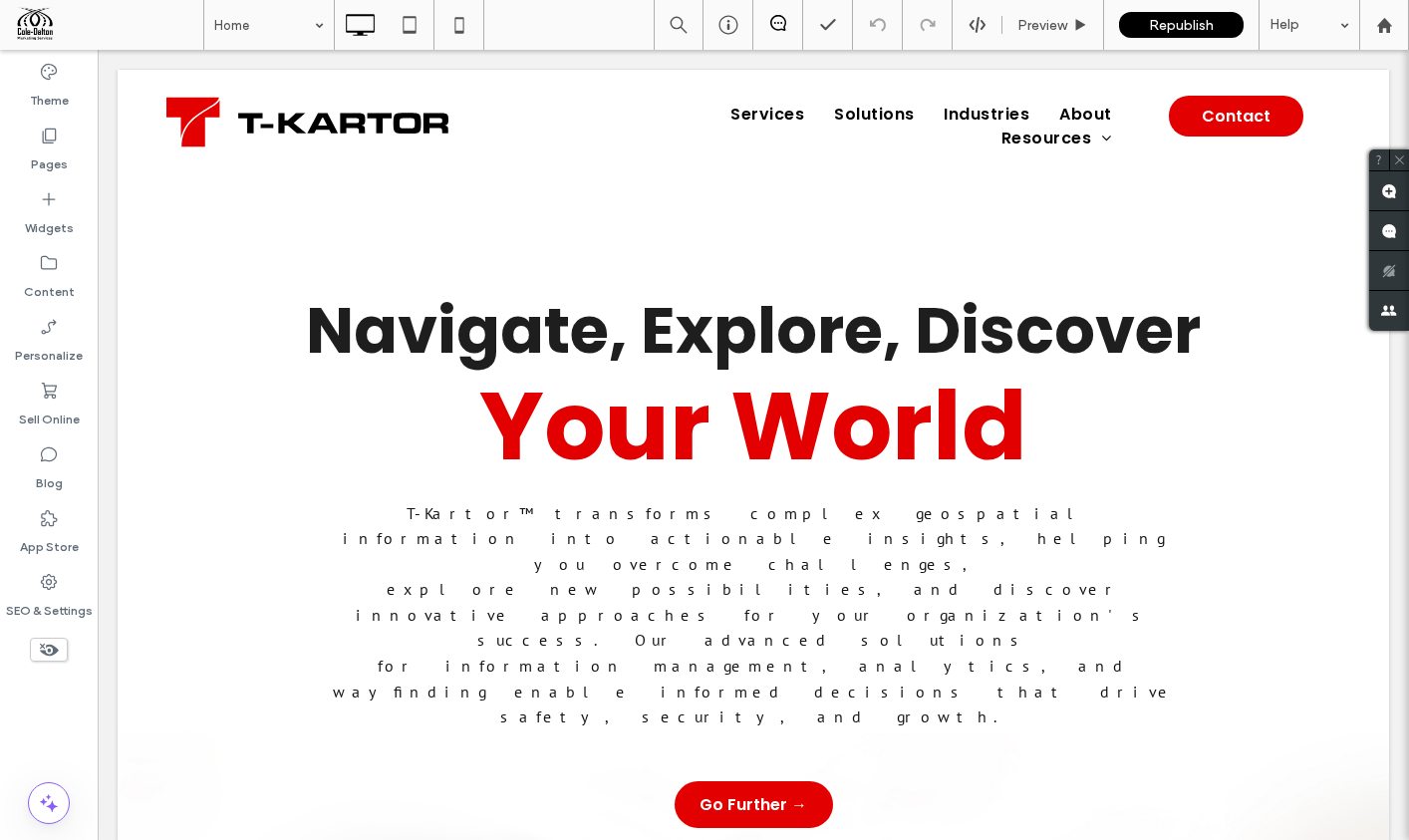 scroll, scrollTop: 0, scrollLeft: 0, axis: both 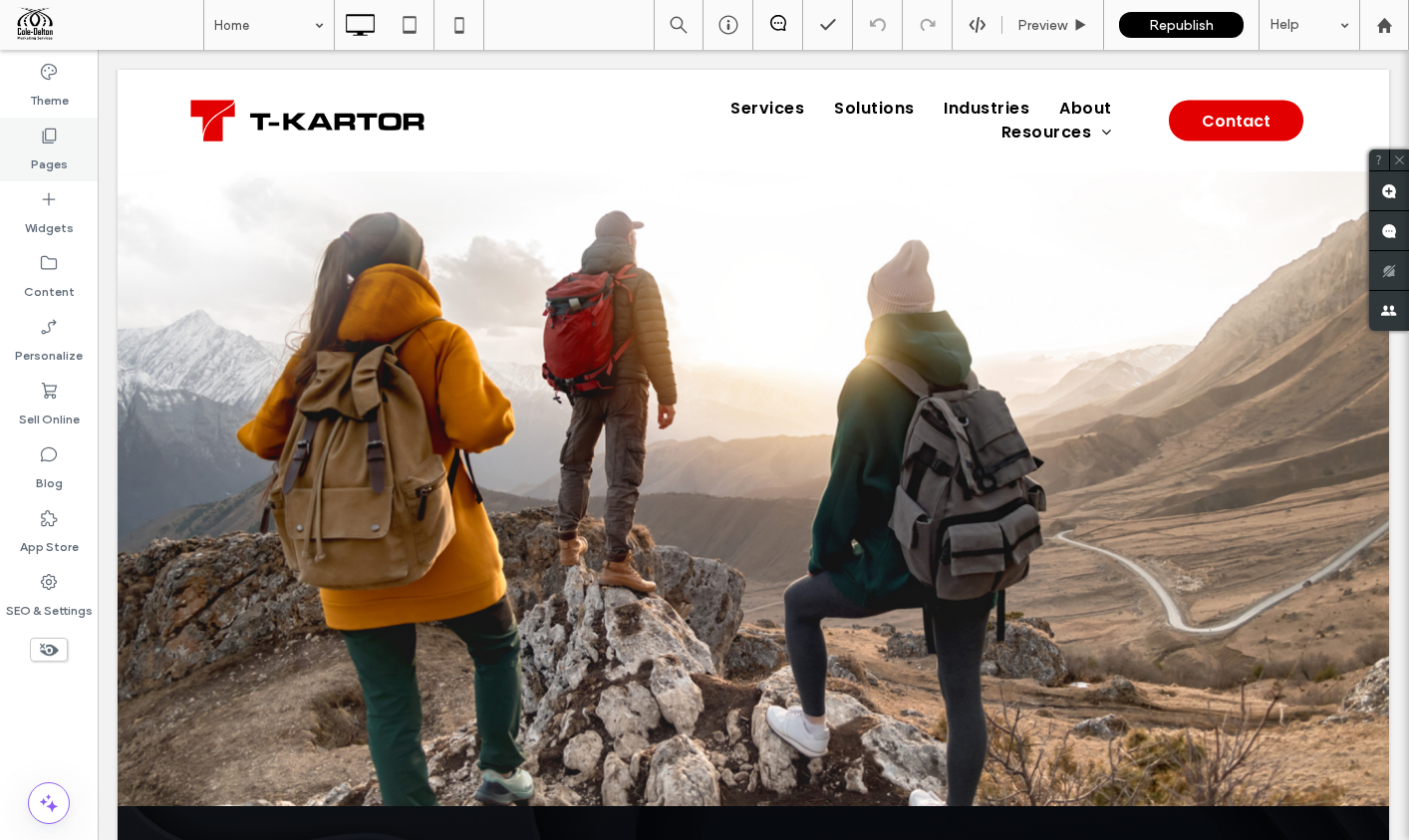 click on "Pages" at bounding box center [49, 159] 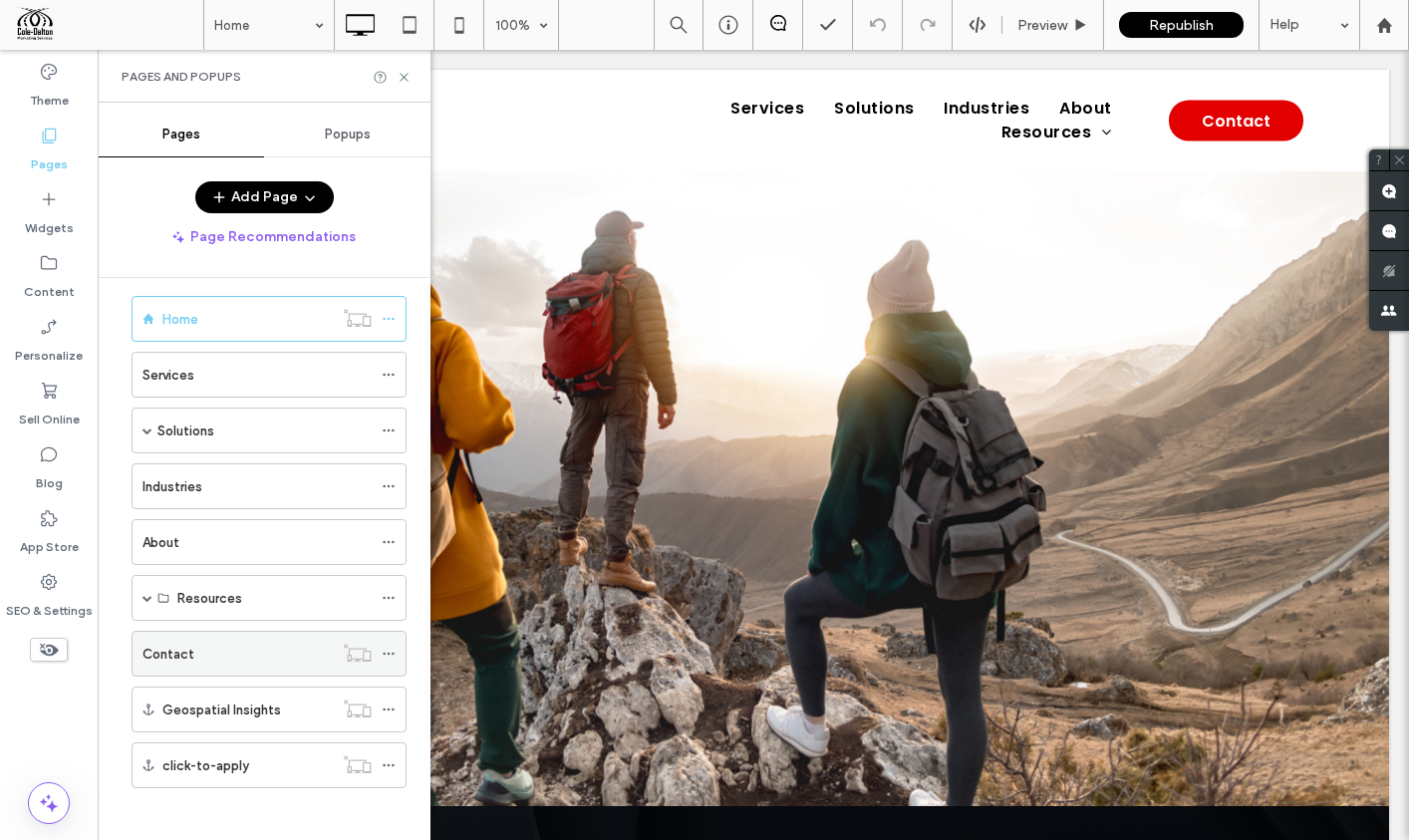 scroll, scrollTop: 24, scrollLeft: 0, axis: vertical 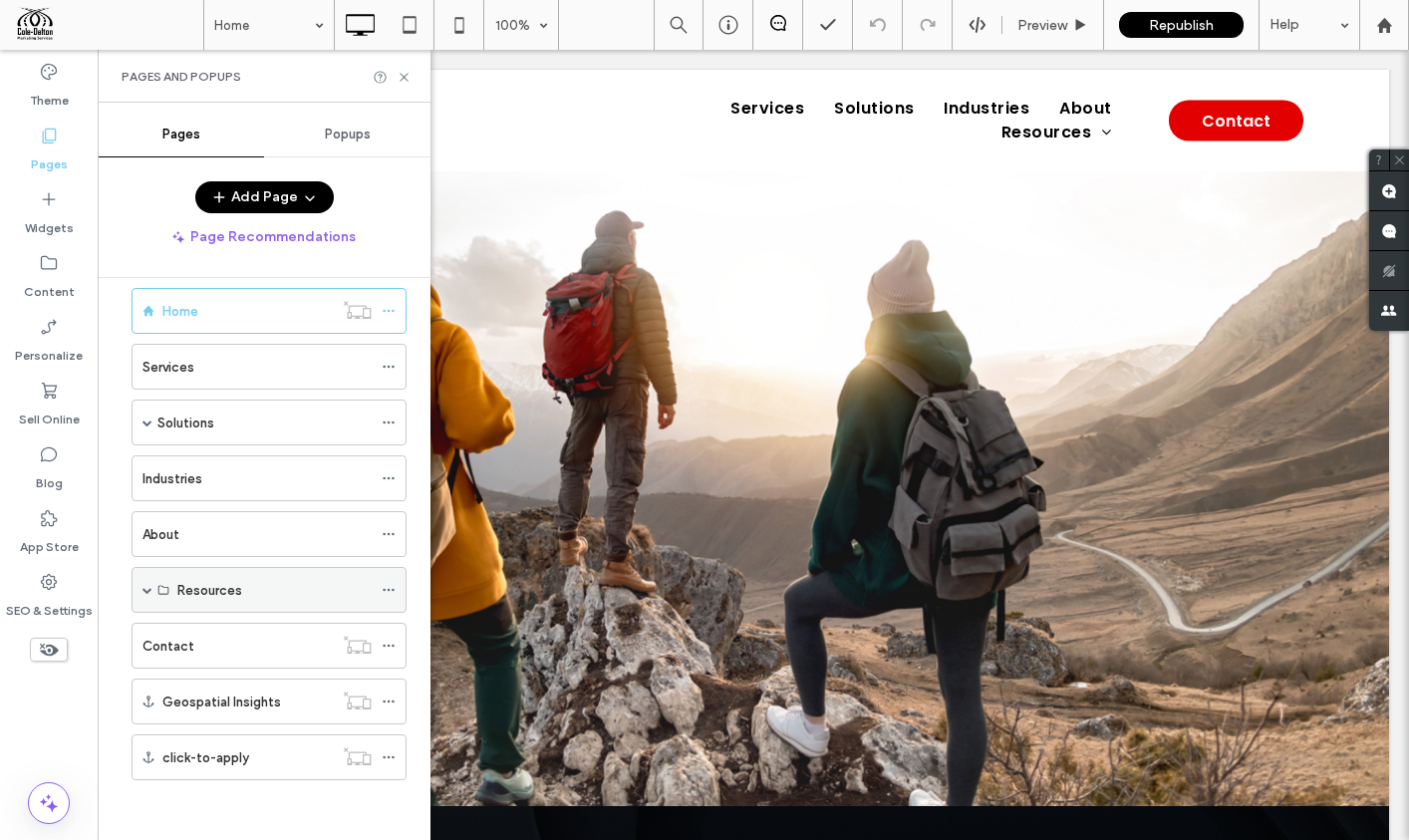 click at bounding box center [147, 590] 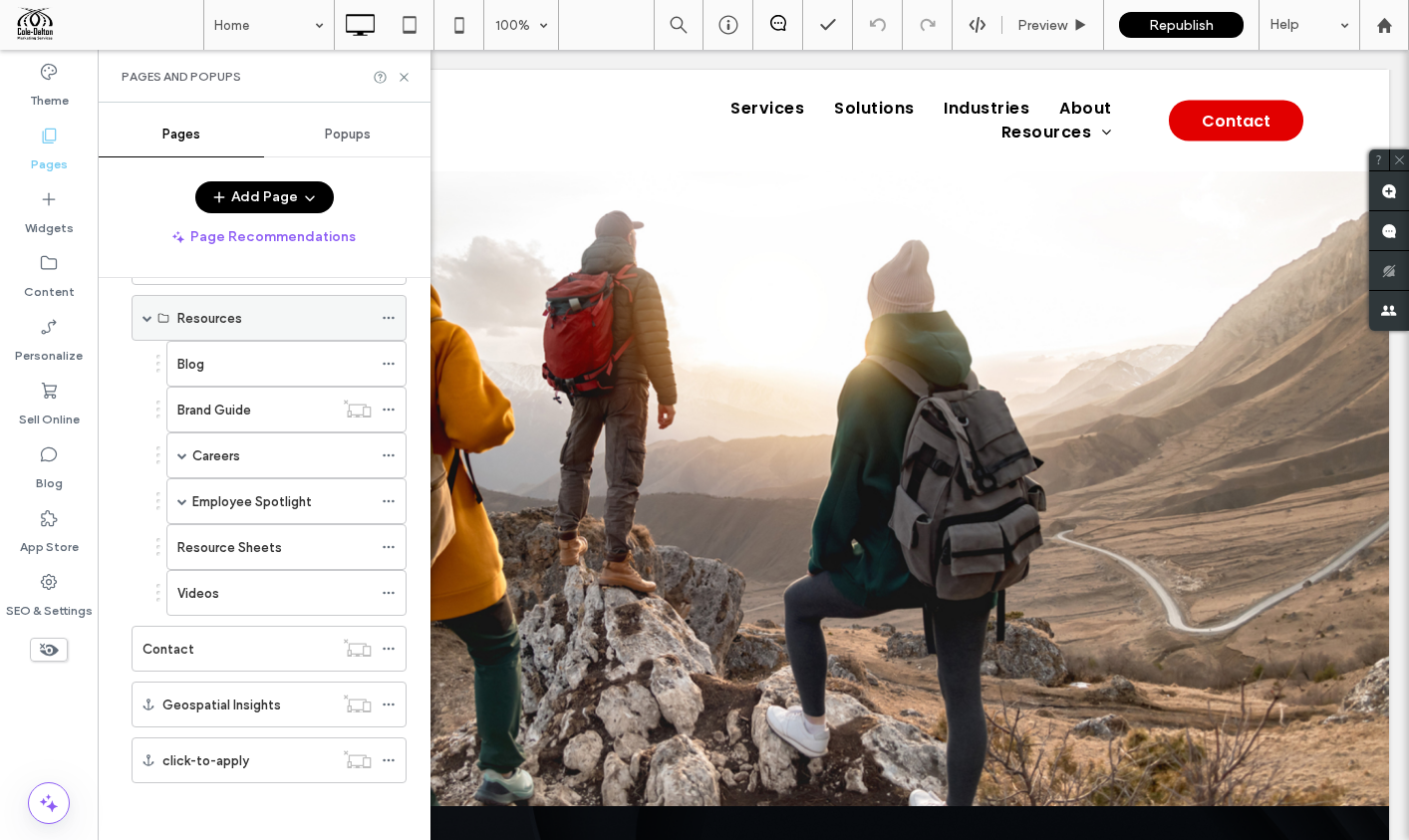 scroll, scrollTop: 299, scrollLeft: 0, axis: vertical 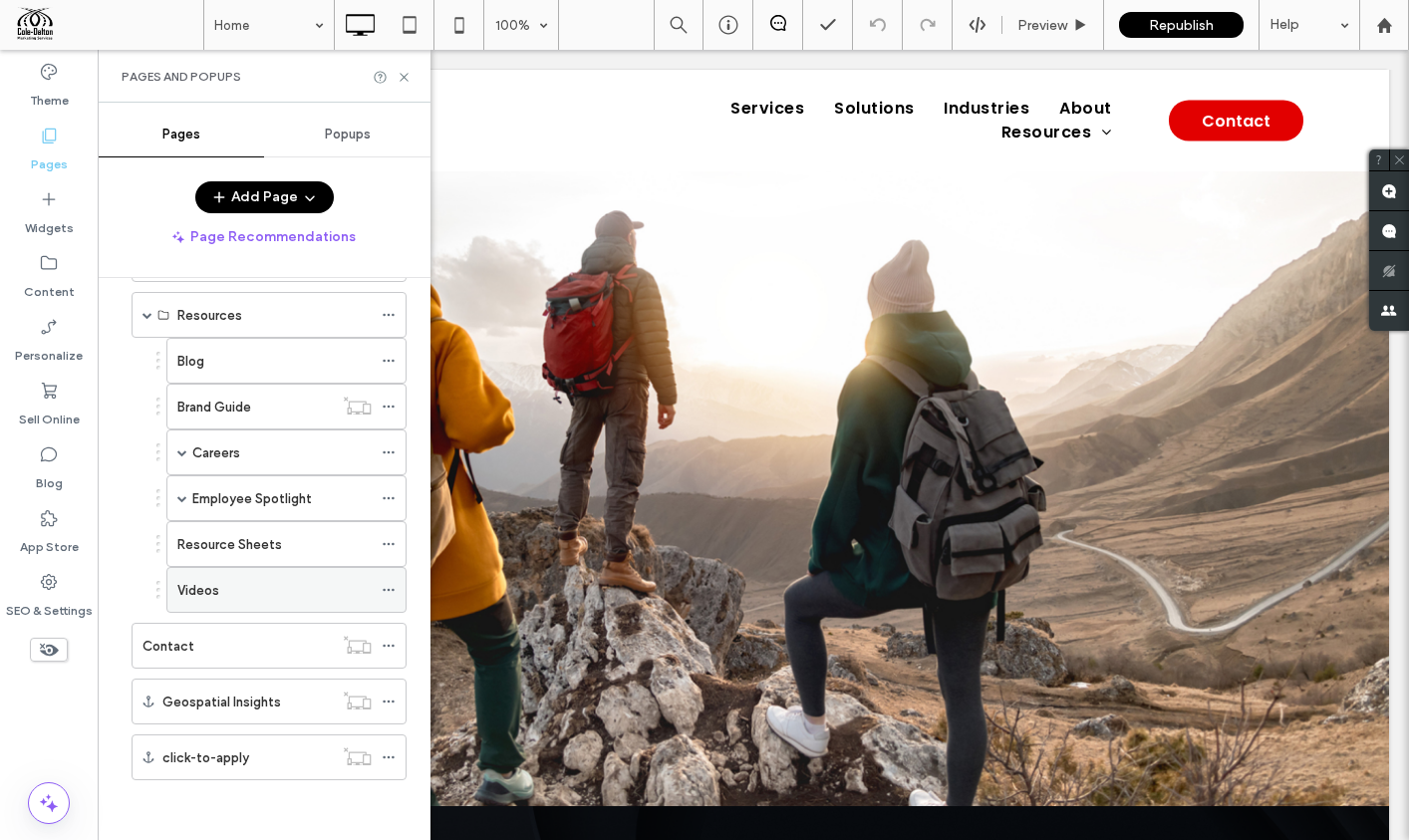 click on "Videos" at bounding box center [198, 590] 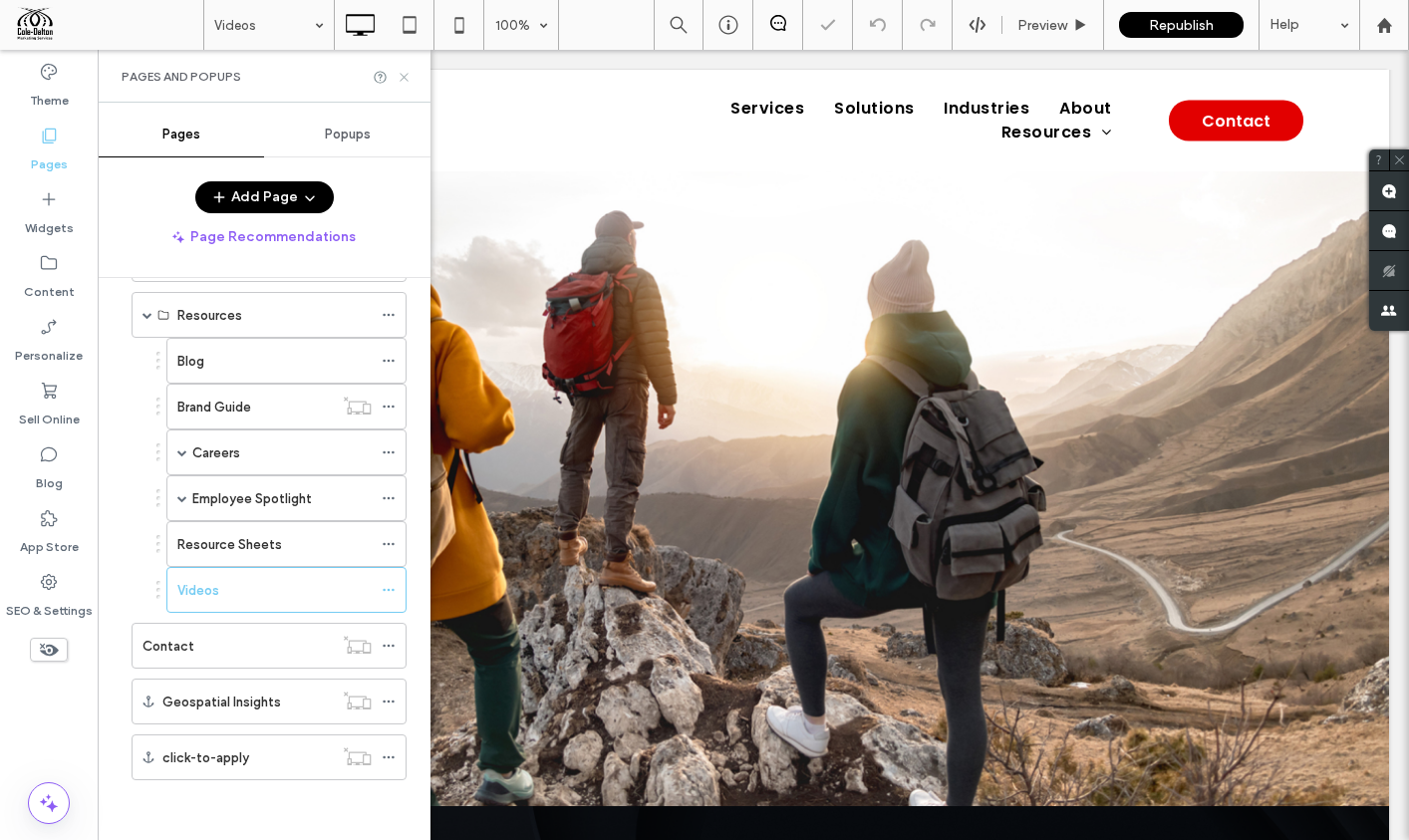 click 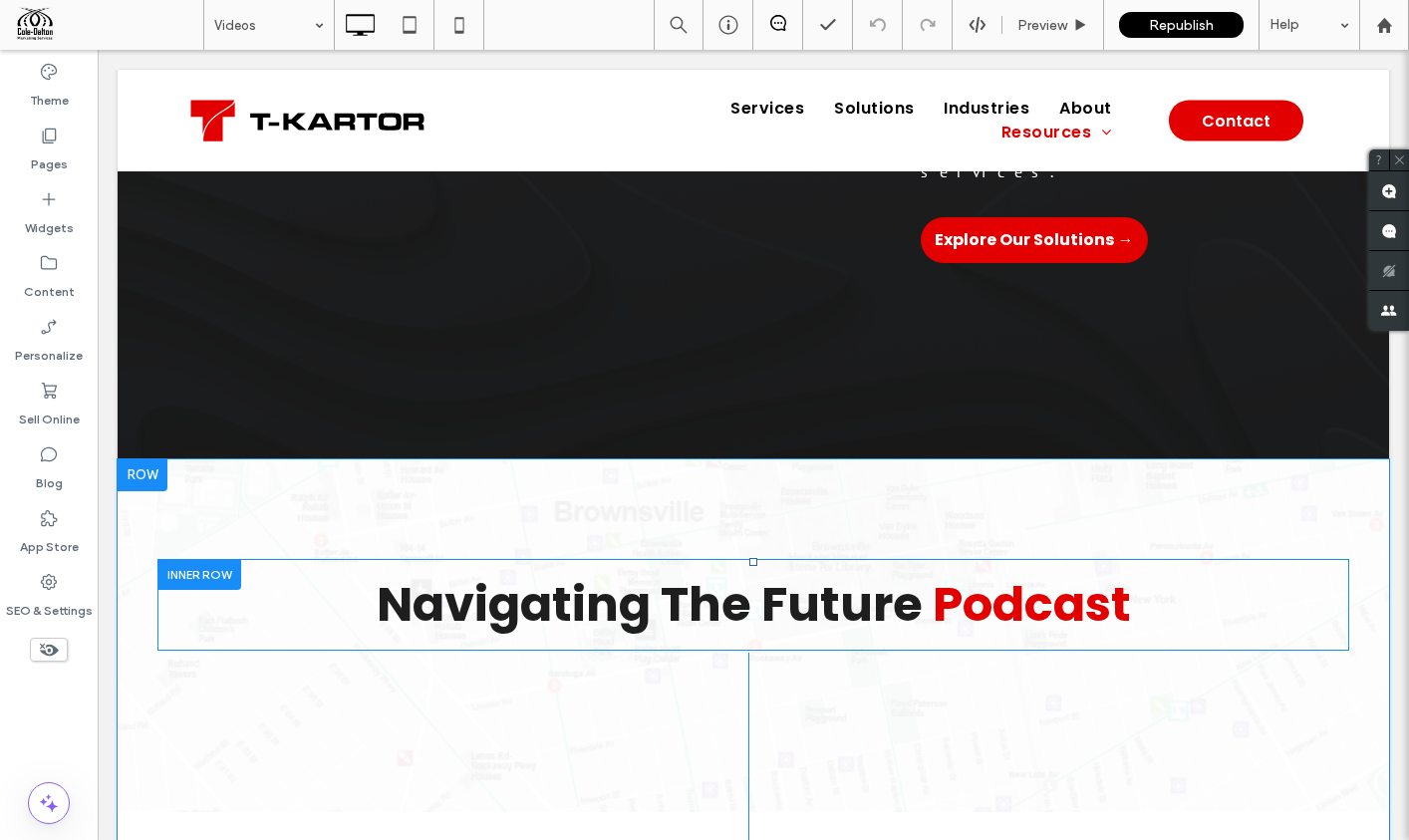 scroll, scrollTop: 1395, scrollLeft: 0, axis: vertical 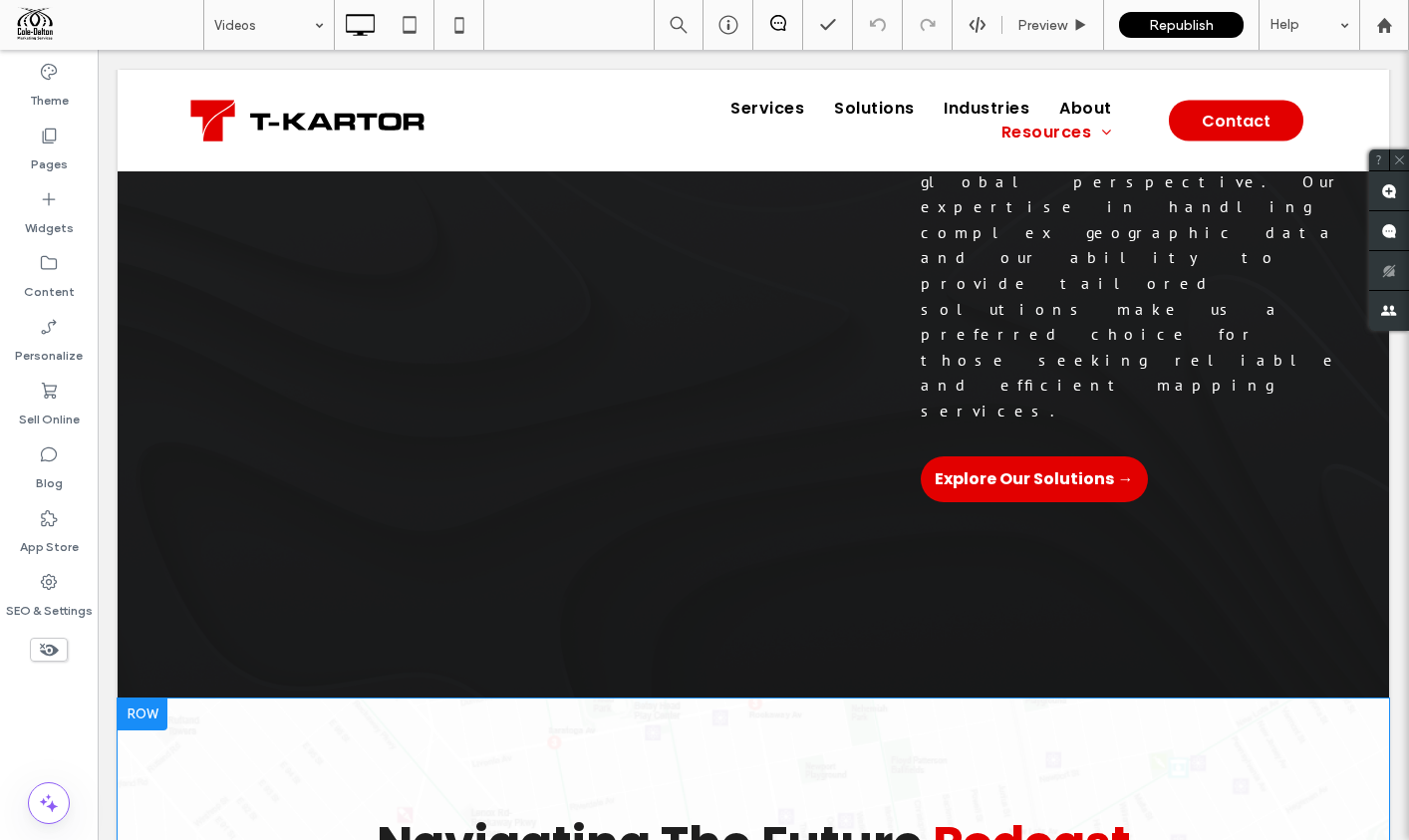 click at bounding box center [199, 954] 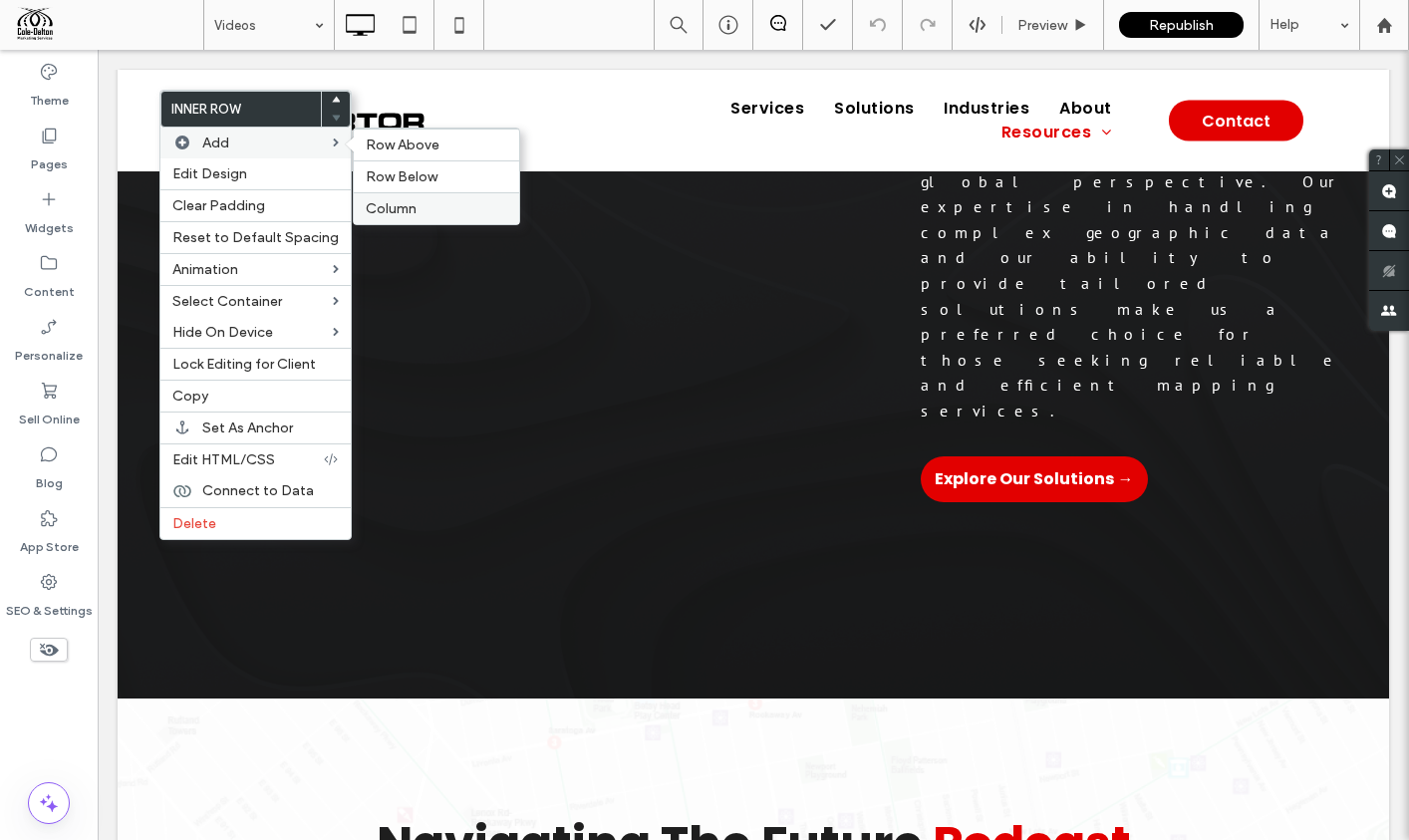 click on "Column" at bounding box center (436, 208) 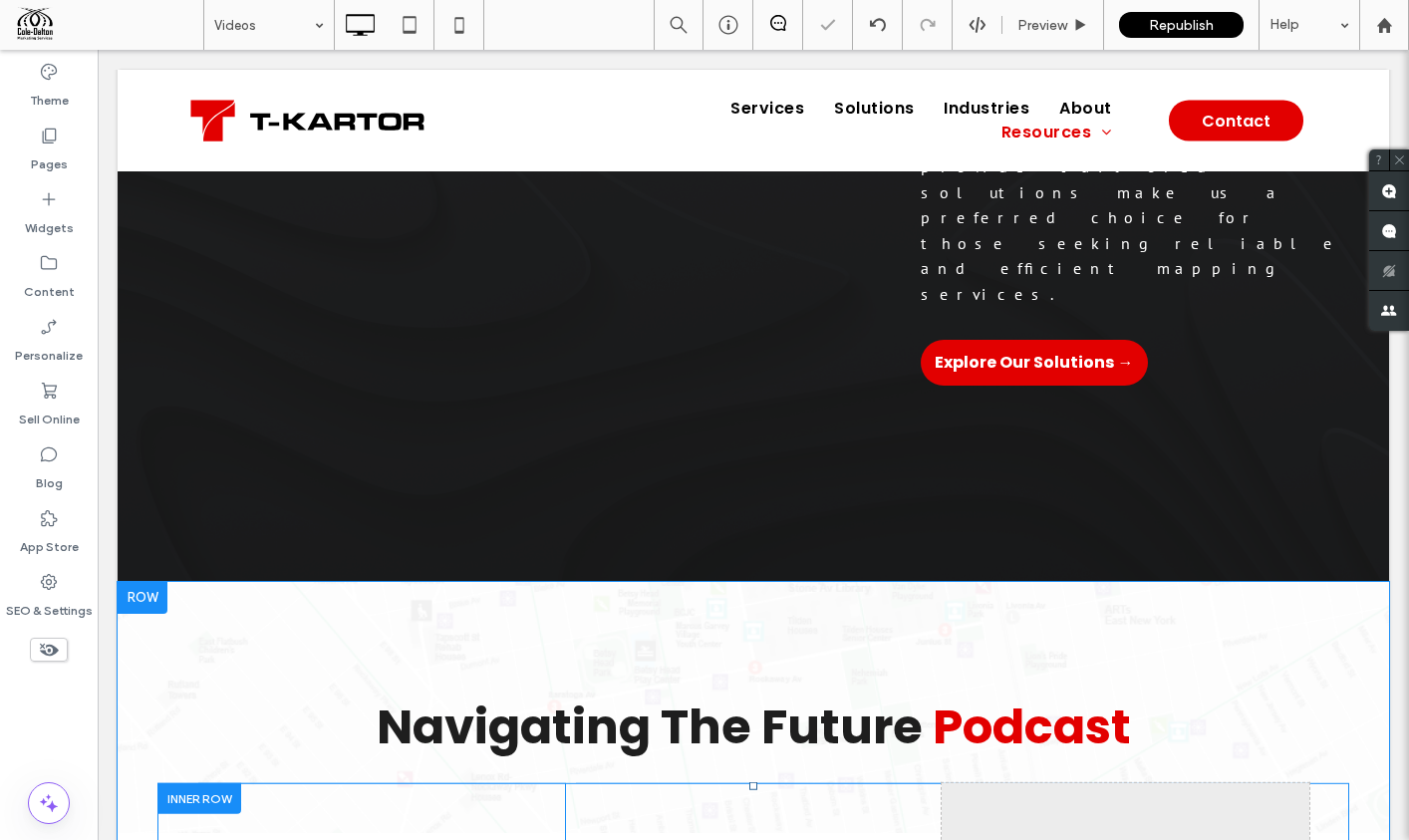 scroll, scrollTop: 1765, scrollLeft: 0, axis: vertical 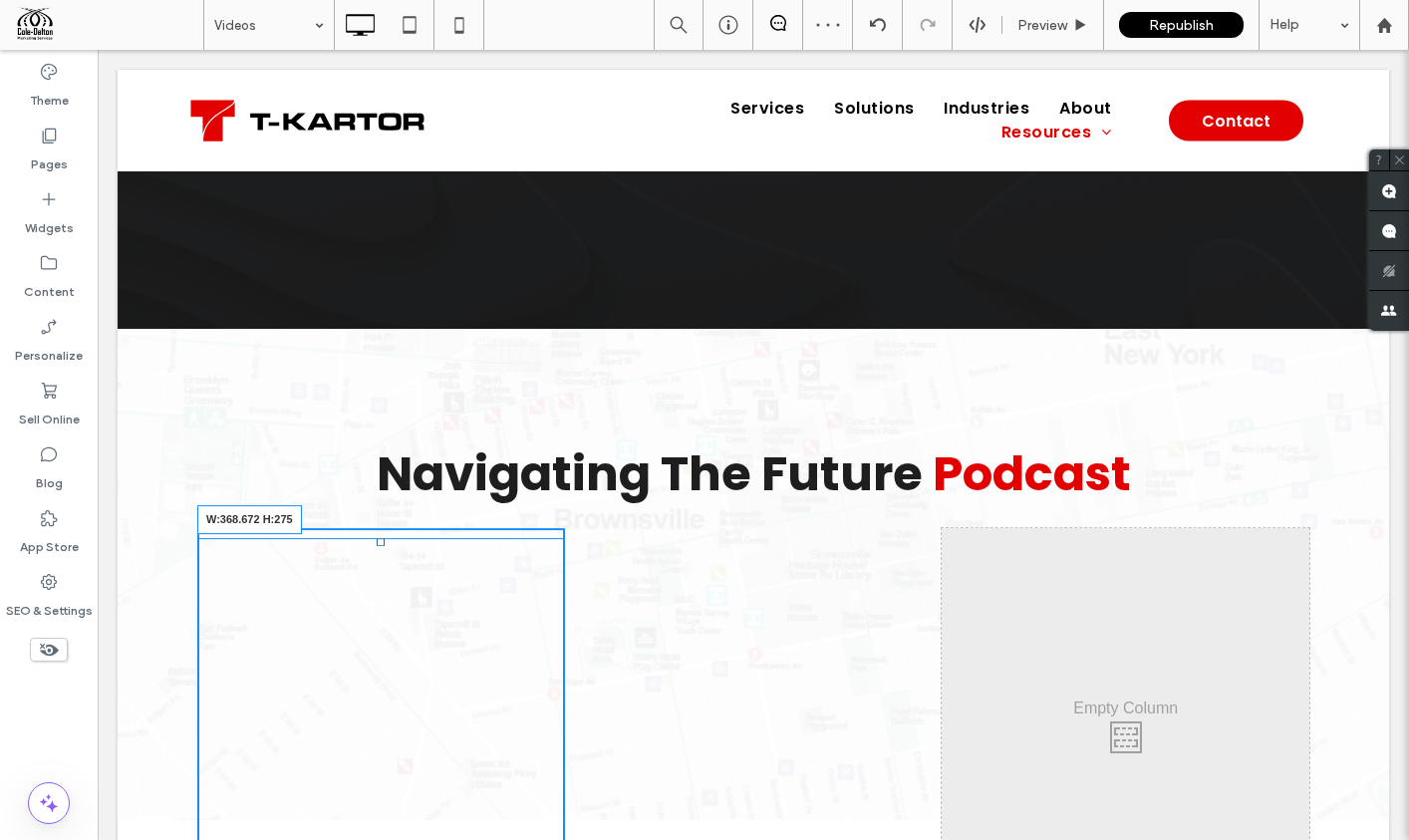 drag, startPoint x: 556, startPoint y: 451, endPoint x: 559, endPoint y: 405, distance: 46.097722 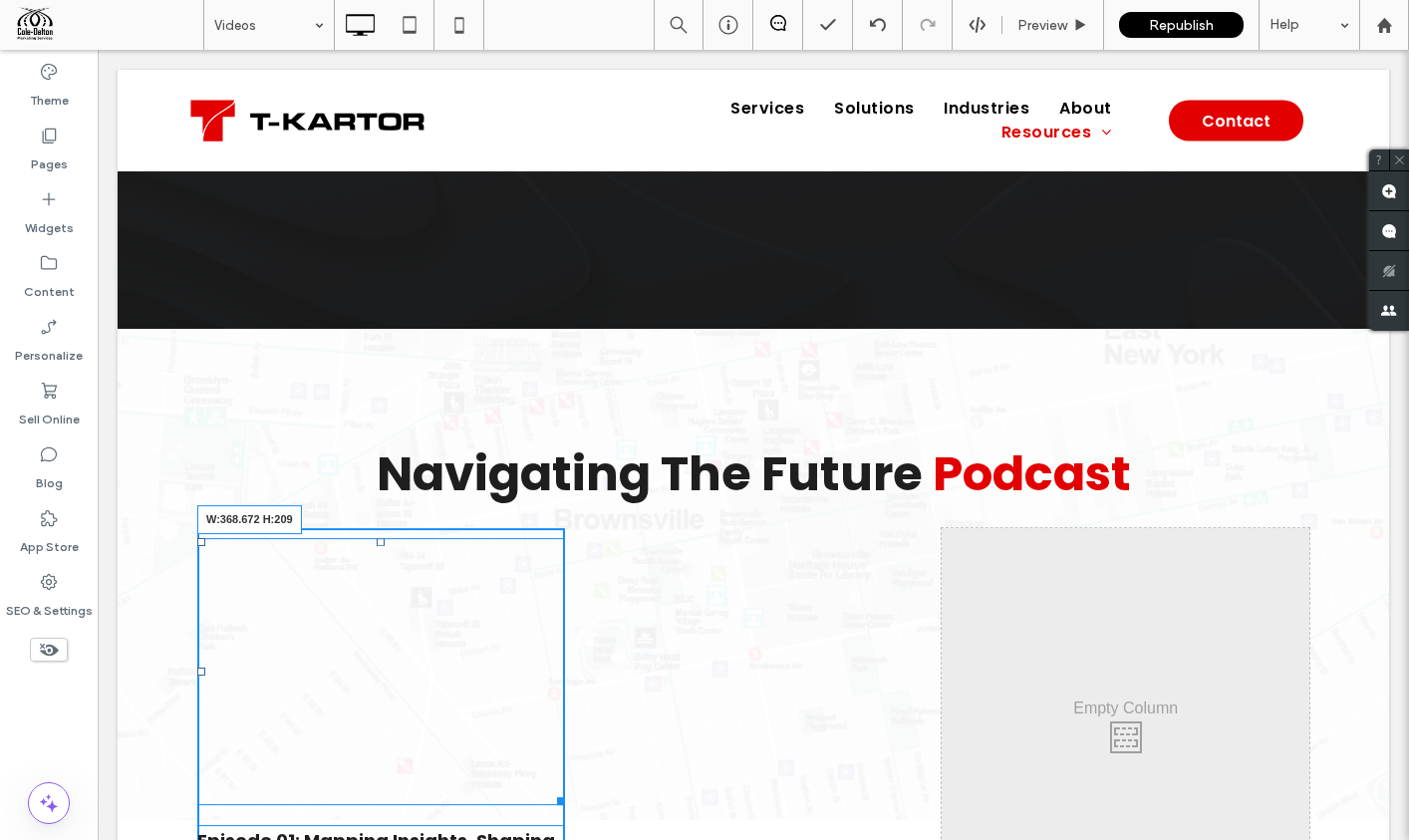 drag, startPoint x: 554, startPoint y: 405, endPoint x: 569, endPoint y: 346, distance: 60.876925 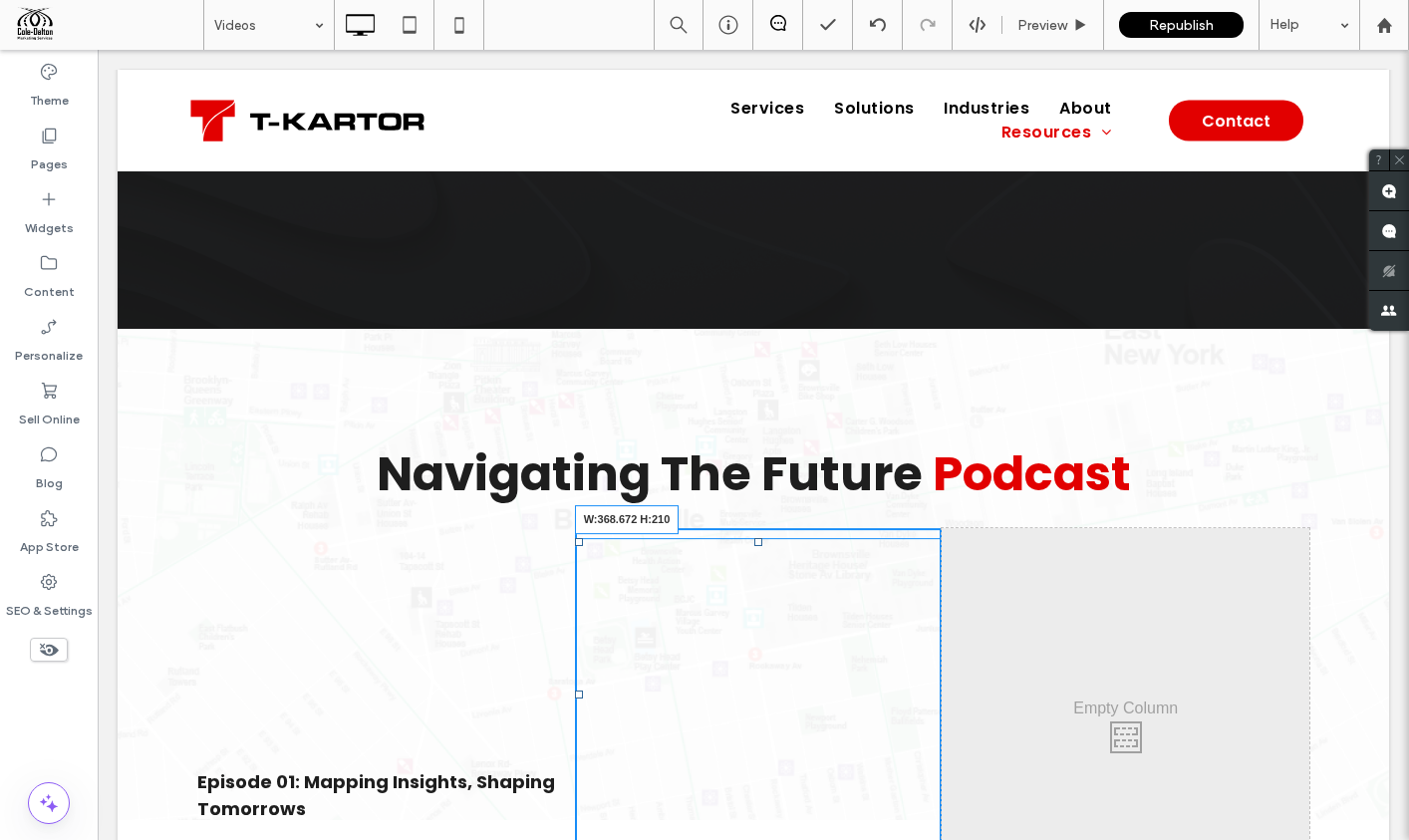 drag, startPoint x: 929, startPoint y: 453, endPoint x: 957, endPoint y: 349, distance: 107.7033 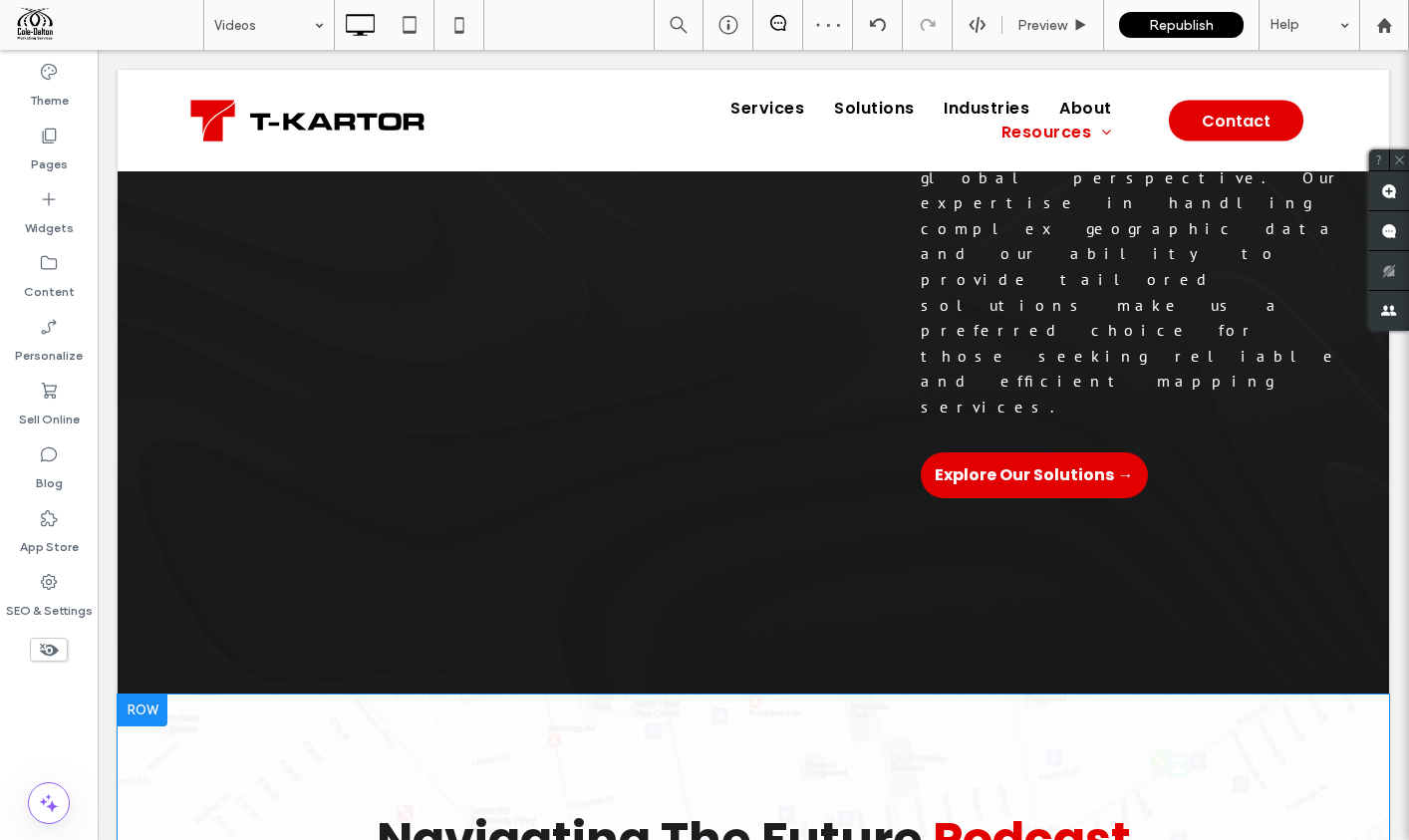 scroll, scrollTop: 1433, scrollLeft: 0, axis: vertical 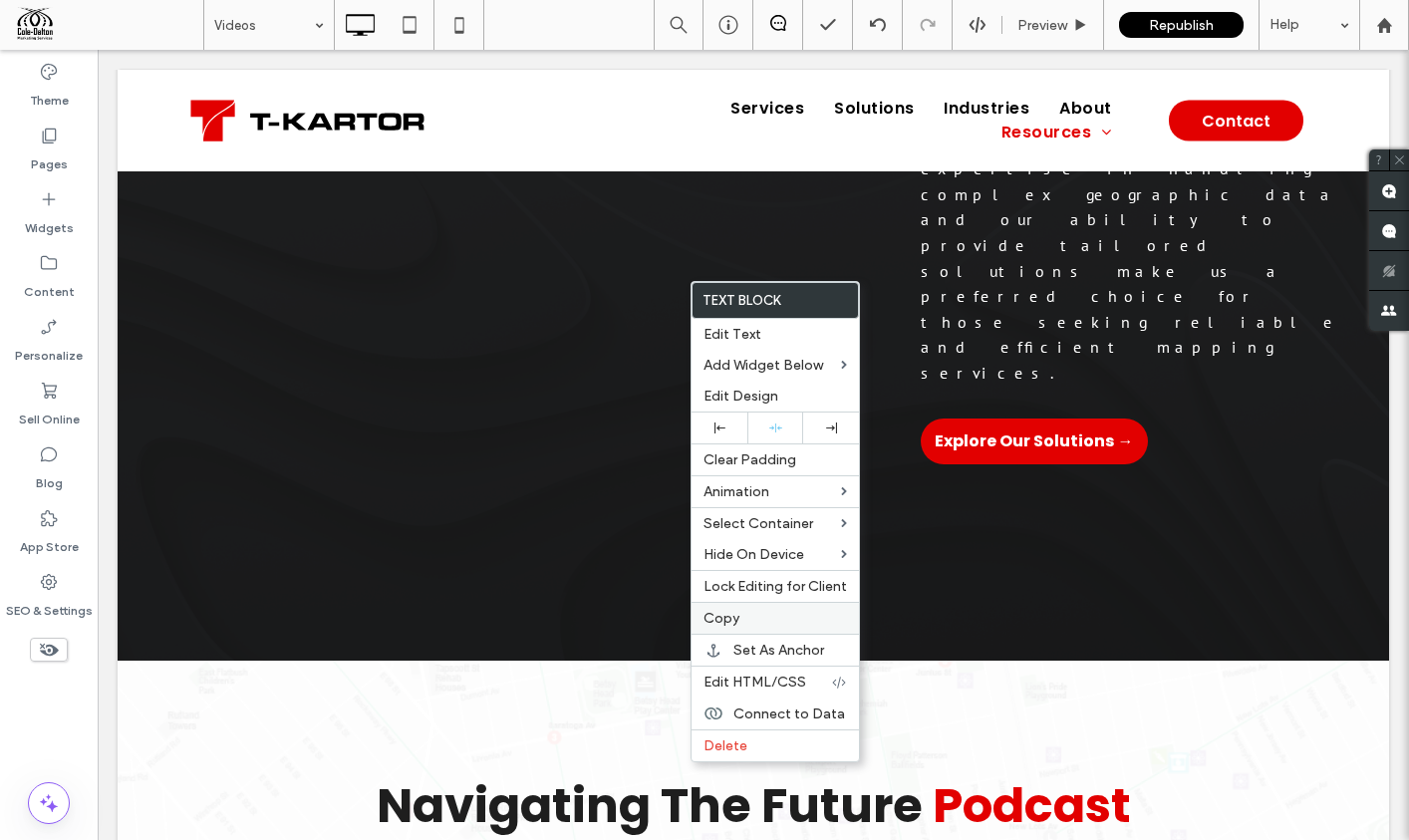 click on "Copy" at bounding box center [775, 618] 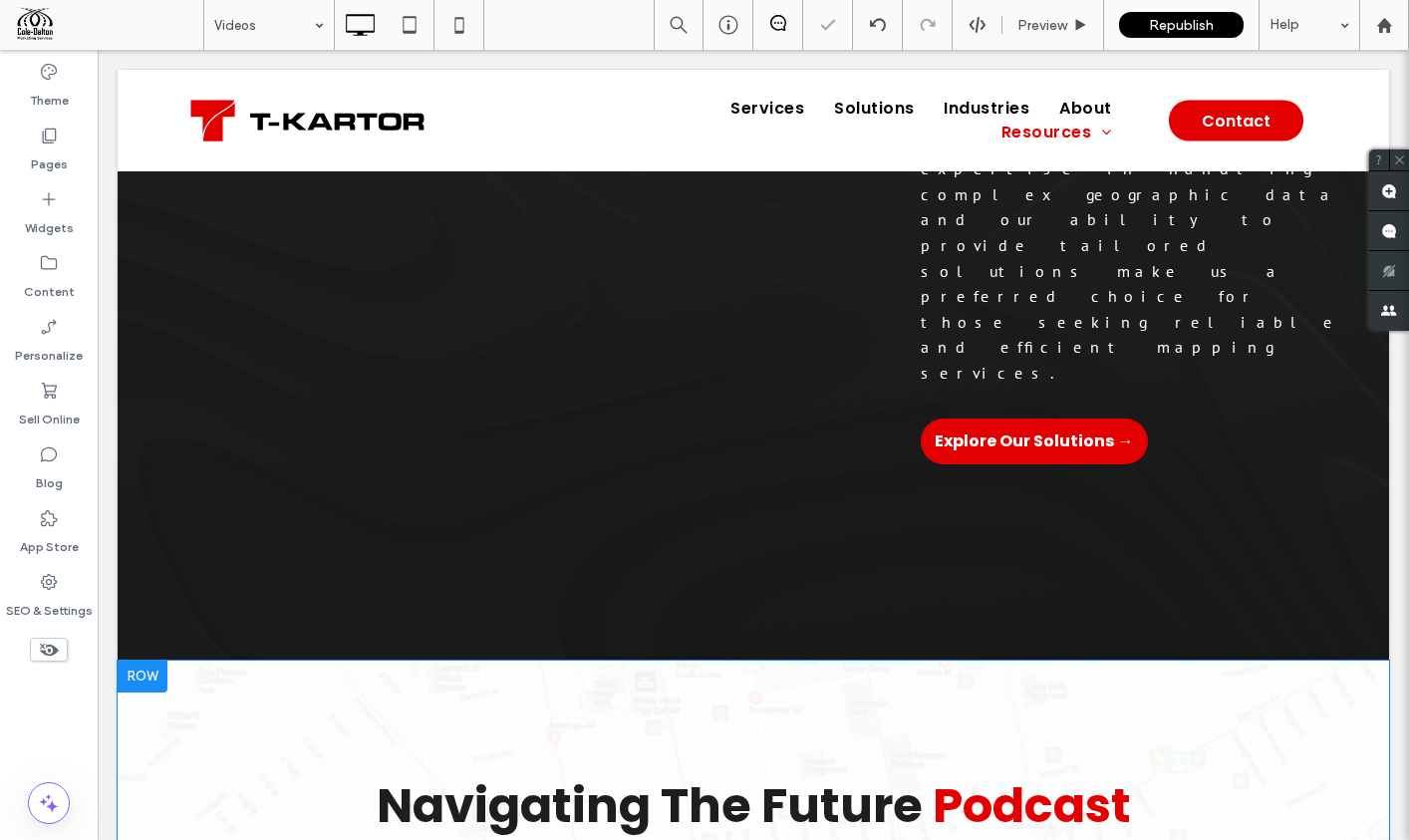 click 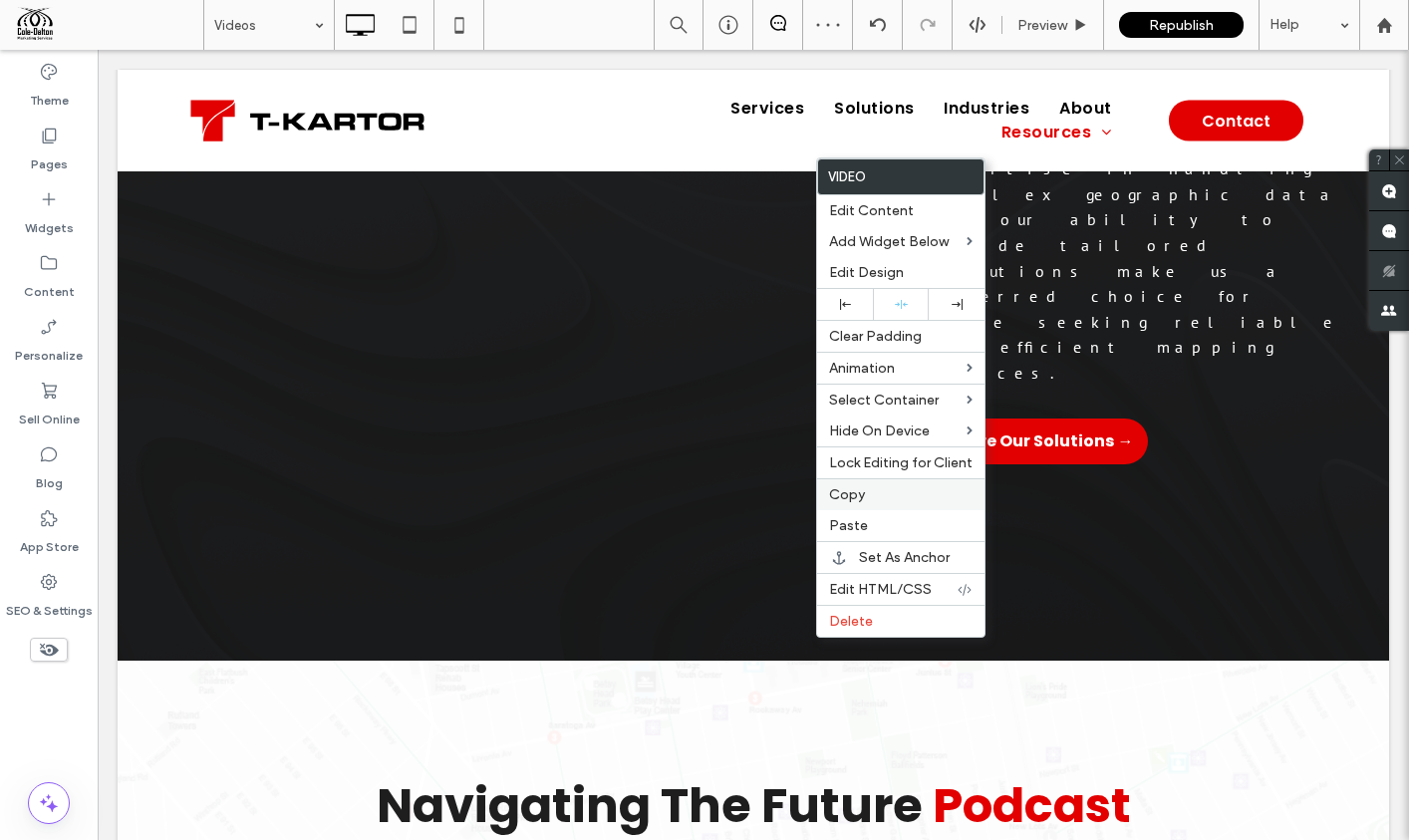 click on "Copy" at bounding box center (847, 494) 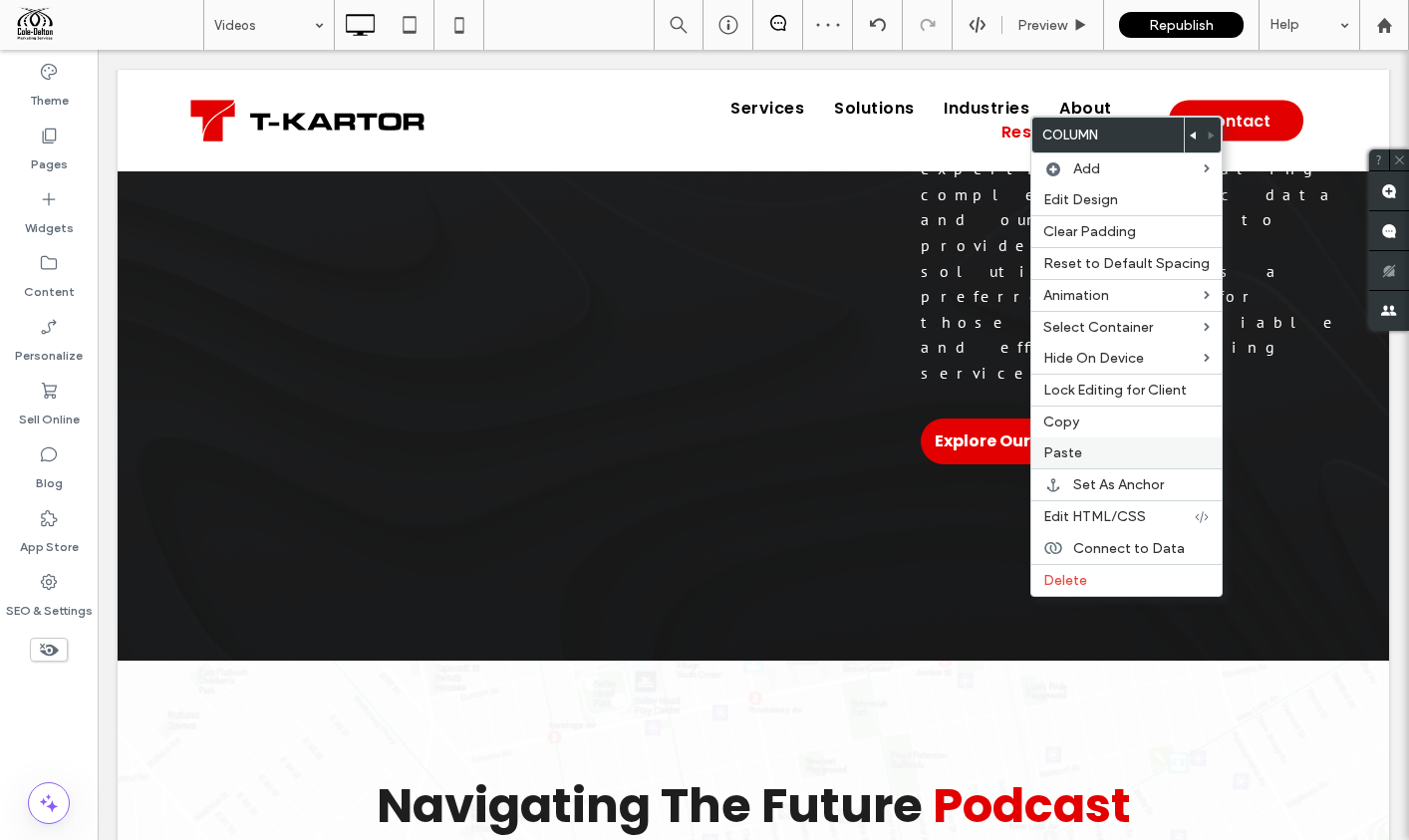 click on "Paste" at bounding box center (1062, 452) 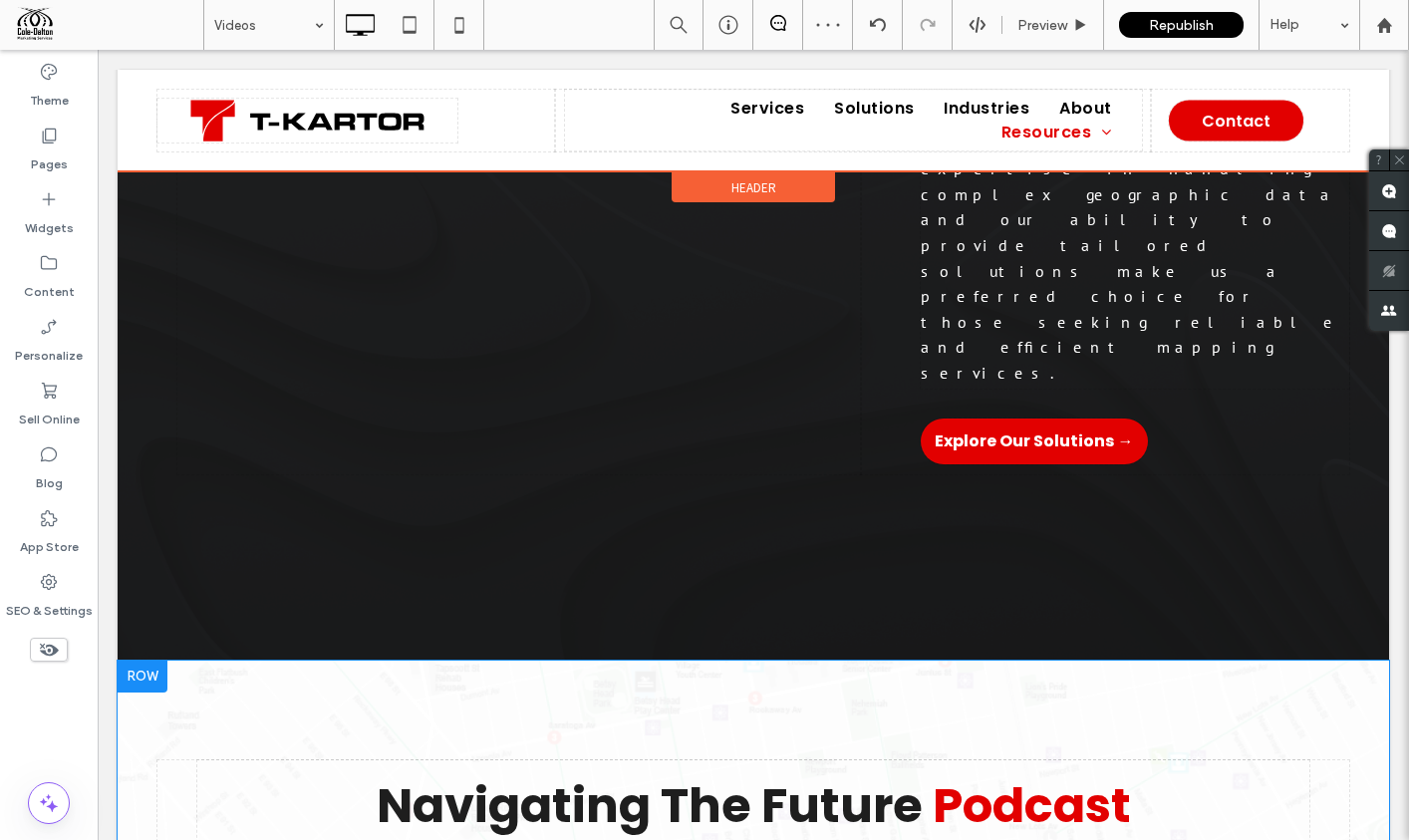 drag, startPoint x: 1023, startPoint y: 514, endPoint x: 1126, endPoint y: 811, distance: 314.3533 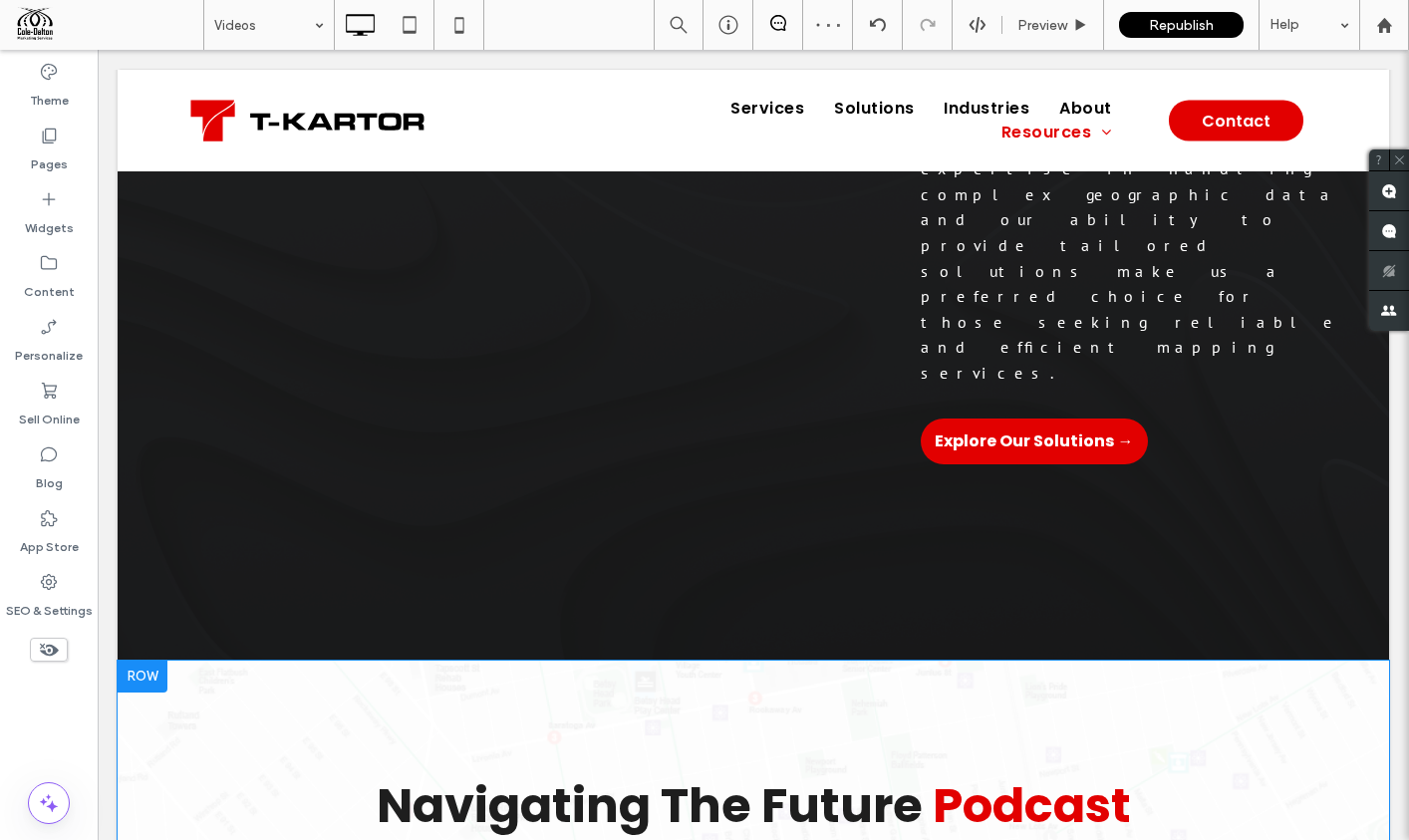 click on "Click To Paste     Click To Paste
Episode 02: The Way We Move - How Wayfinding Connects" at bounding box center (1125, 1038) 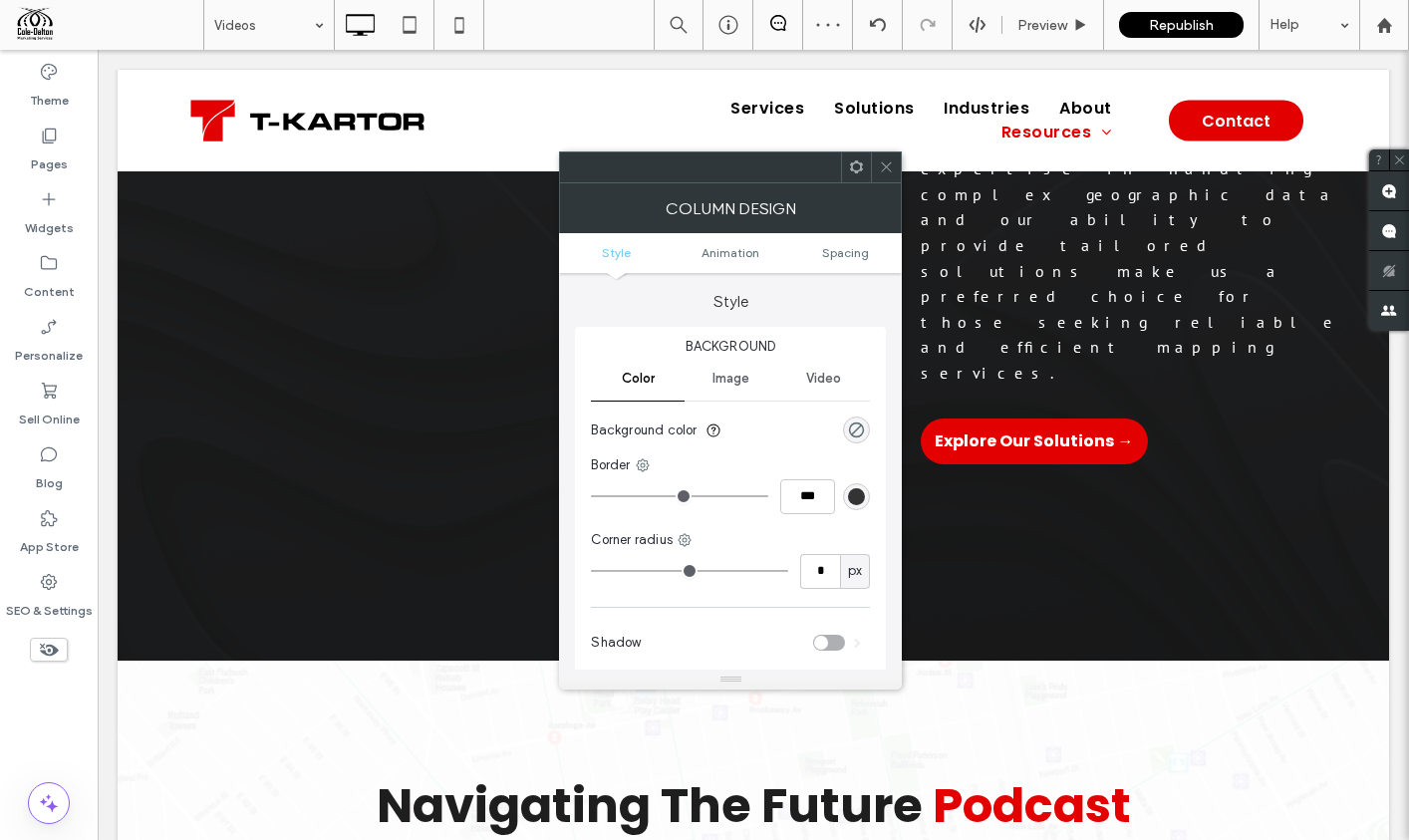 click on "Style Animation Spacing" at bounding box center (730, 253) 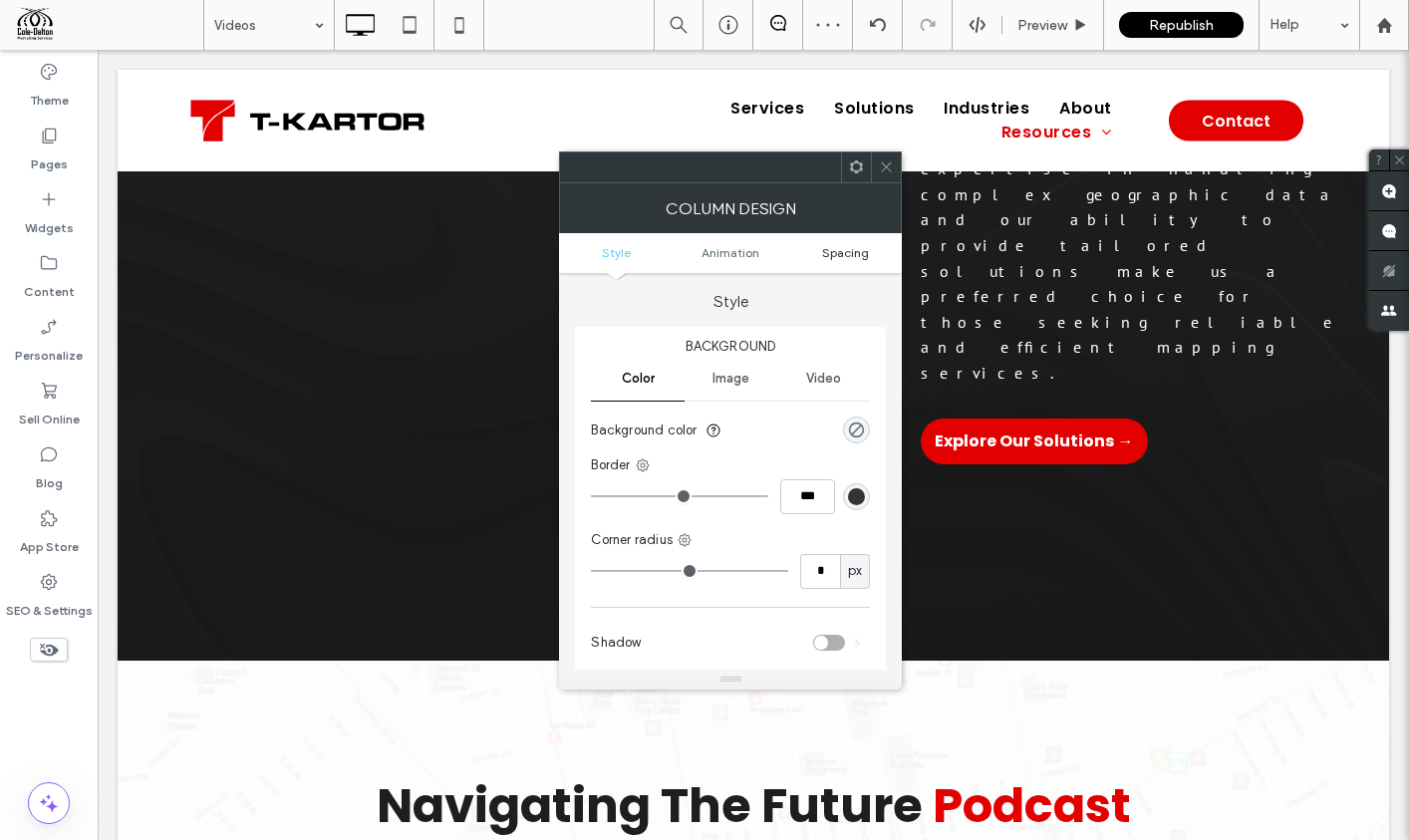 click on "Spacing" at bounding box center (845, 252) 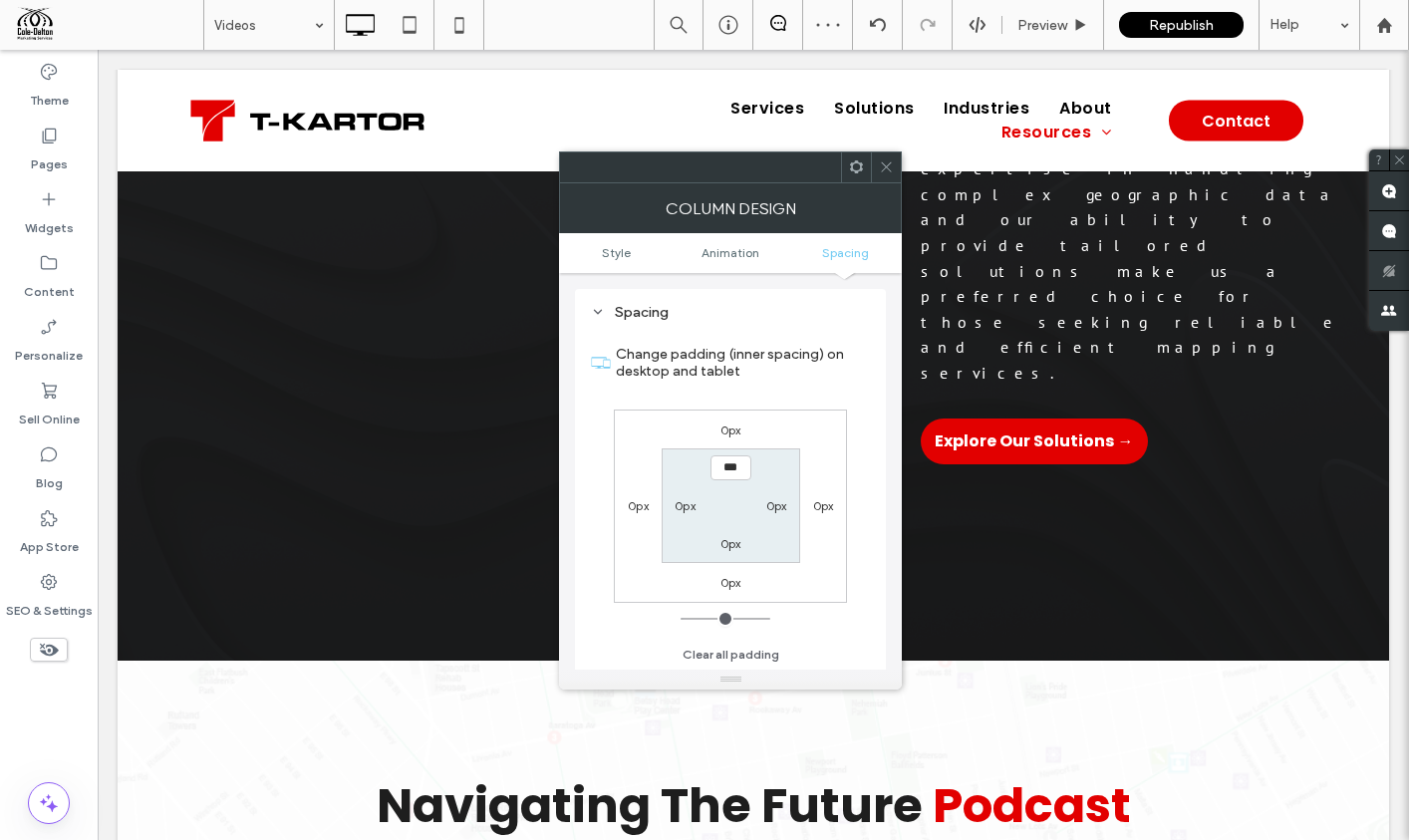 scroll, scrollTop: 467, scrollLeft: 0, axis: vertical 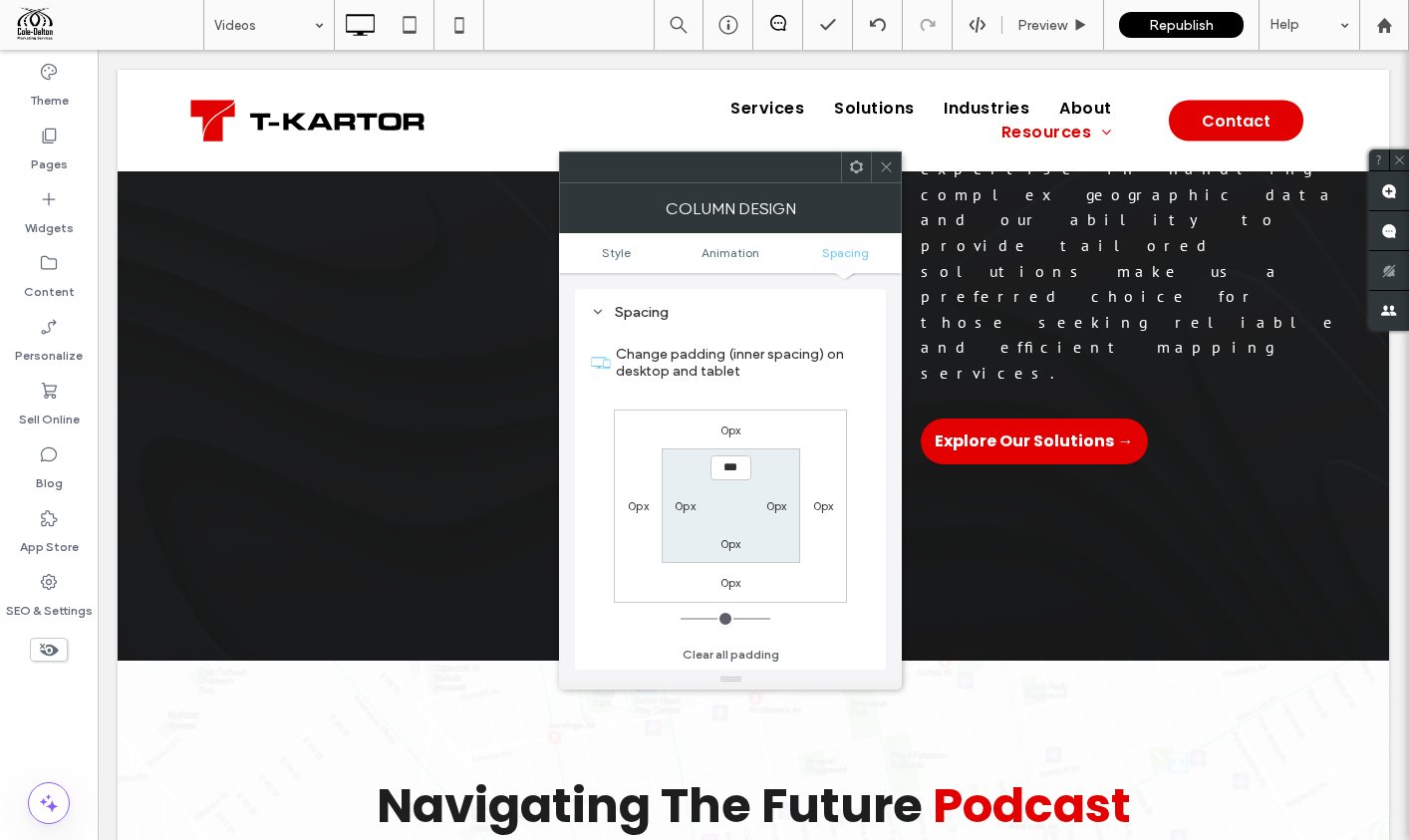 click on "0px" at bounding box center [638, 505] 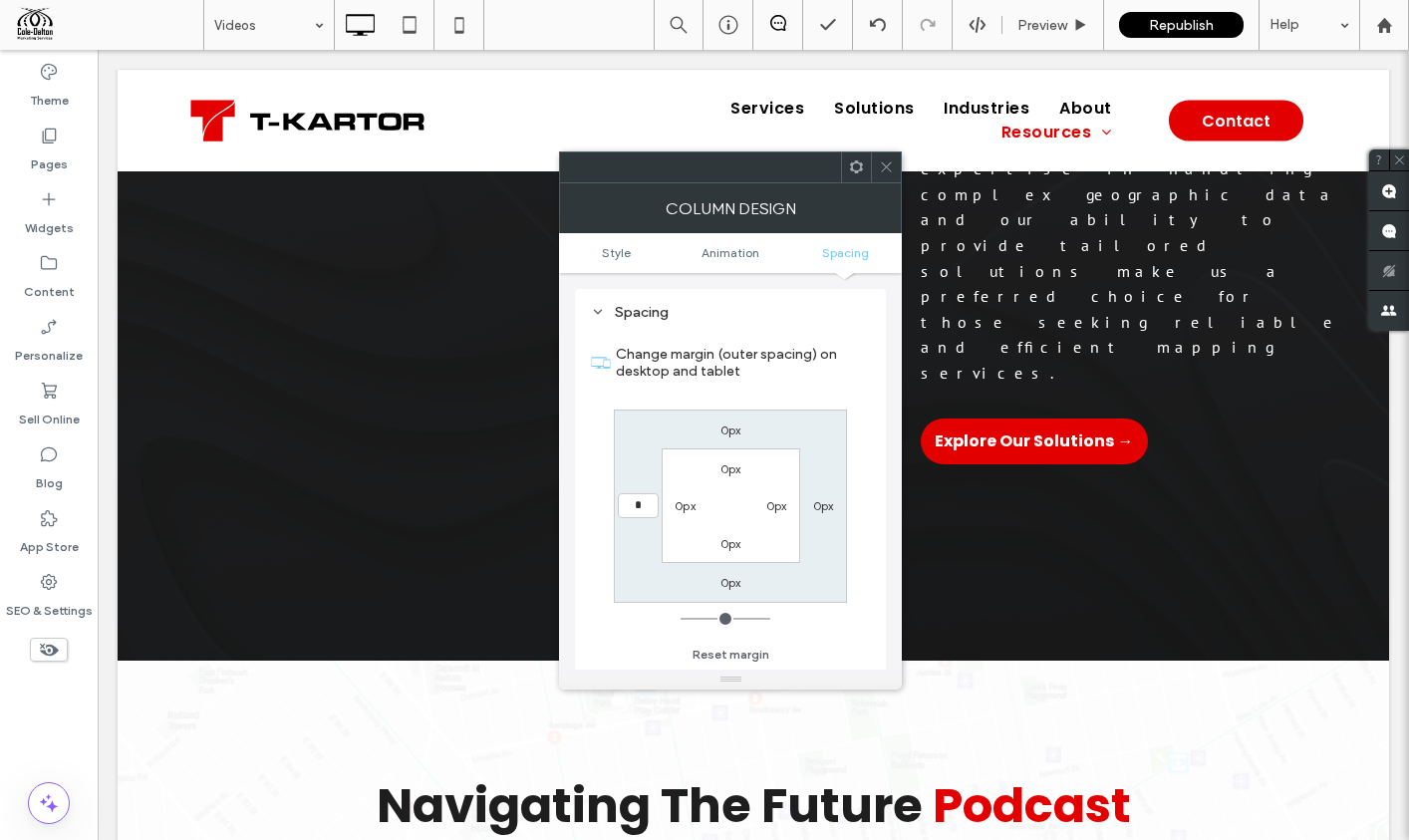 type on "*" 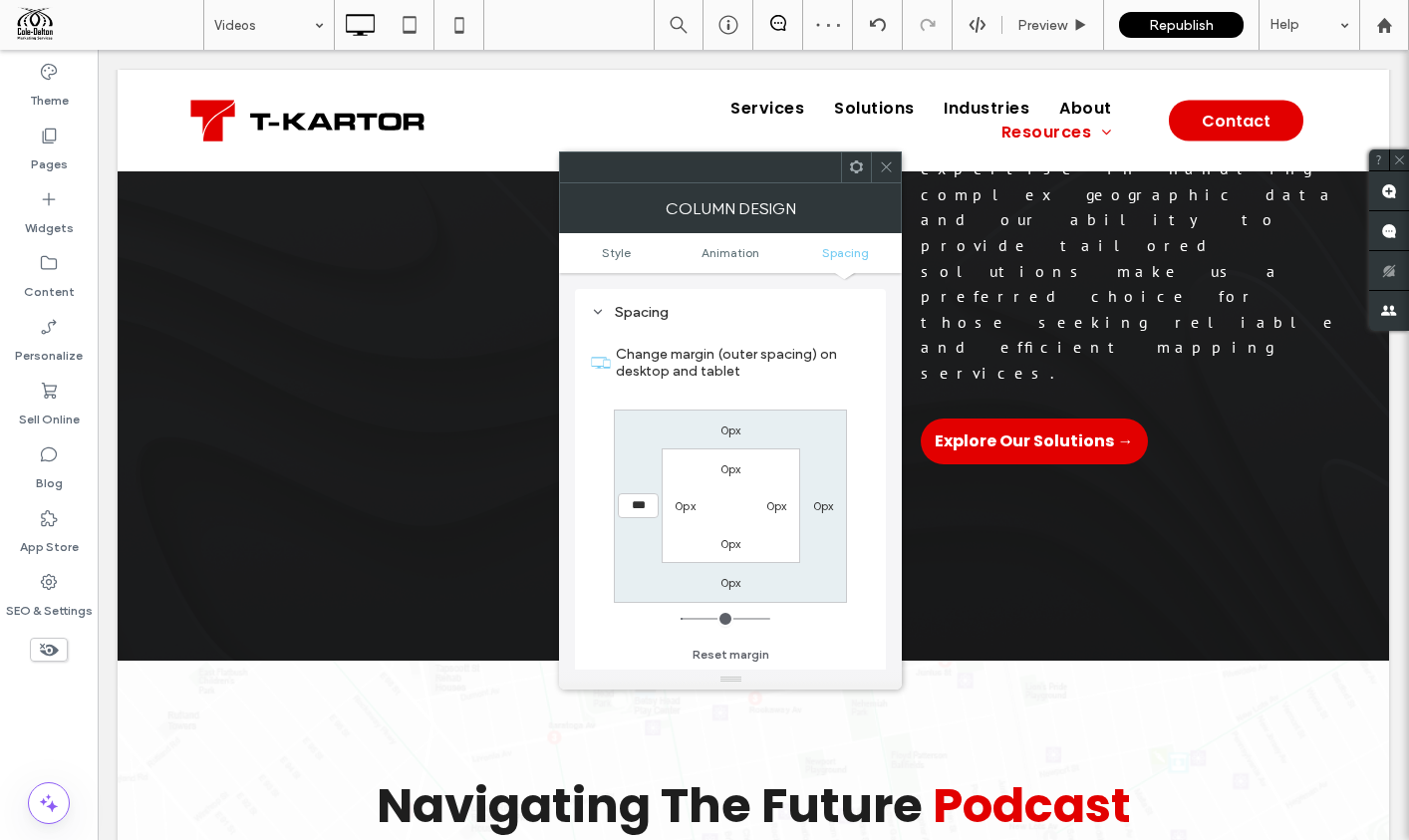 click at bounding box center [886, 167] 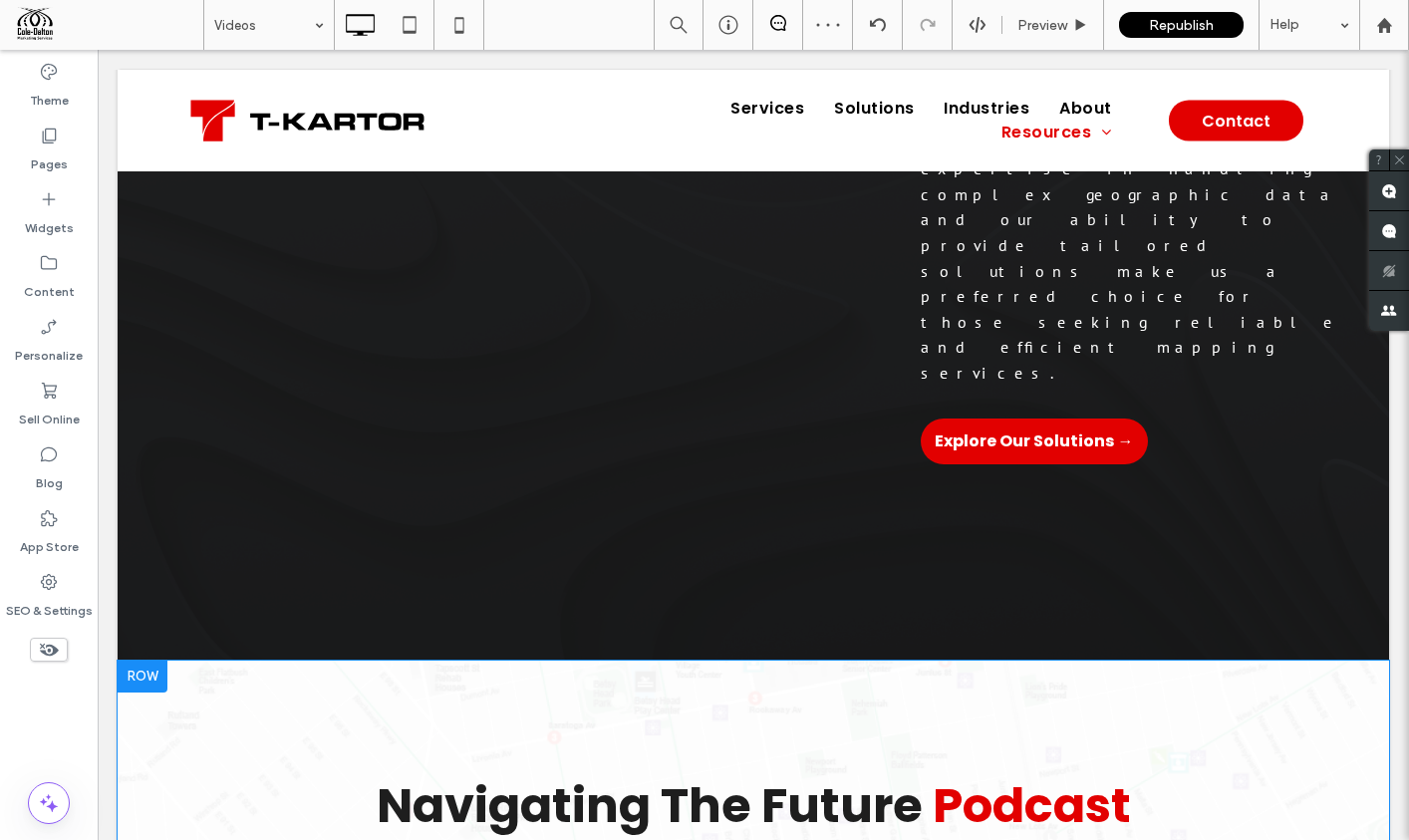 click on "Episode 01: Mapping Insights, Shaping Tomorrows
Click To Paste
Episode 02: The Way We Move - How Wayfinding Connects
Click To Paste
Click To Paste     Click To Paste
Episode 02: The Way We Move - How Wayfinding Connects" at bounding box center (753, 1038) 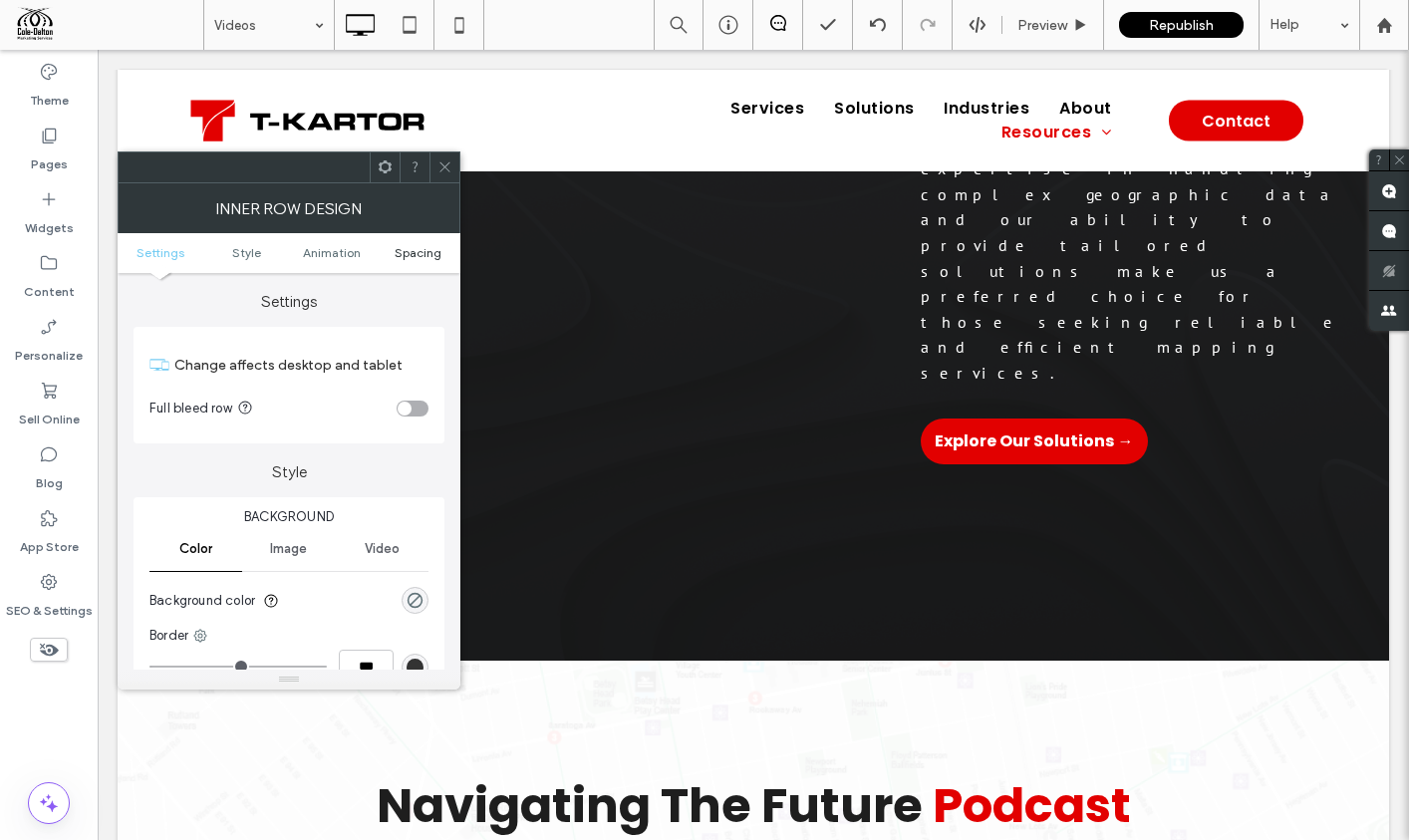 click on "Spacing" at bounding box center [418, 252] 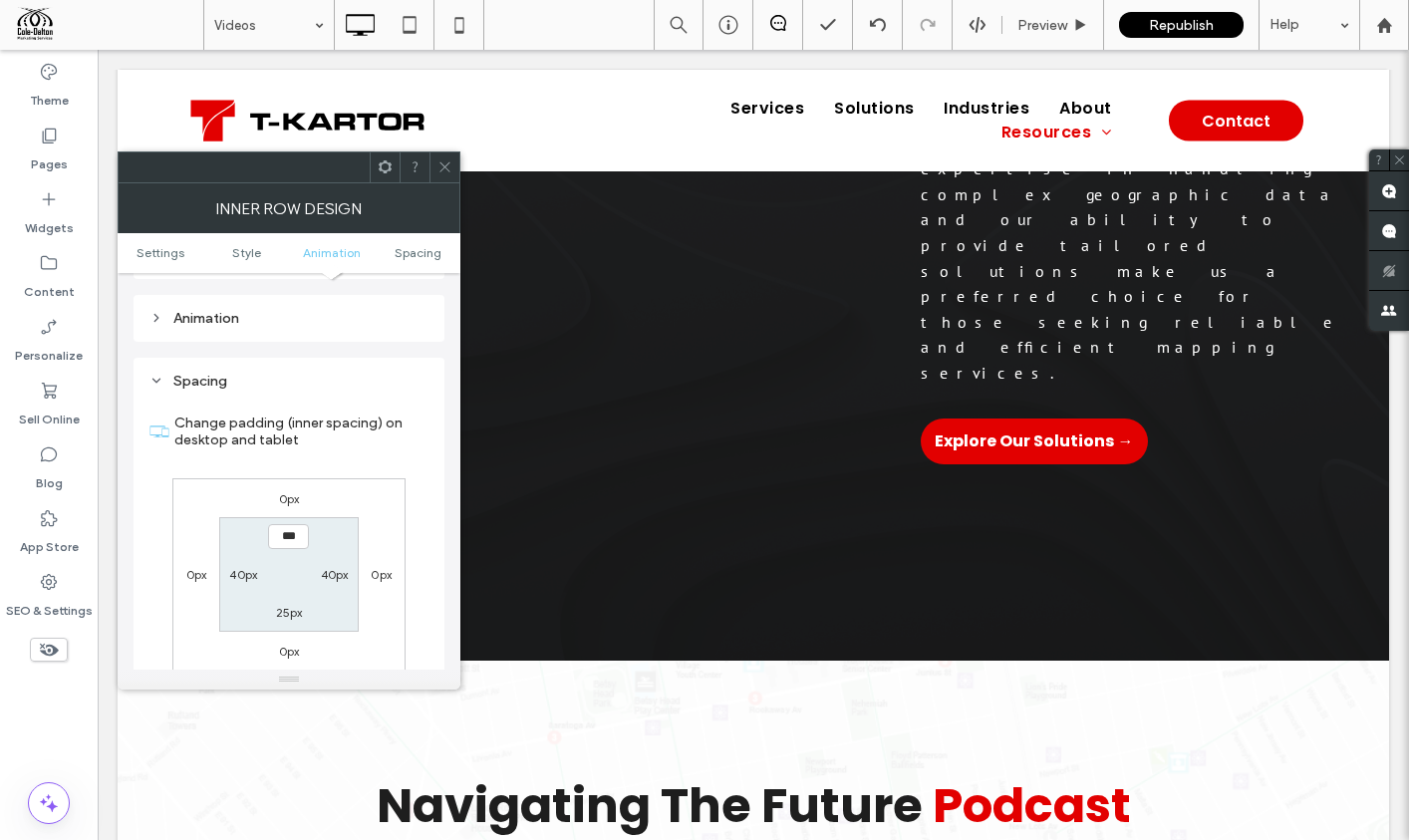 scroll, scrollTop: 638, scrollLeft: 0, axis: vertical 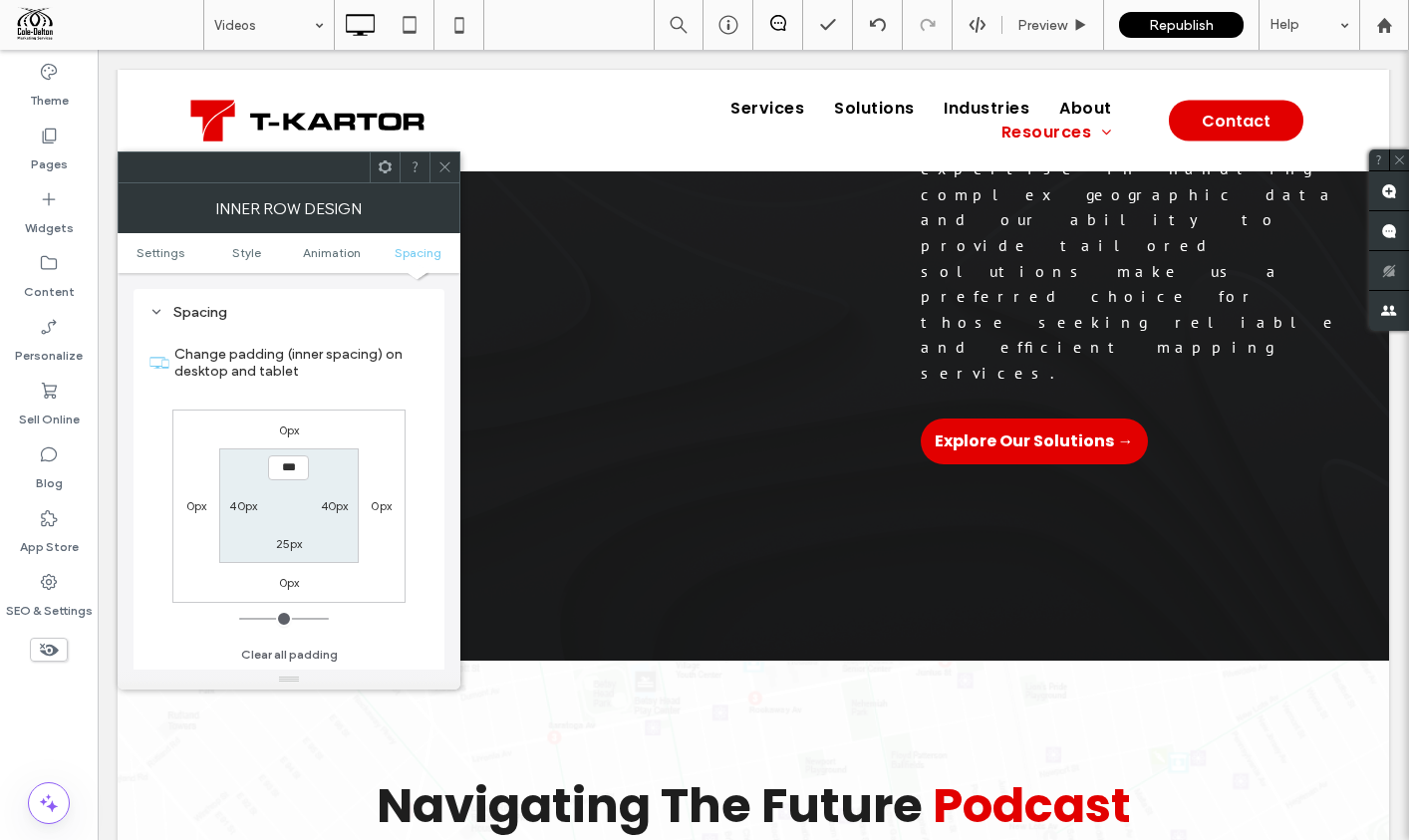 click on "0px" at bounding box center [196, 505] 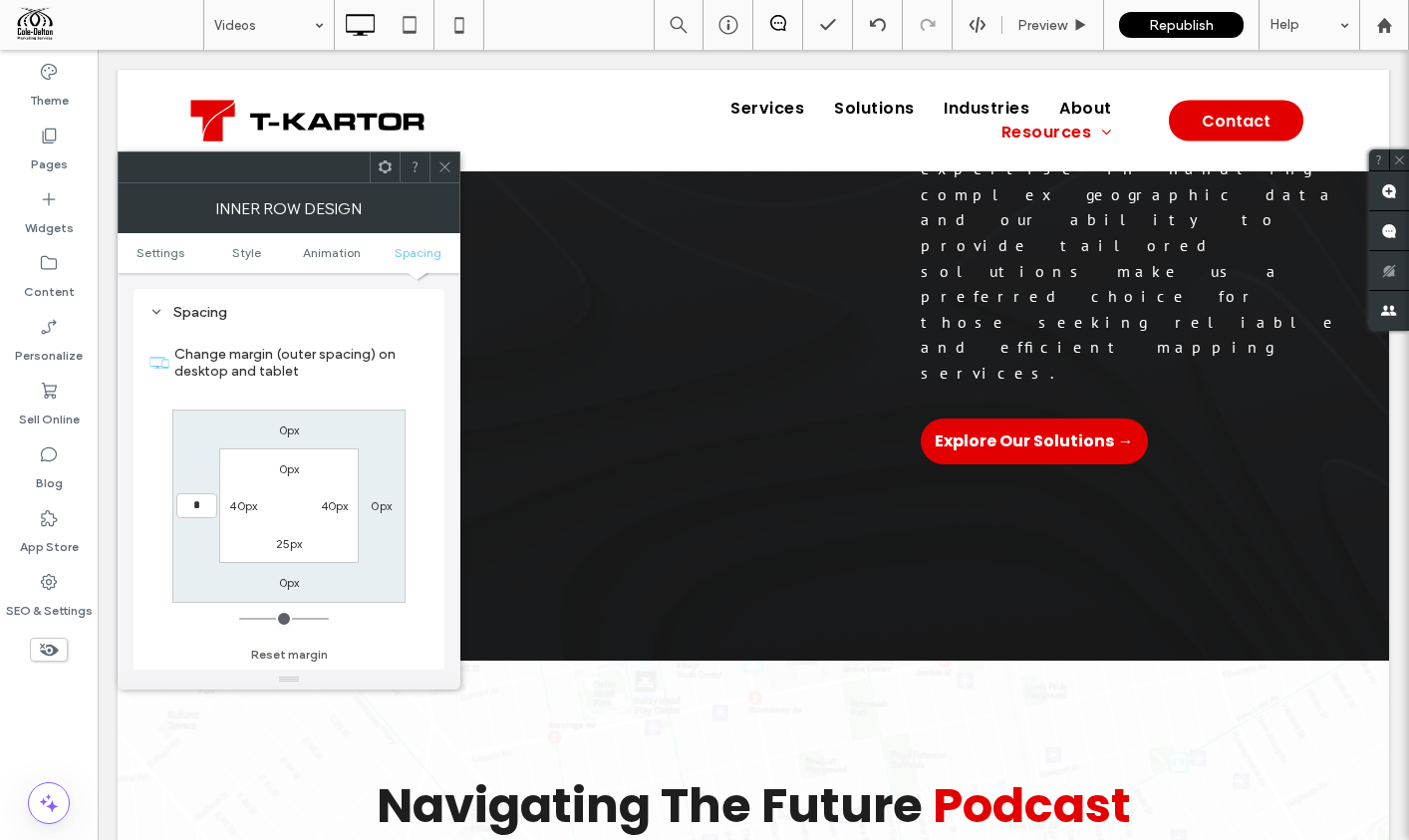 type on "*" 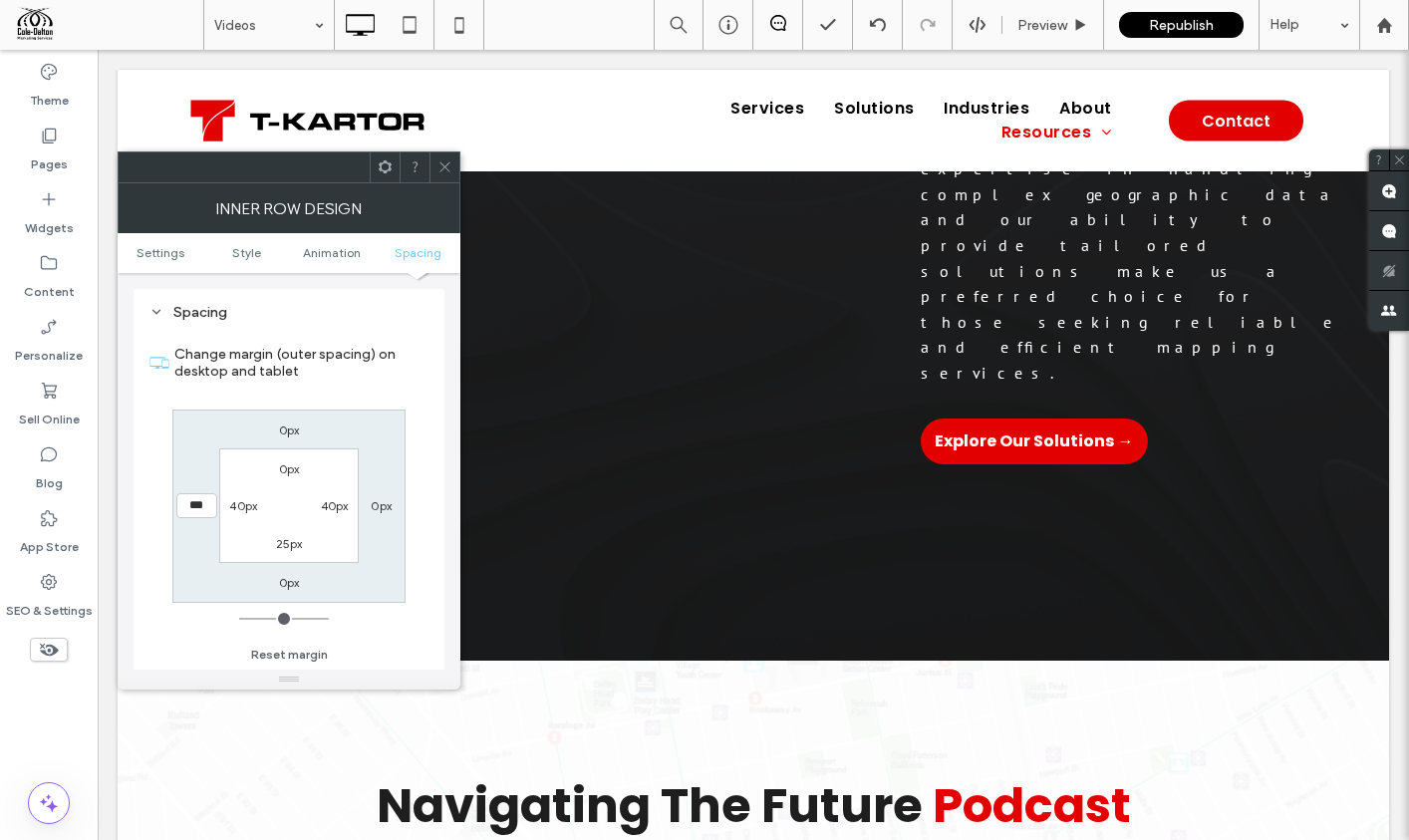 click on "40px" at bounding box center (243, 505) 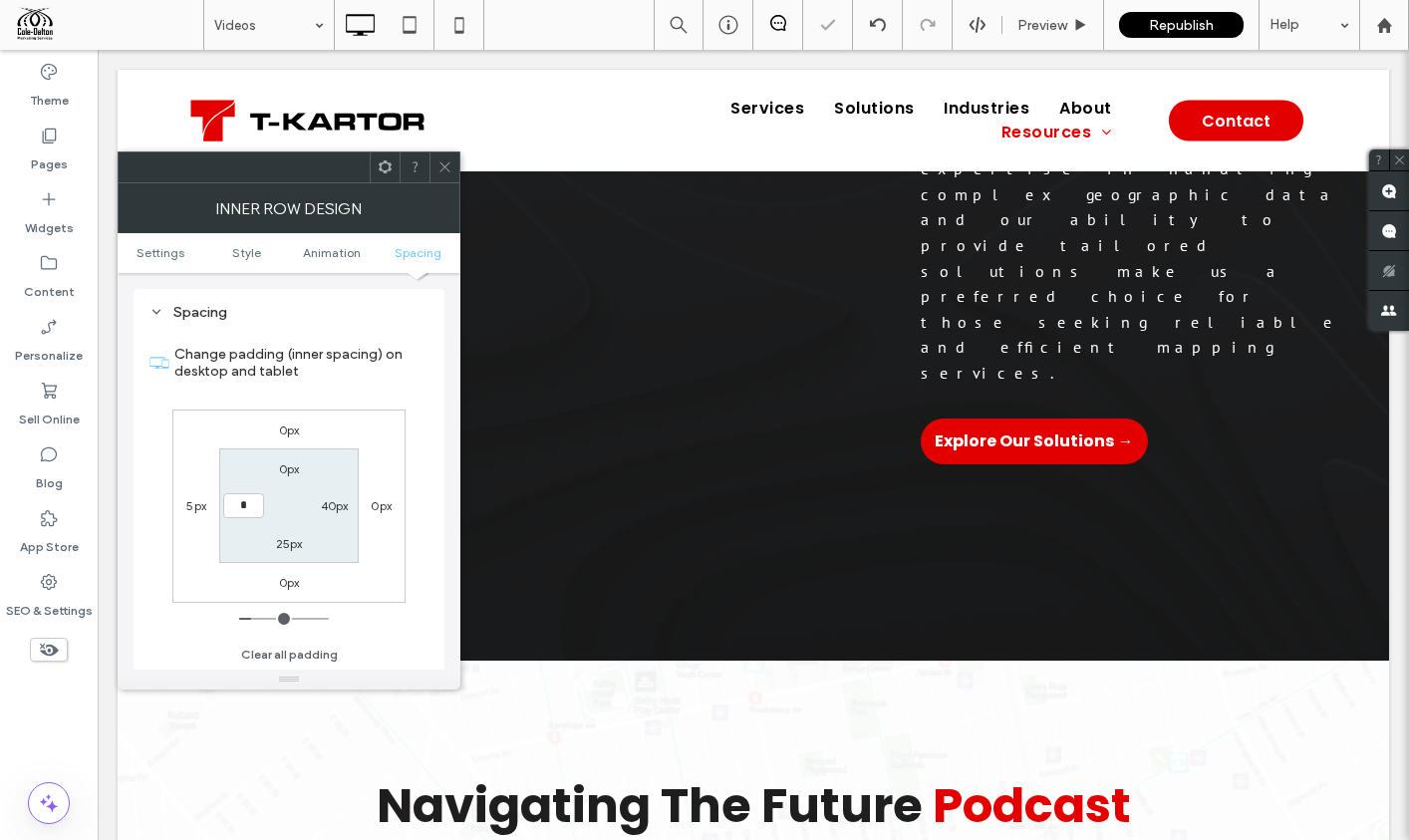 type on "*" 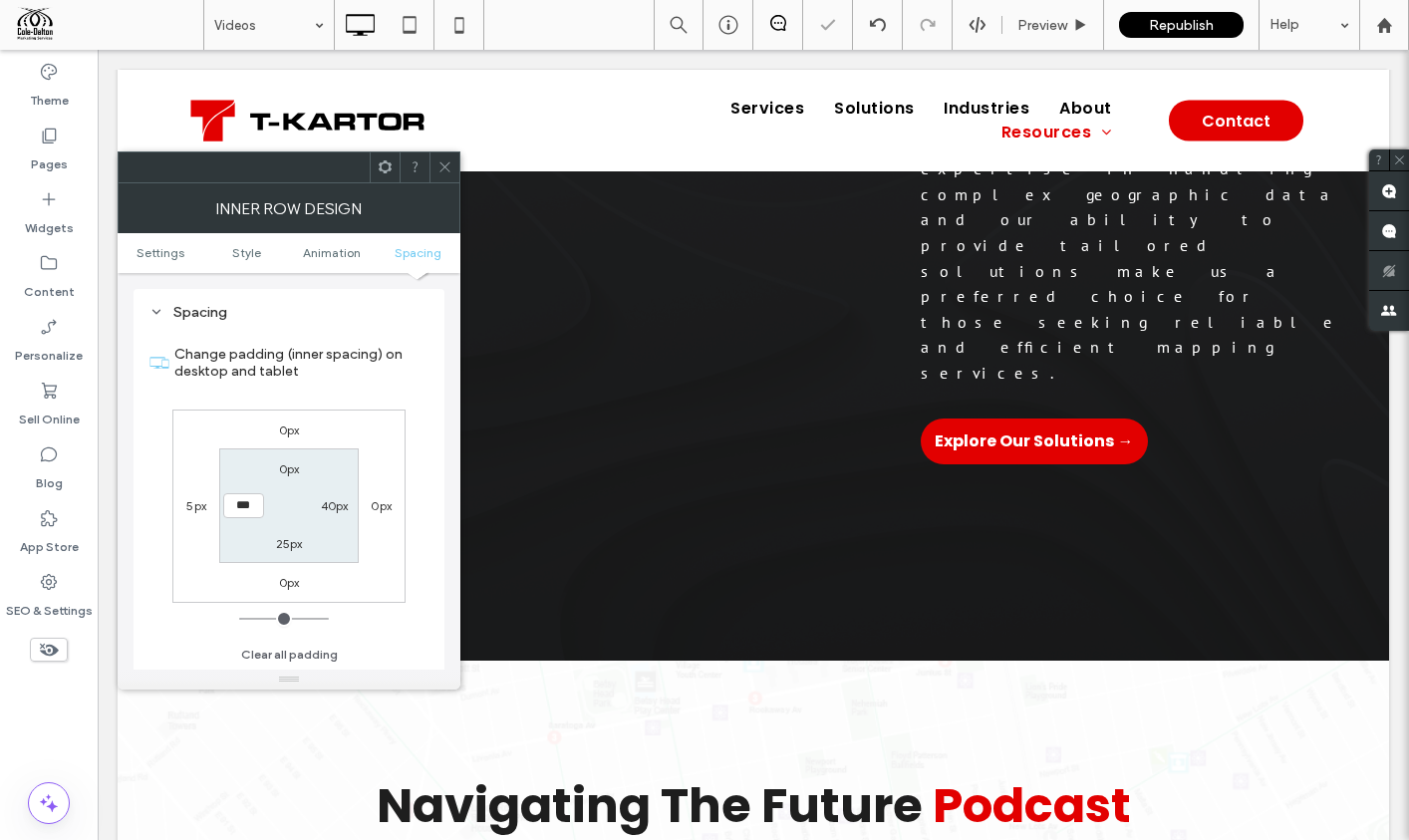 click on "40px" at bounding box center [335, 505] 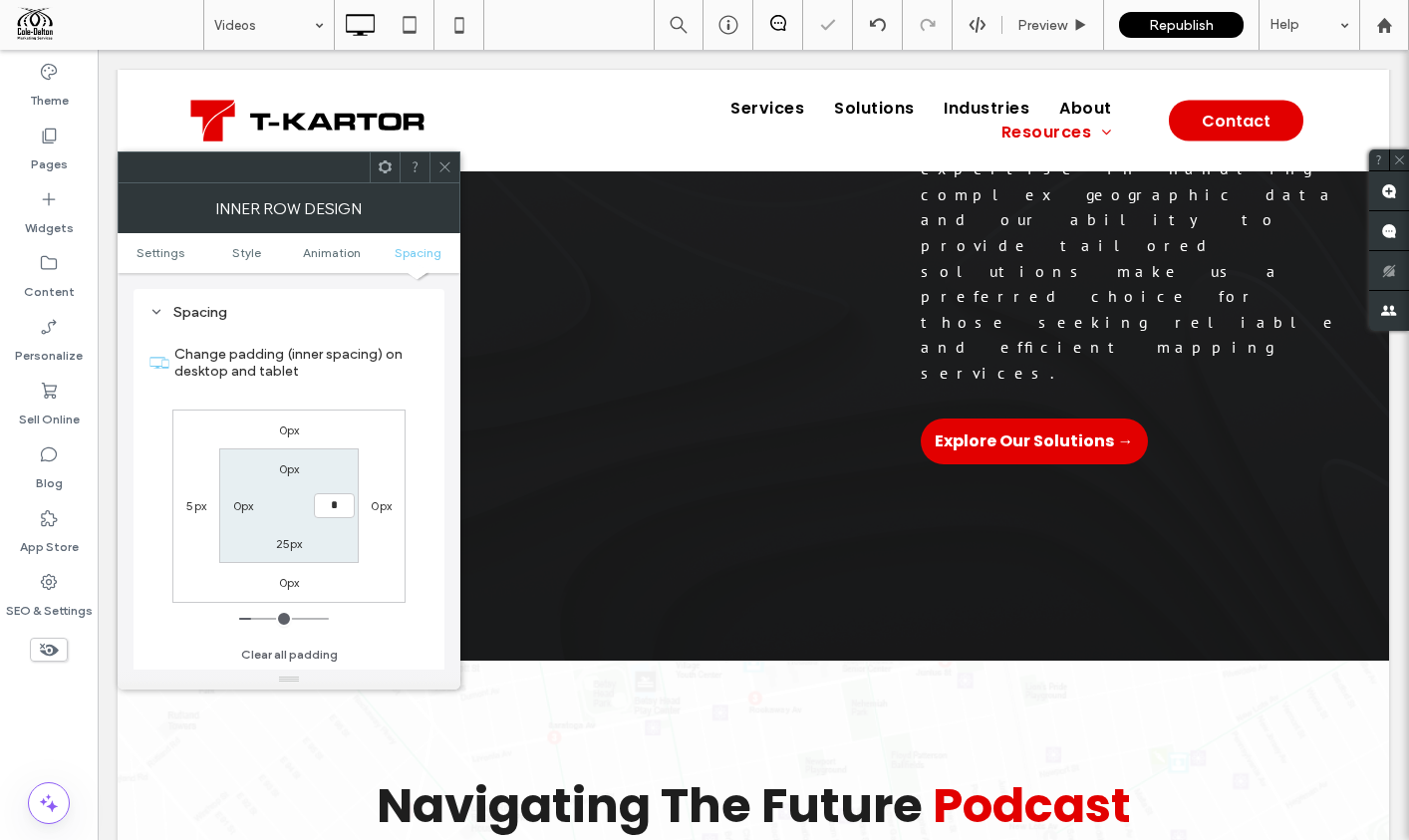 type on "*" 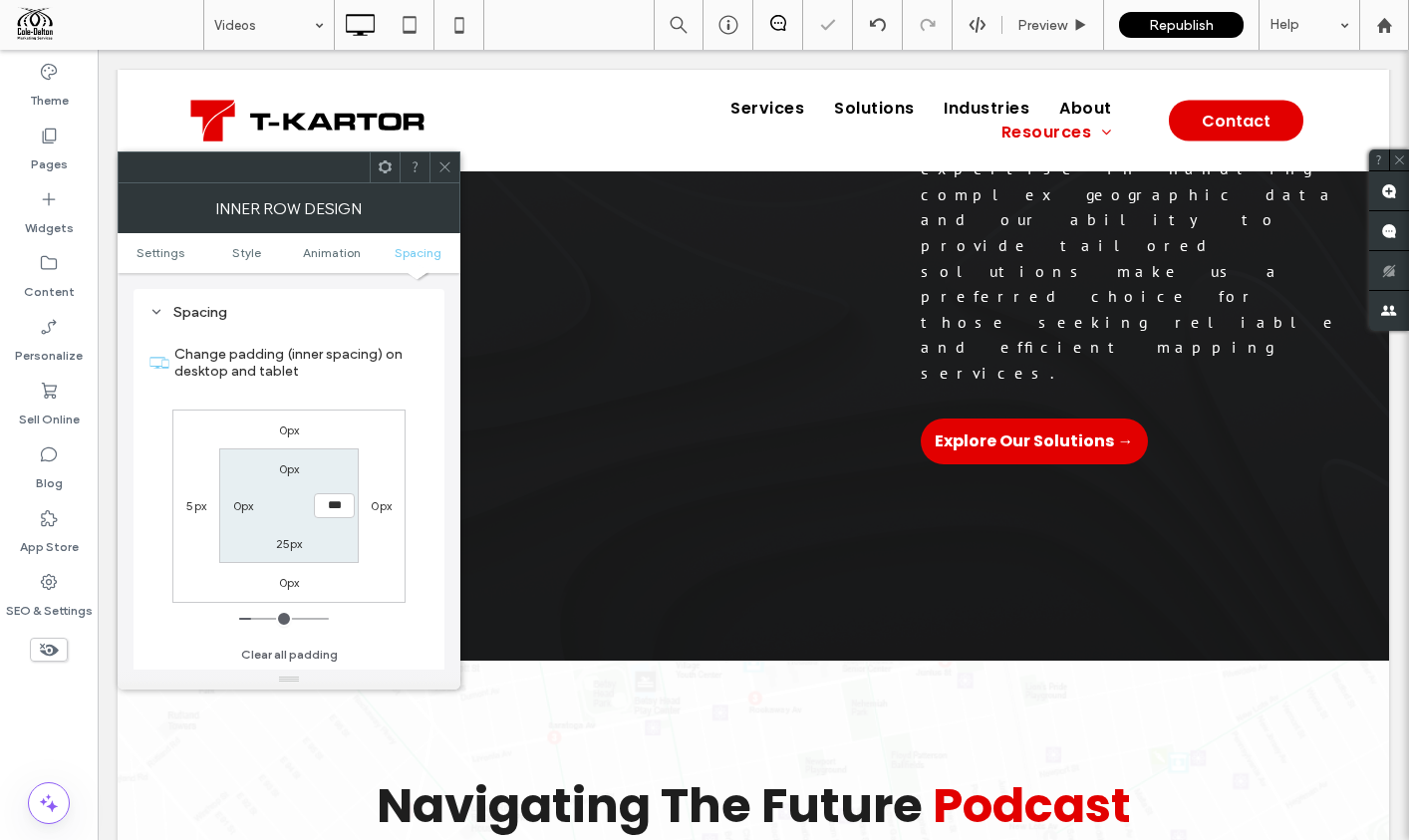click on "0px 0px 0px 5px 0px *** 25px 0px" at bounding box center [289, 506] 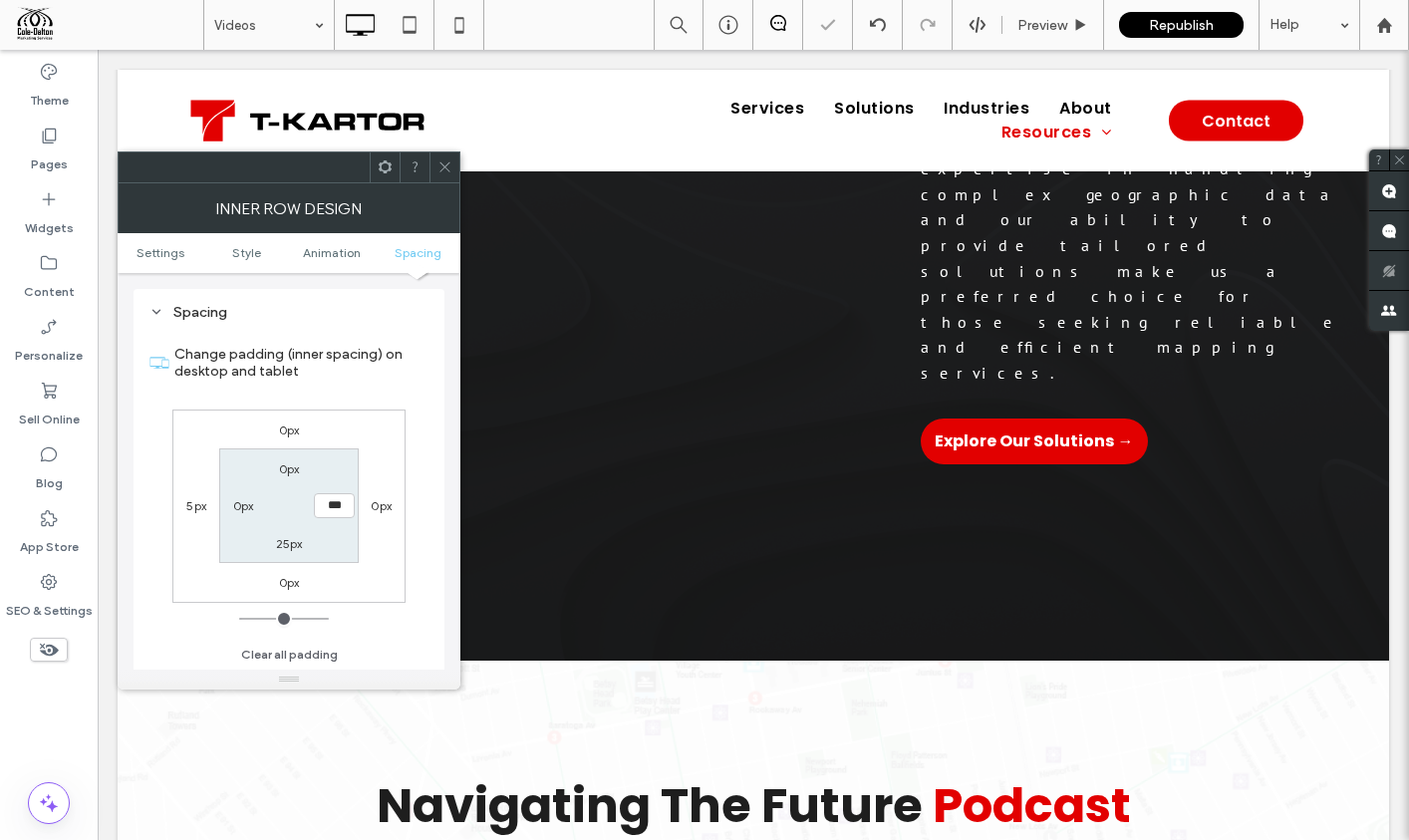 click 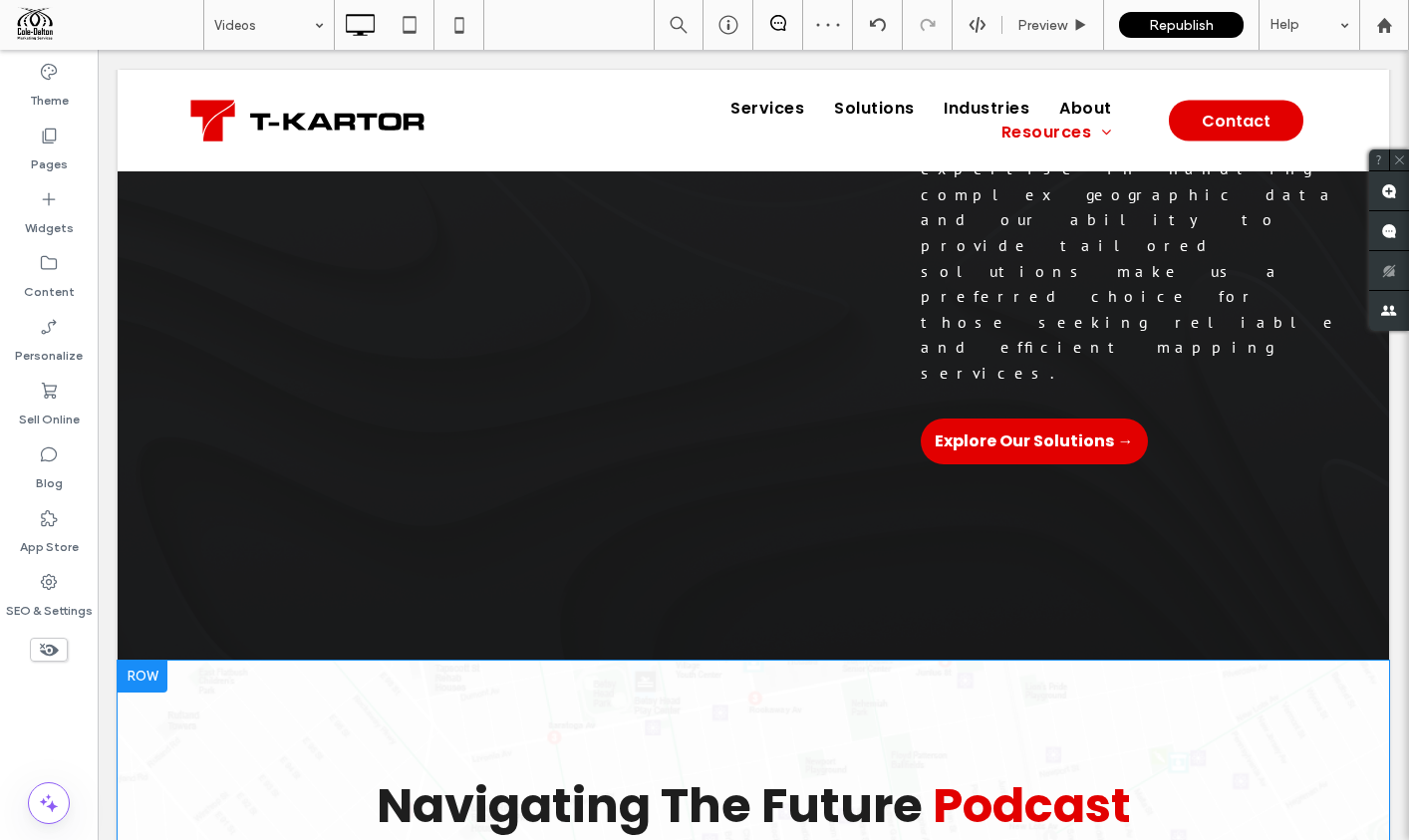 click on "Episode 01: Mapping Insights, Shaping Tomorrows
Click To Paste
Episode 02: The Way We Move - How Wayfinding Connects
Click To Paste
Click To Paste     Click To Paste
Episode 02: The Way We Move - How Wayfinding Connects" at bounding box center (755, 1038) 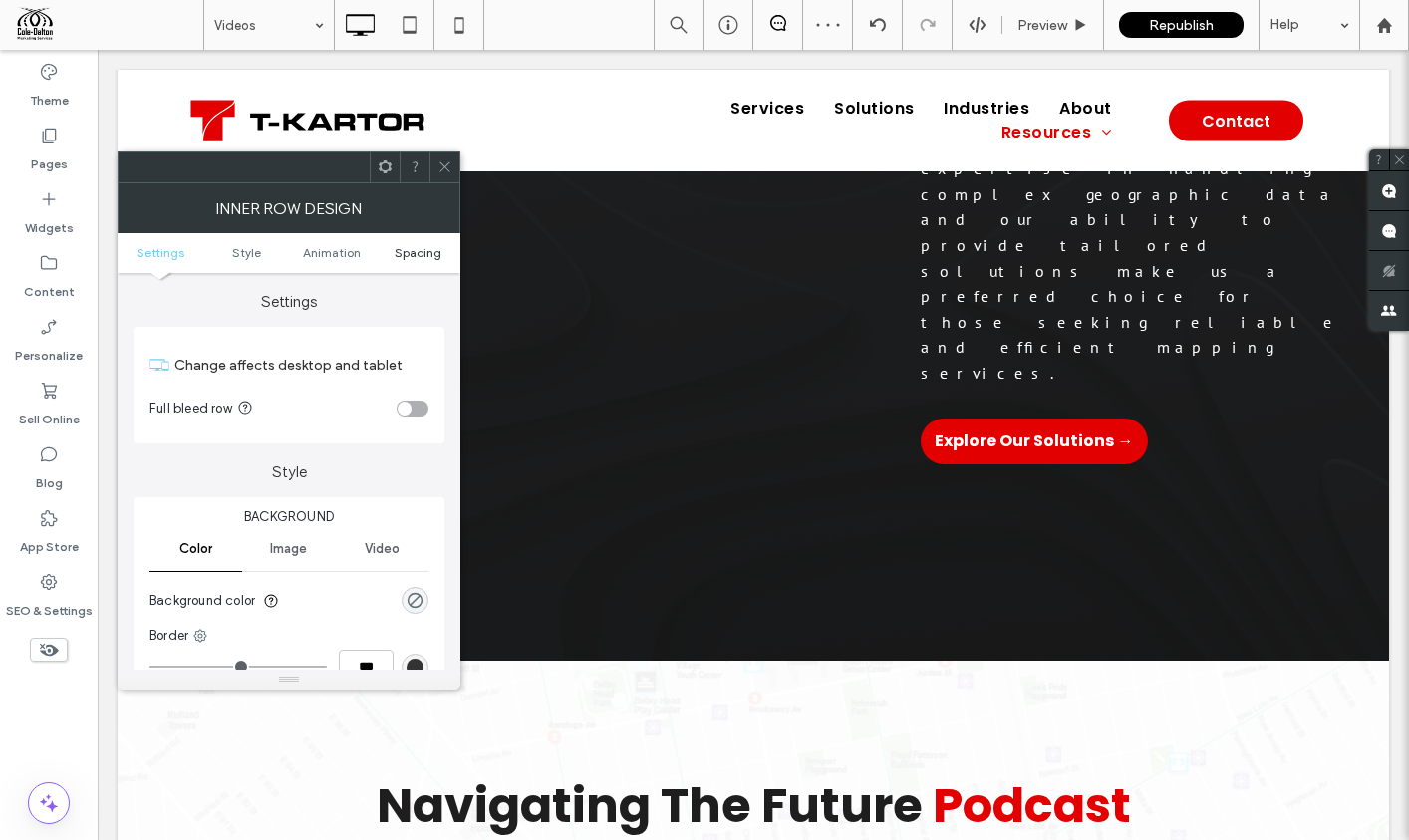 click on "Spacing" at bounding box center (418, 252) 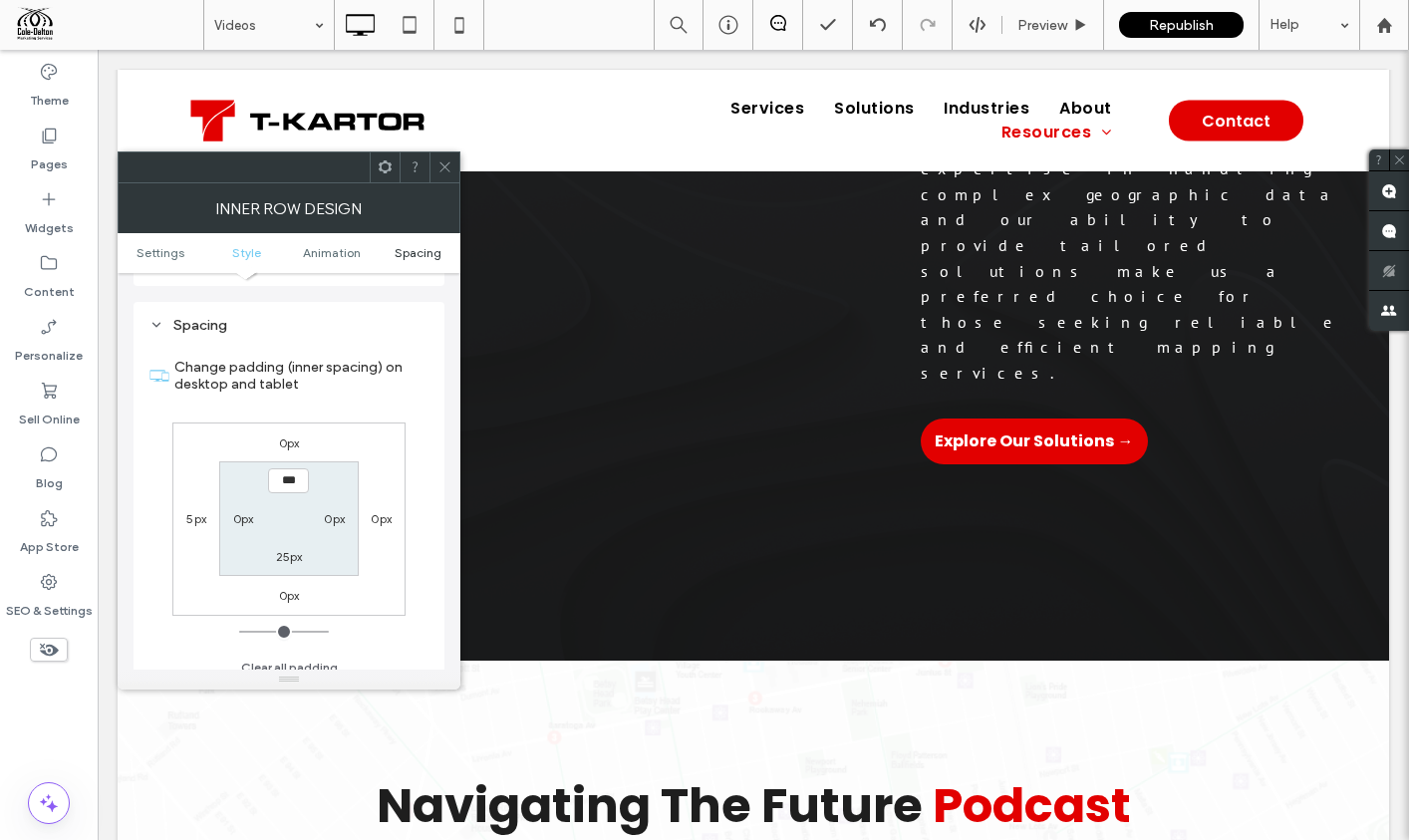 scroll, scrollTop: 638, scrollLeft: 0, axis: vertical 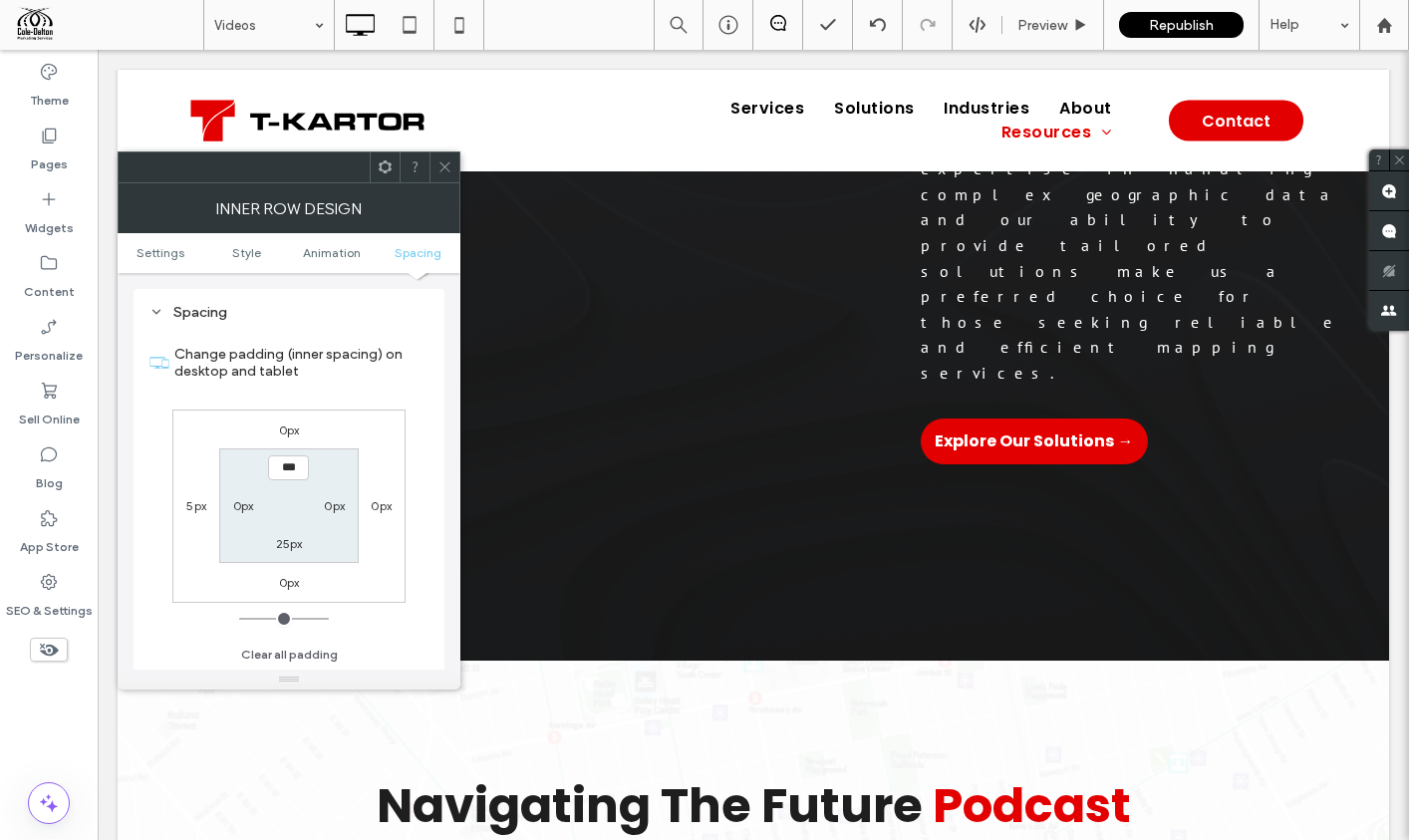 click on "5px" at bounding box center [196, 505] 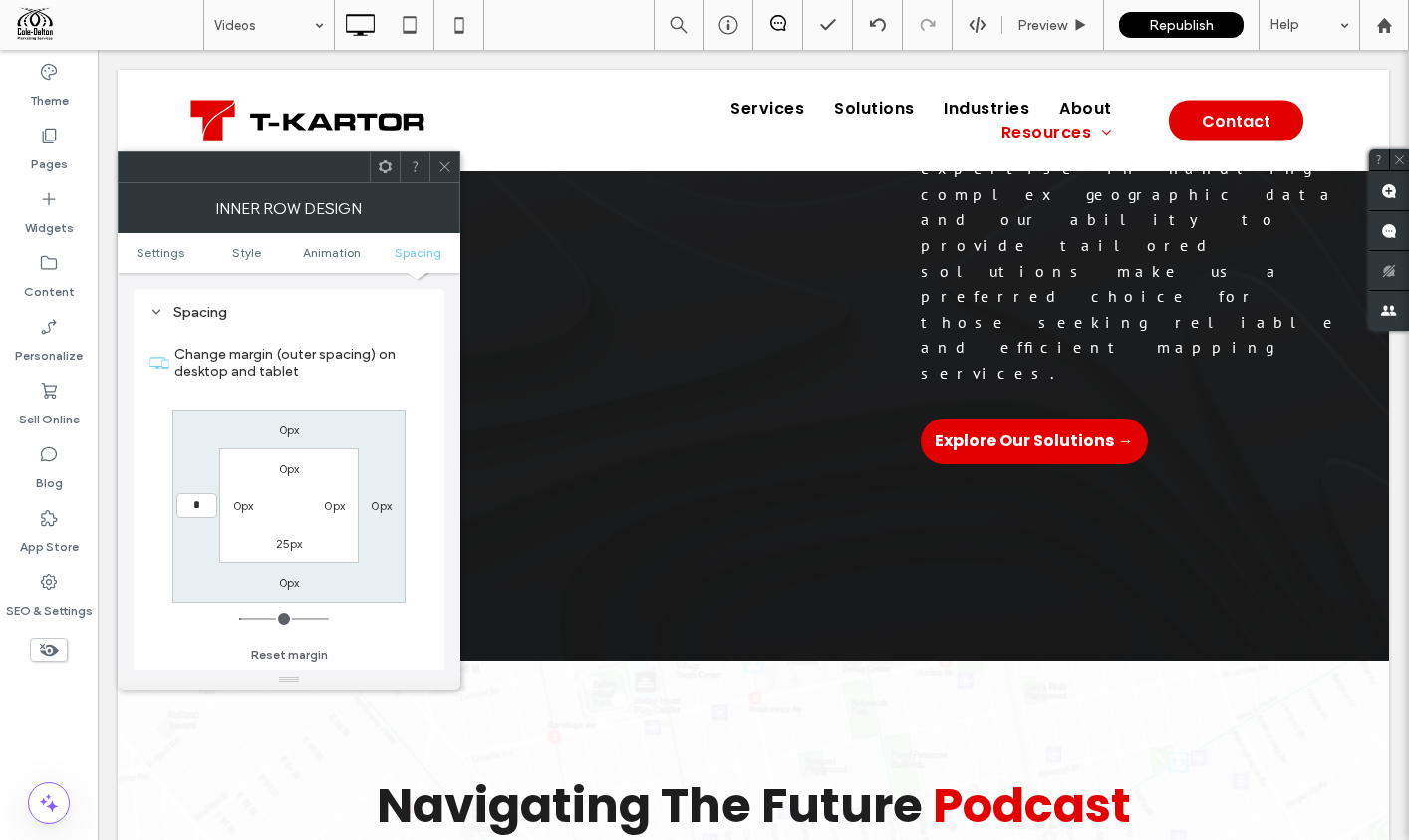 type on "*" 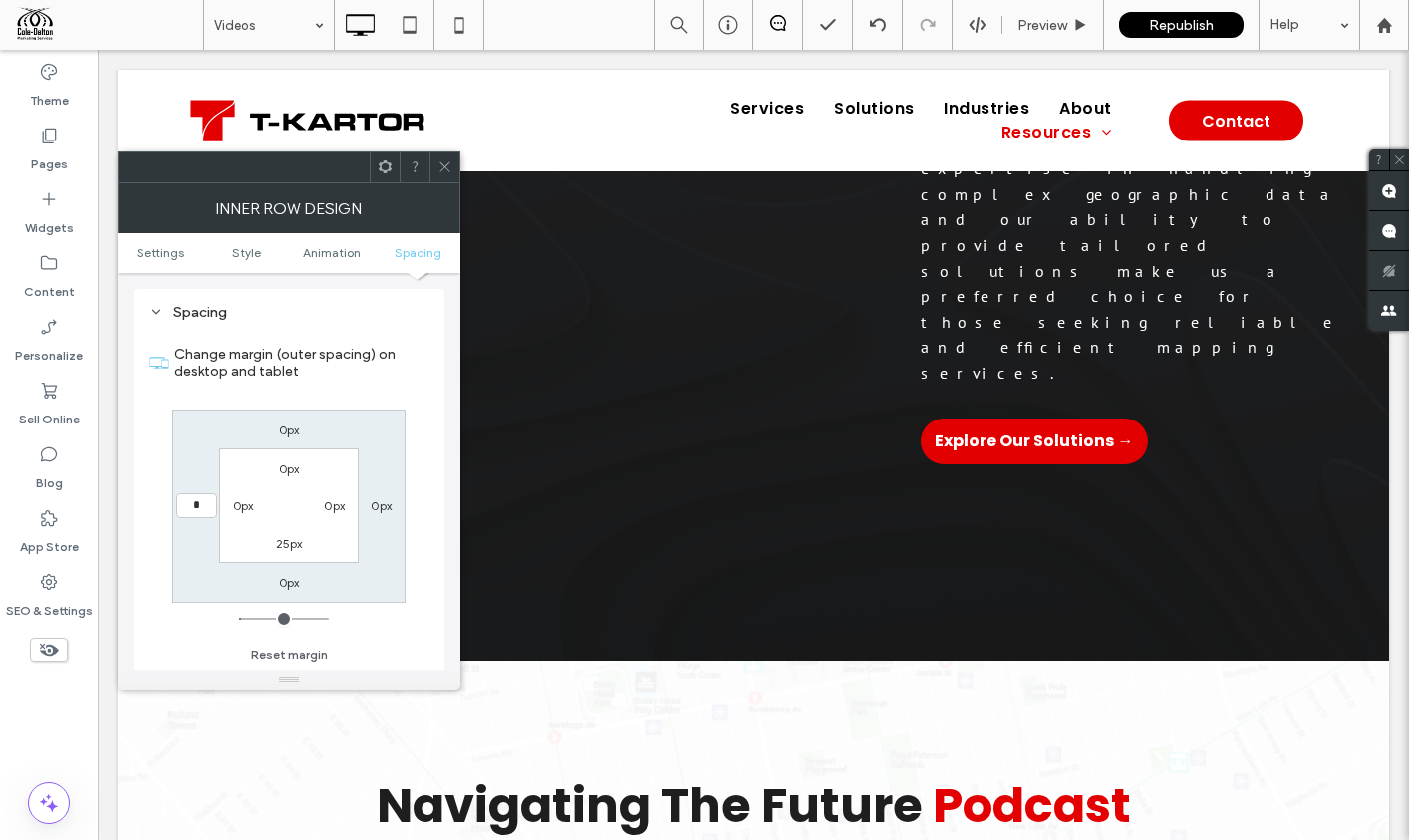 type on "*" 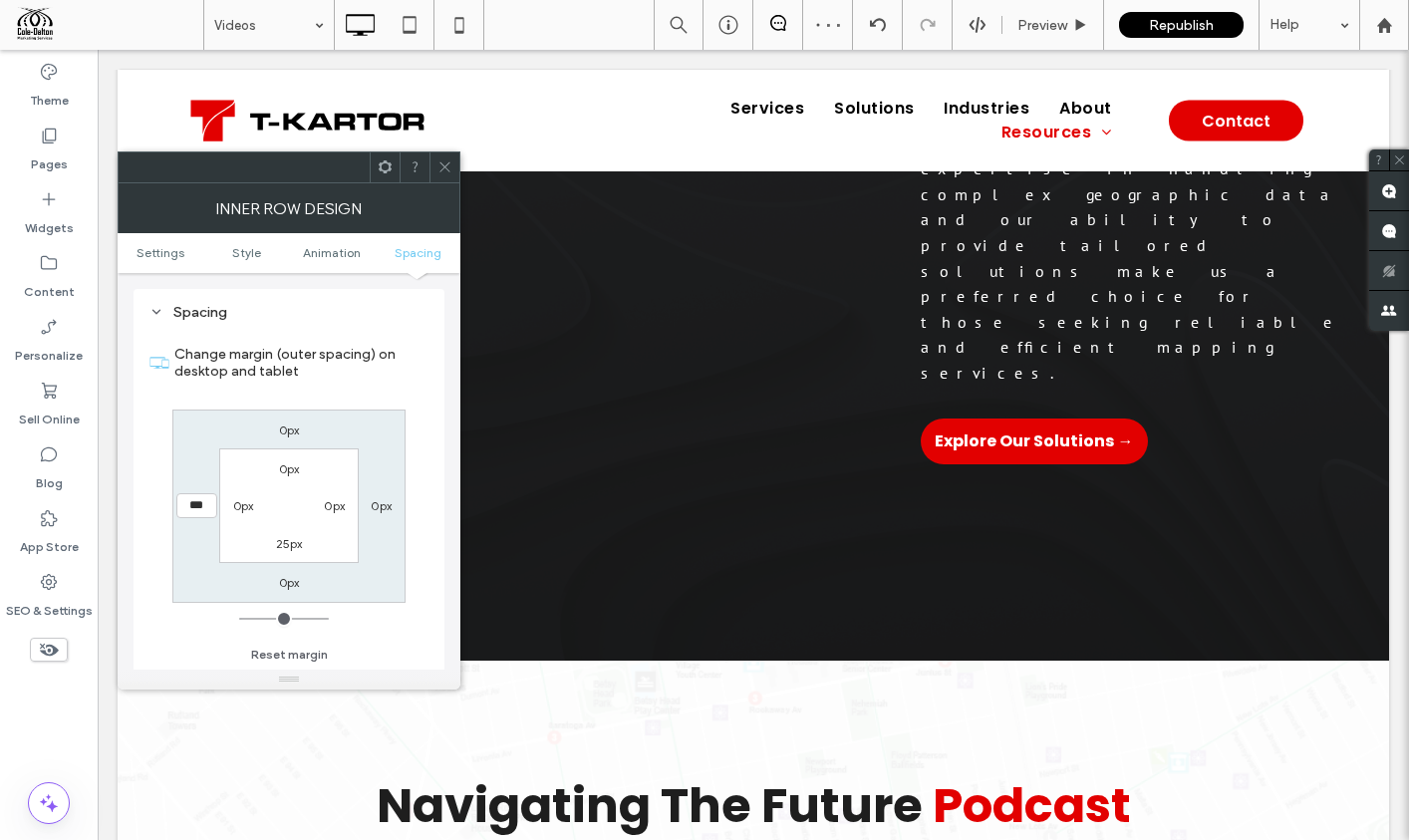 click 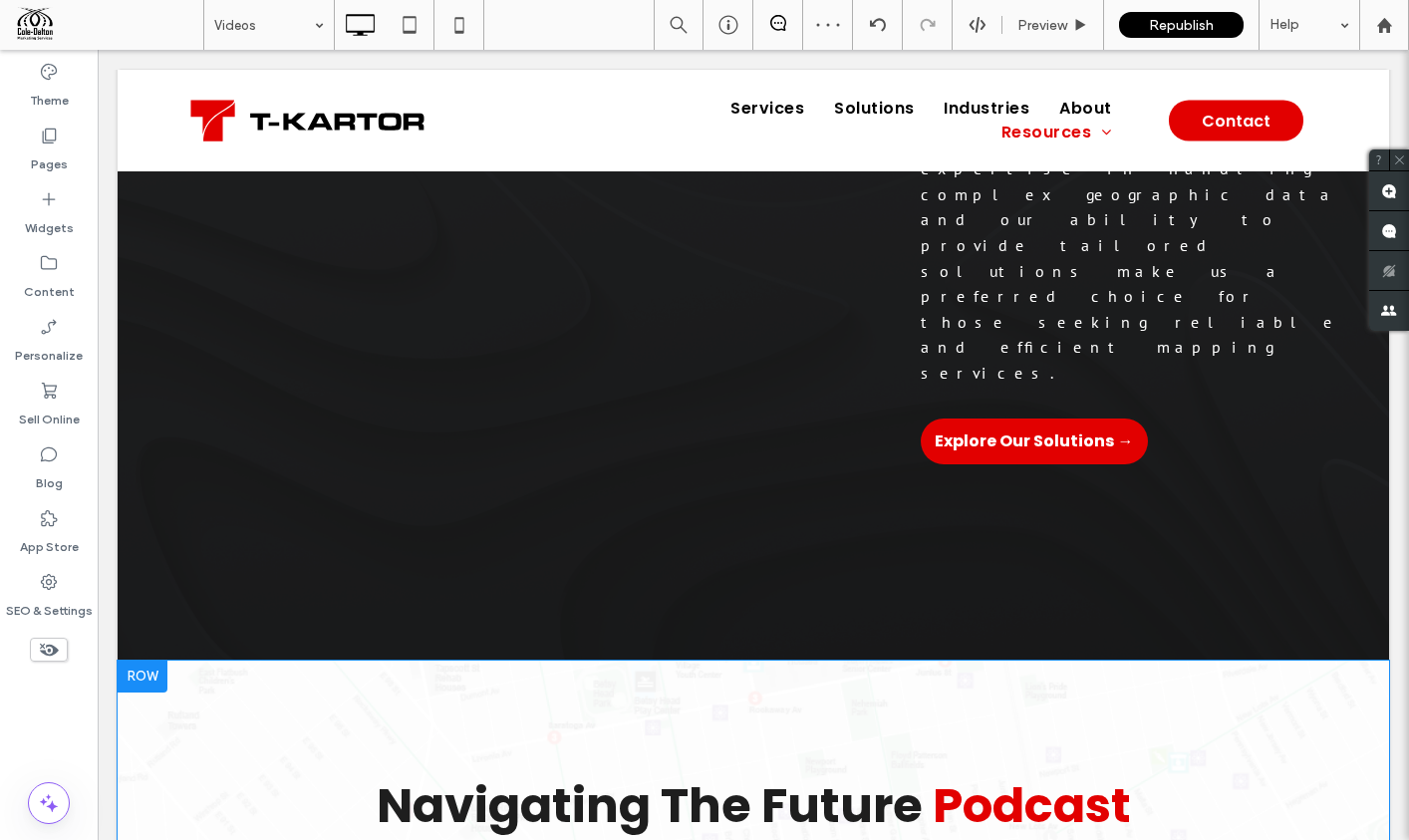 click on "Episode 01: Mapping Insights, Shaping Tomorrows
Click To Paste" at bounding box center (354, 1038) 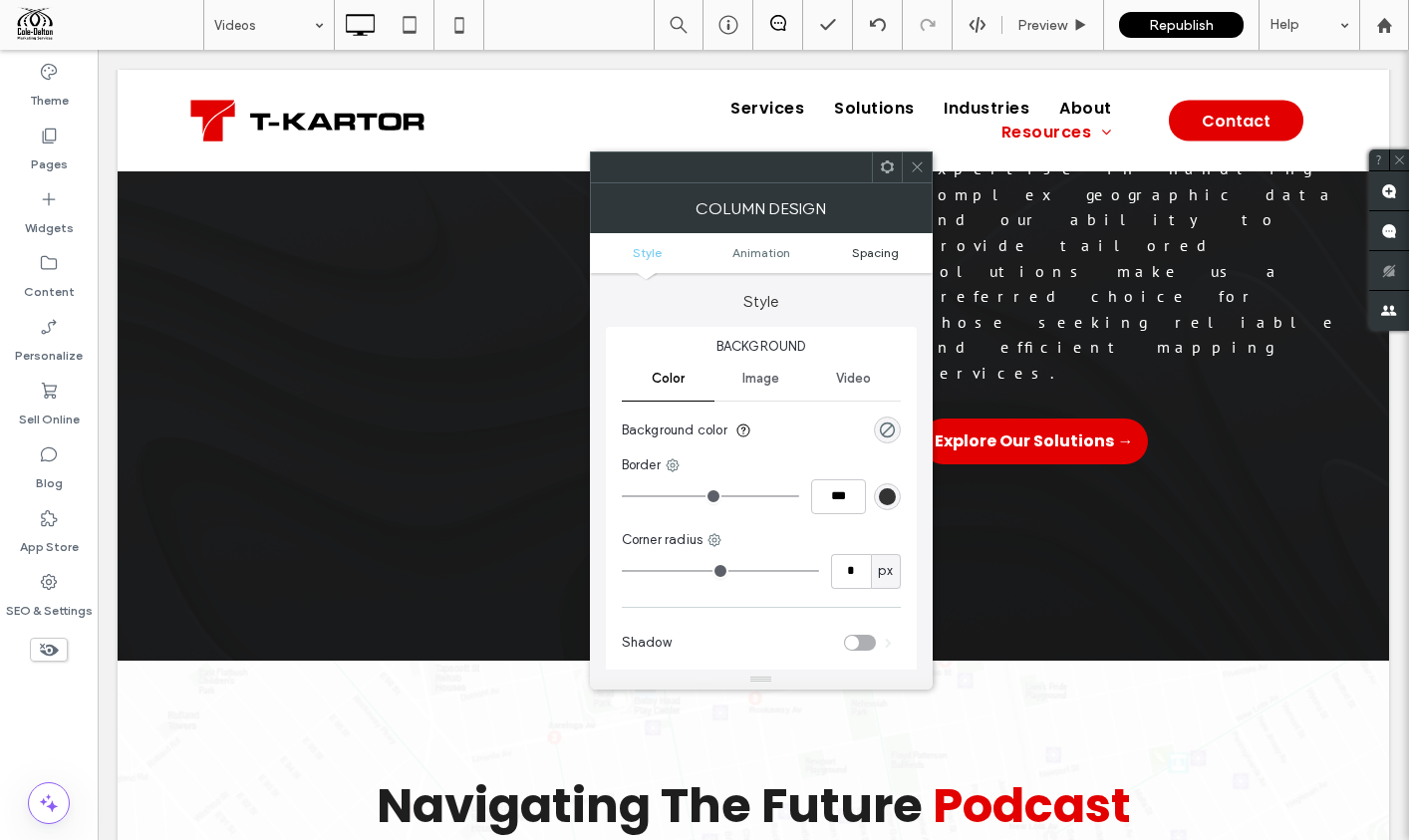 click on "Spacing" at bounding box center [875, 252] 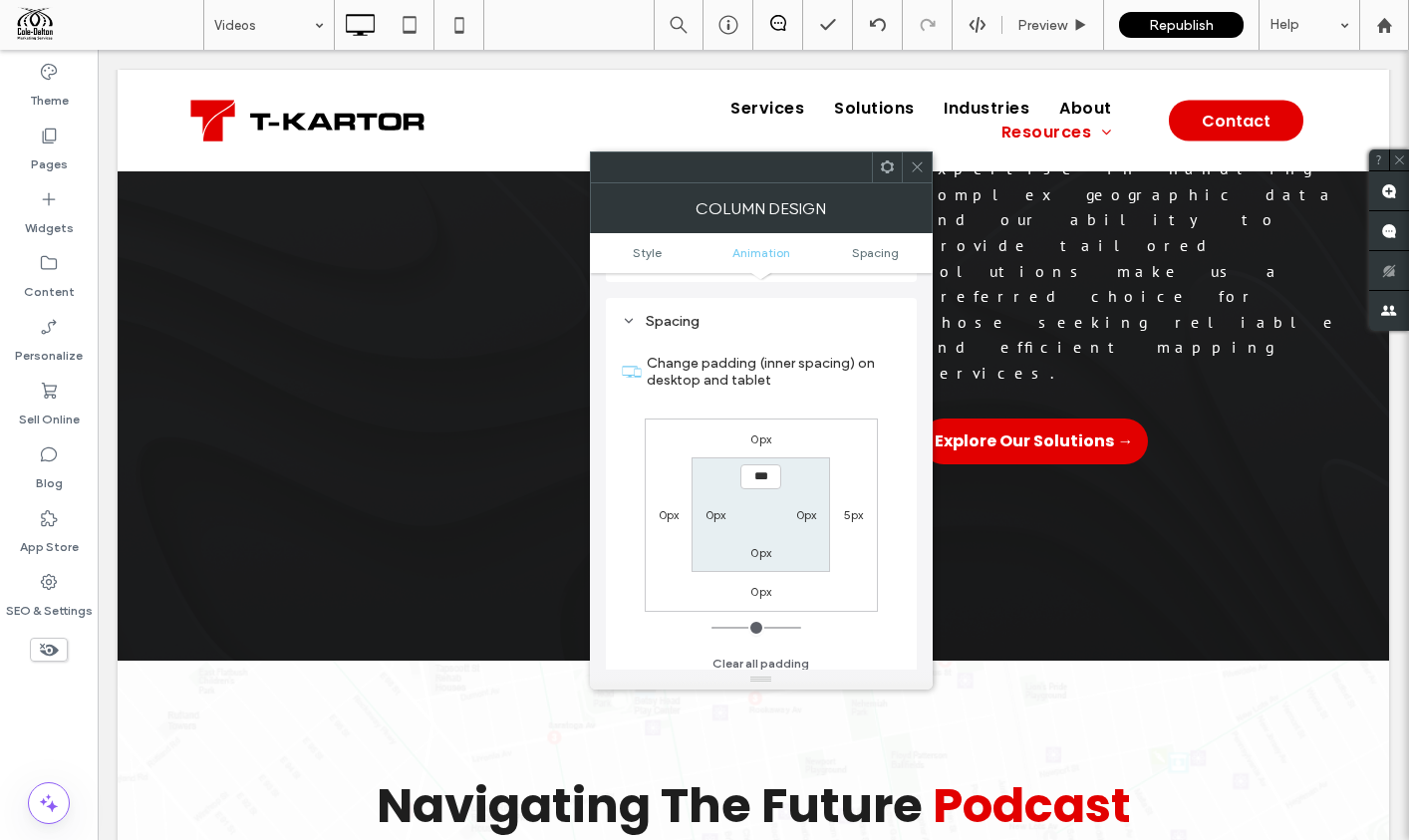 scroll, scrollTop: 467, scrollLeft: 0, axis: vertical 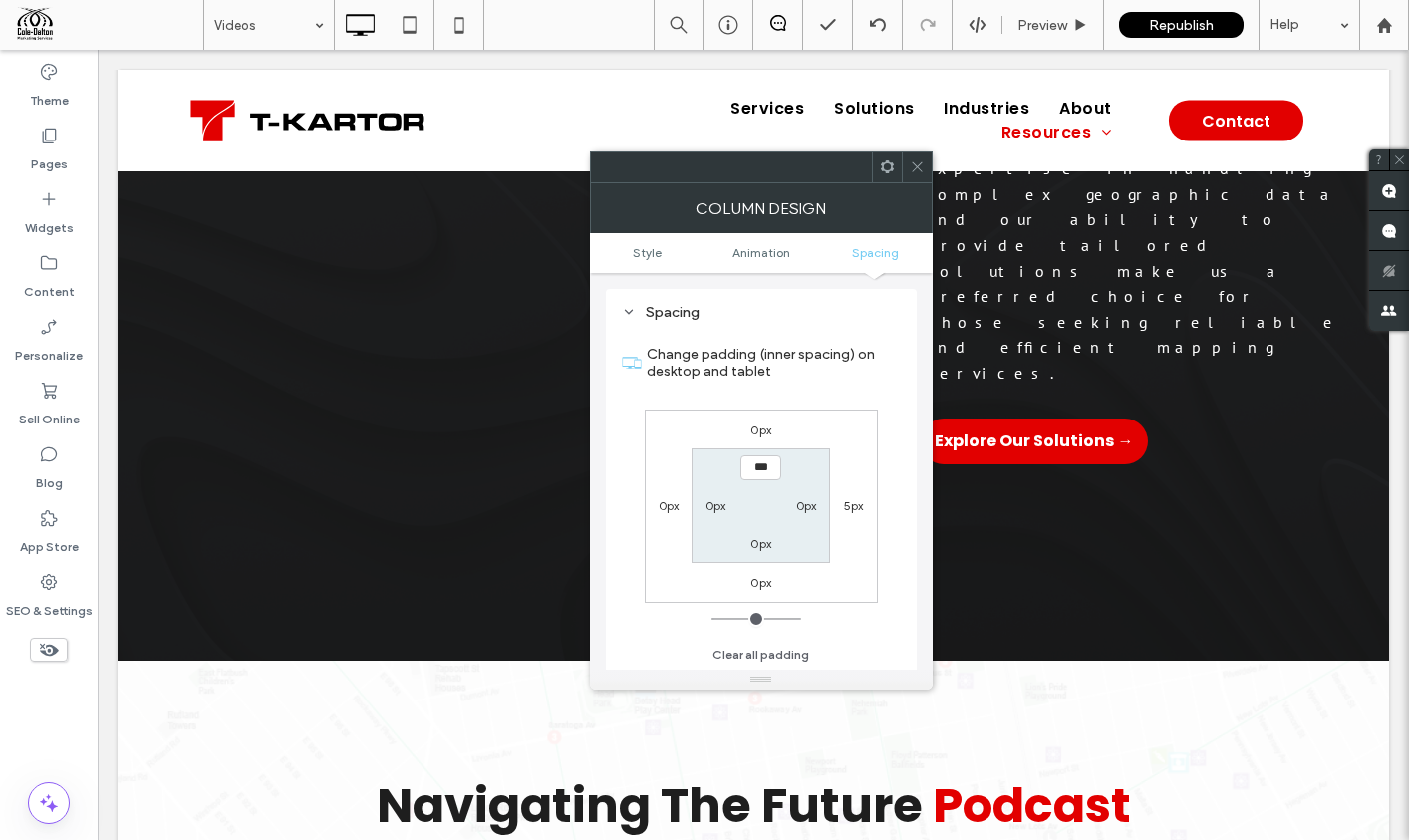 click 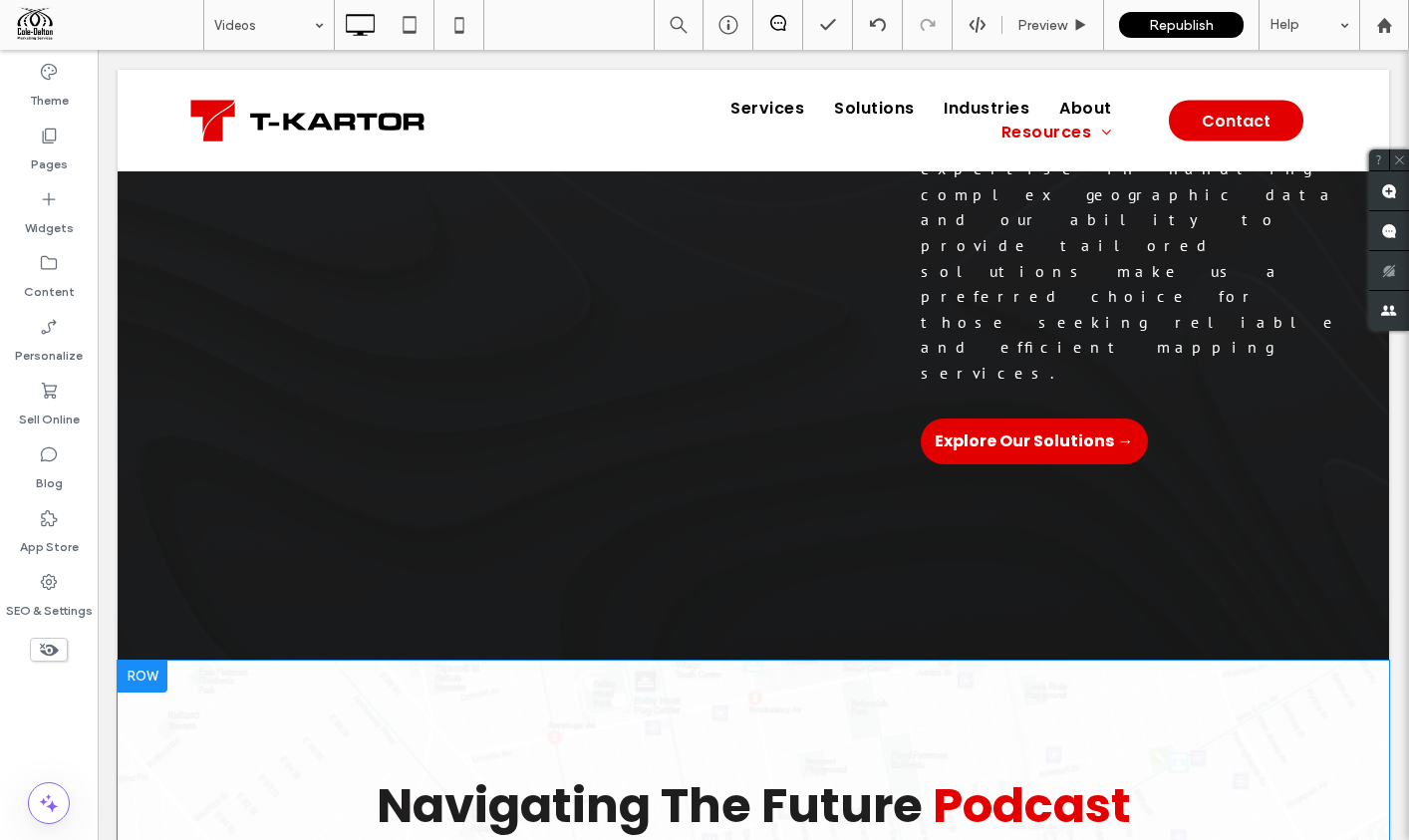 click on "Episode 02: The Way We Move - How Wayfinding Connects" at bounding box center (1128, 1144) 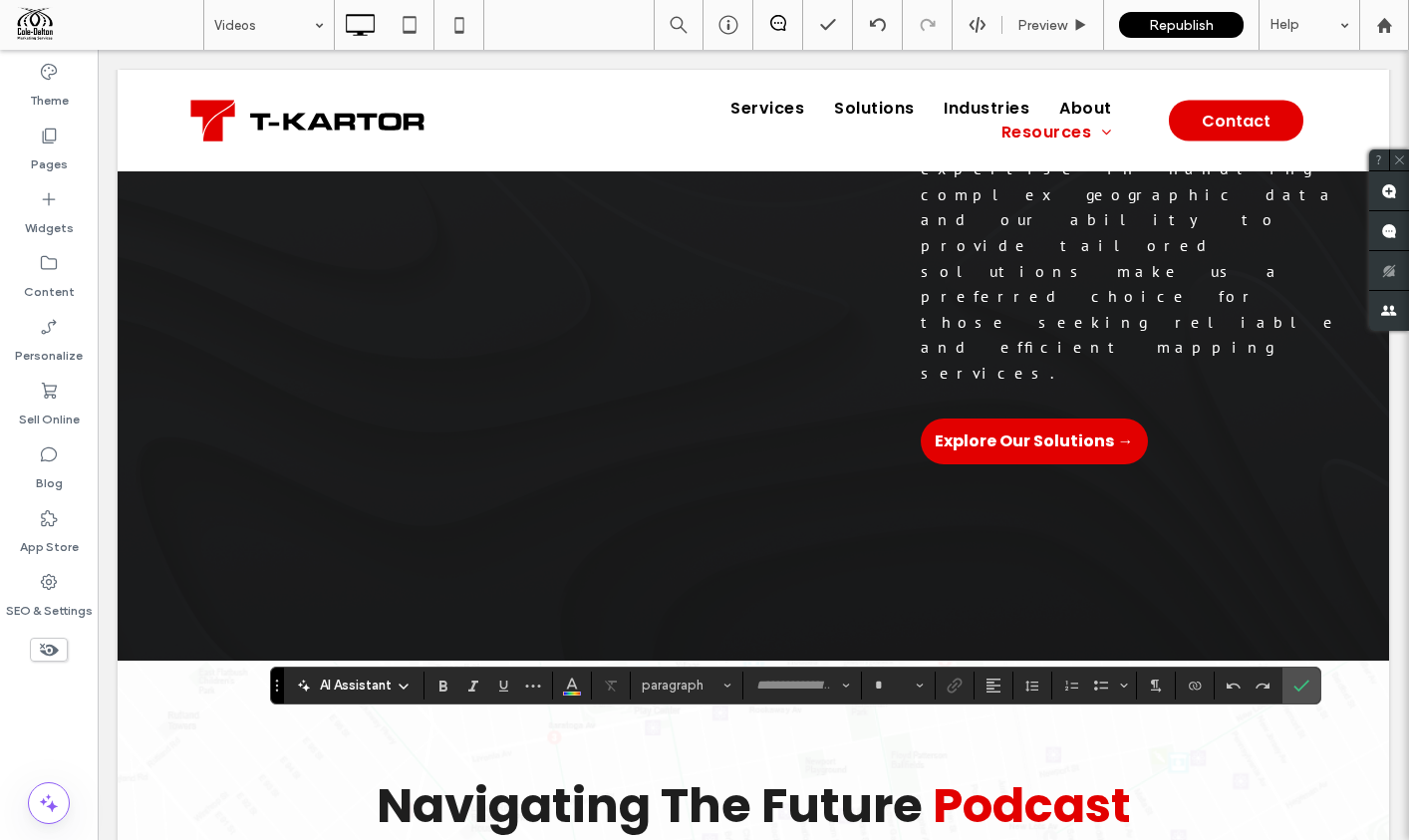 type on "*******" 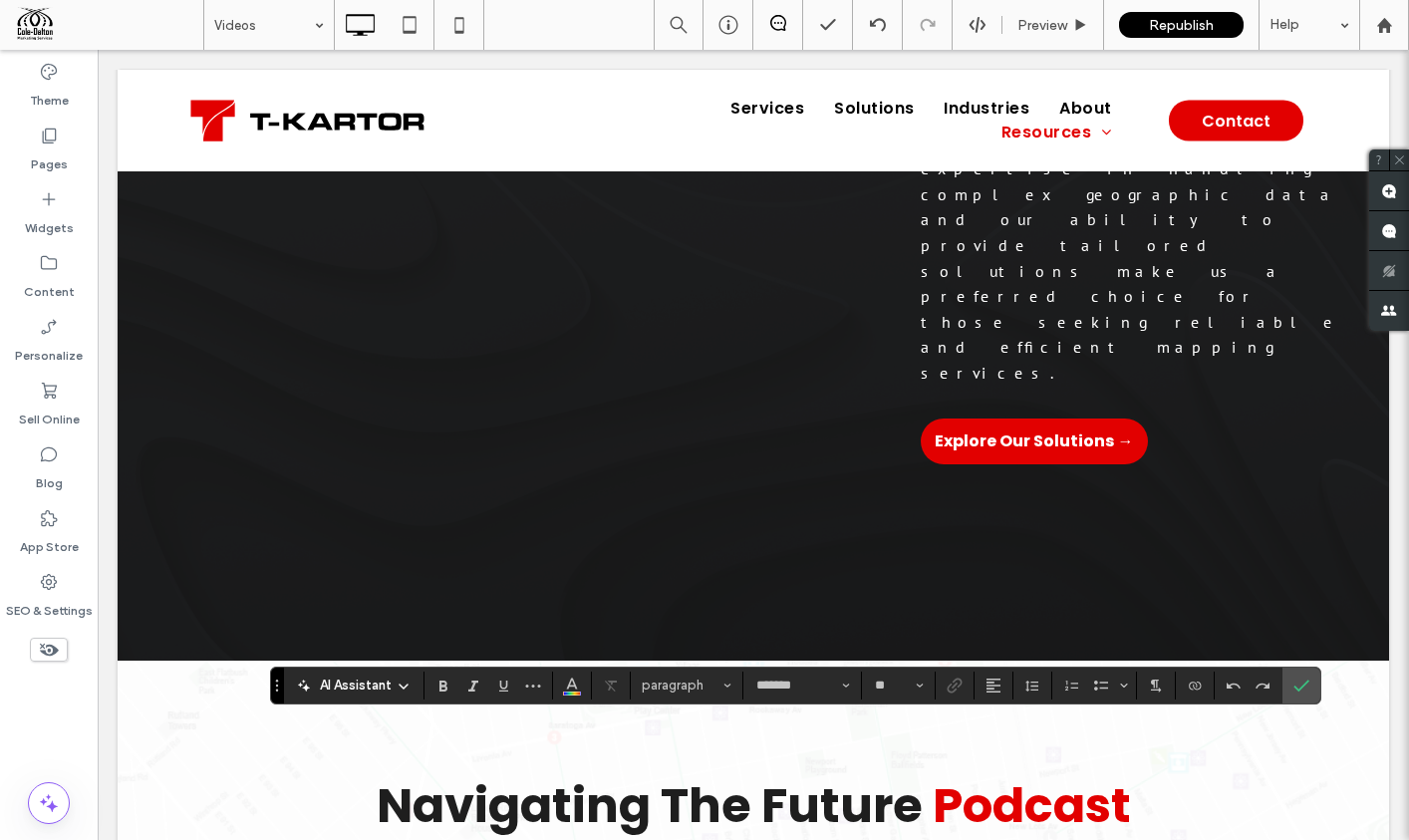 click on "**********" at bounding box center (1141, 1127) 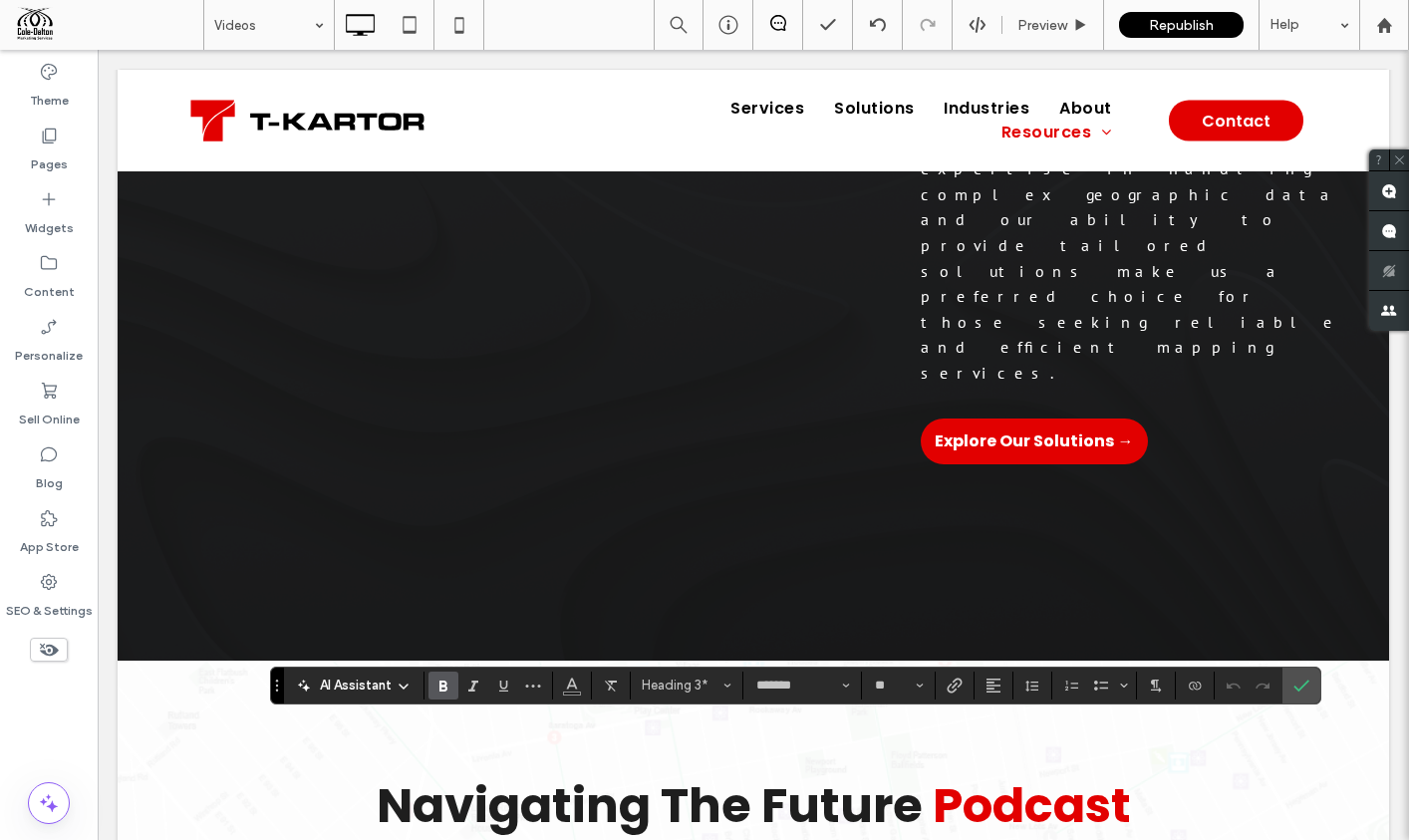 click on "**********" at bounding box center (1141, 1127) 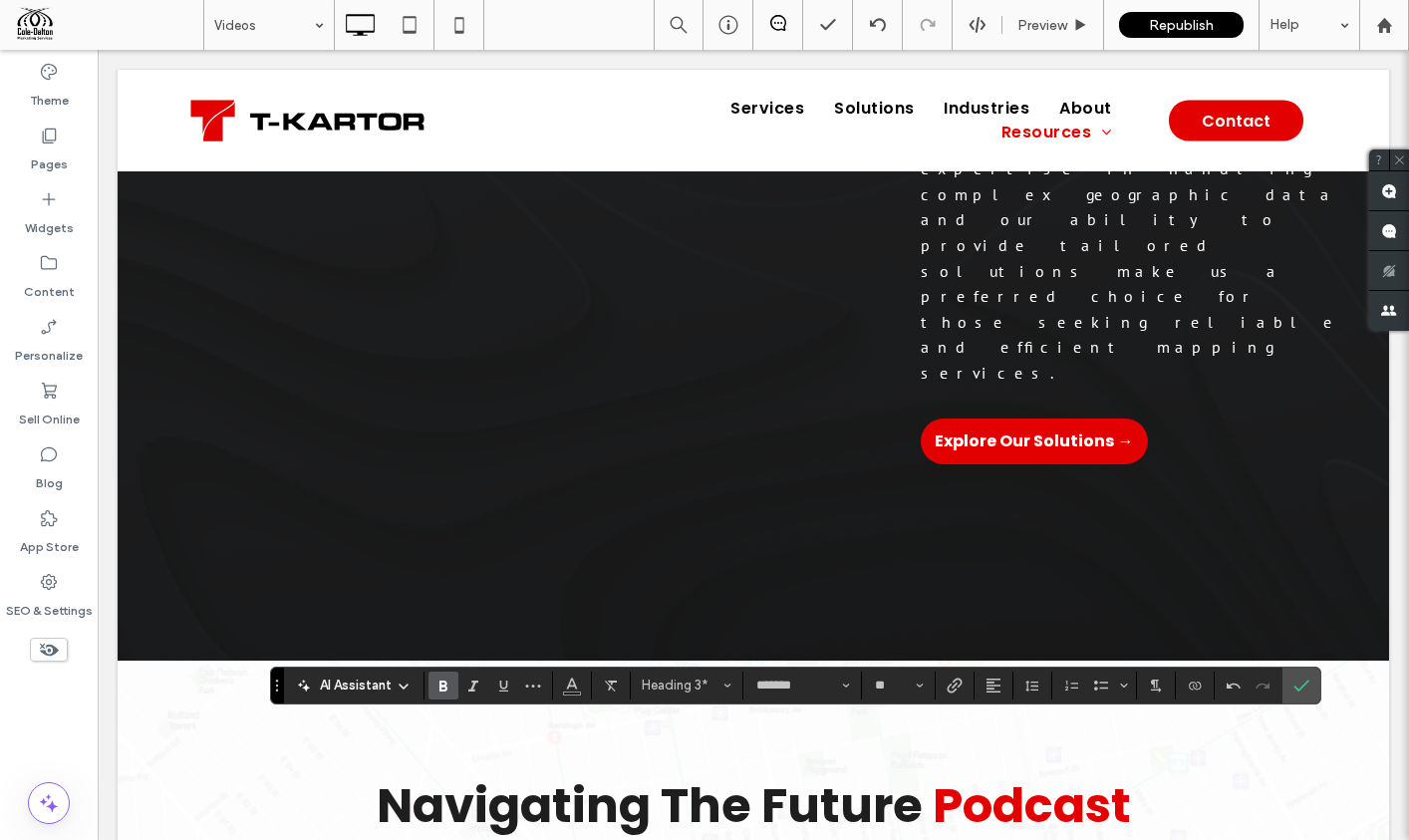 drag, startPoint x: 1068, startPoint y: 737, endPoint x: 1287, endPoint y: 730, distance: 219.11184 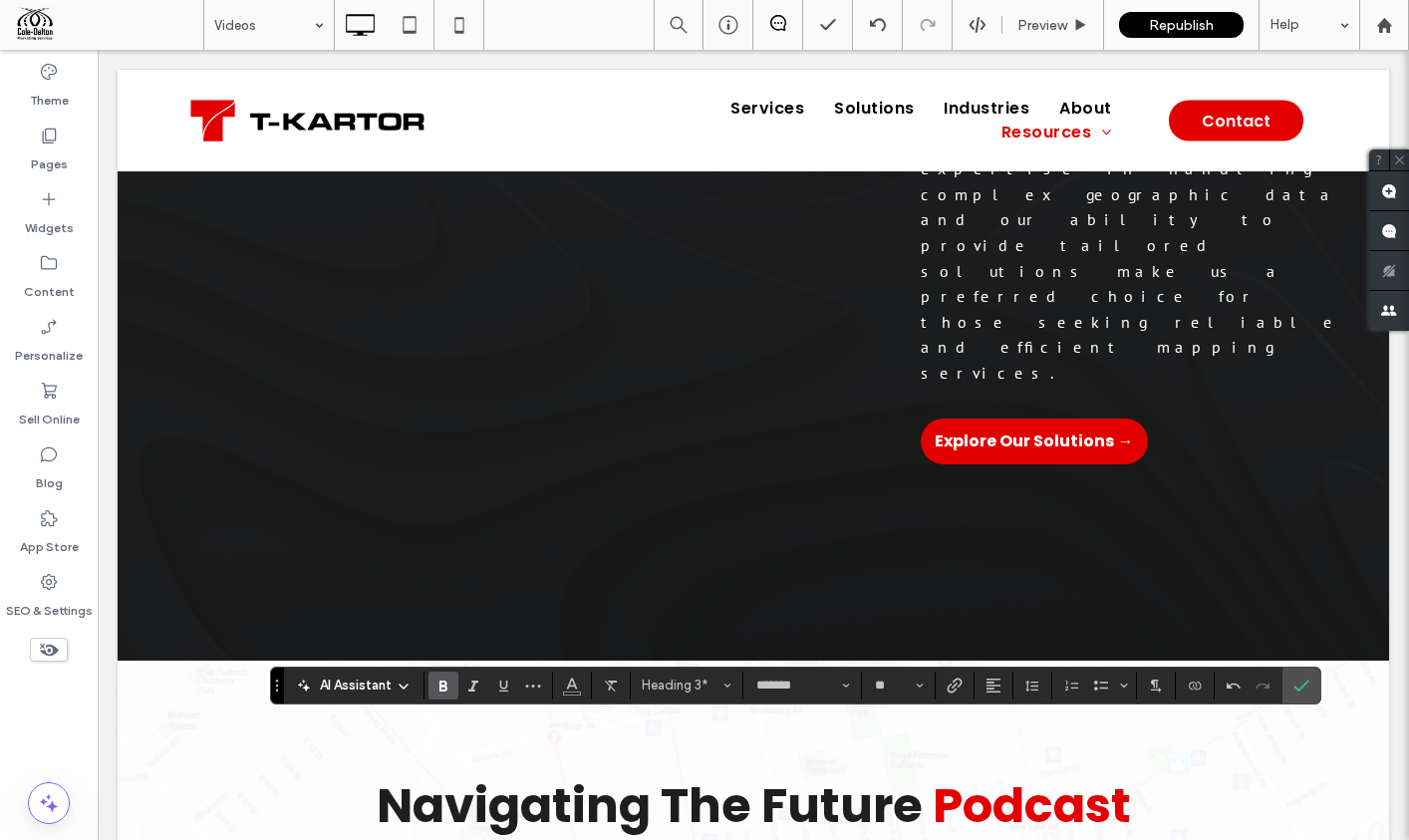 drag, startPoint x: 1119, startPoint y: 737, endPoint x: 1322, endPoint y: 738, distance: 203.00246 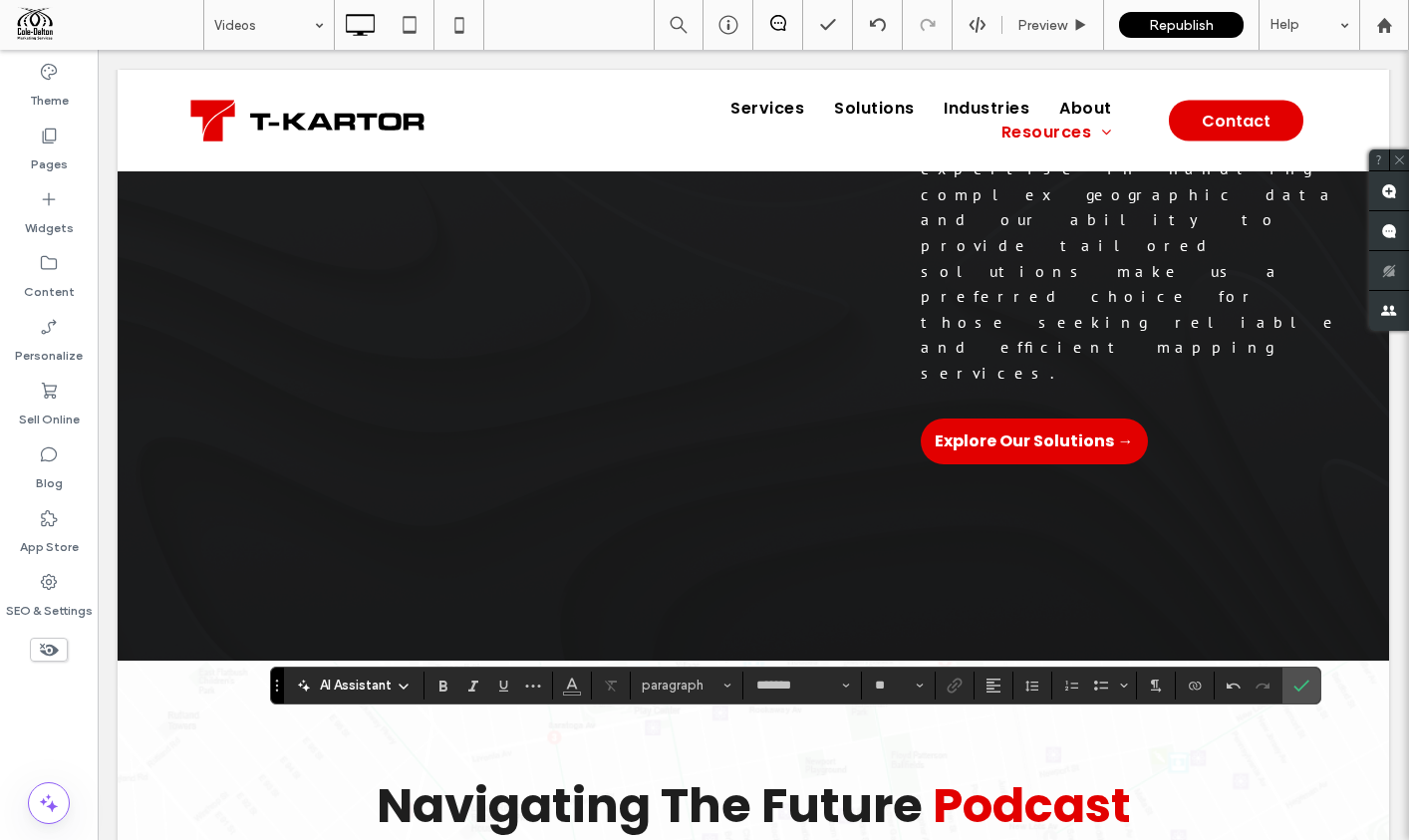 click on "**********" at bounding box center [1153, 1137] 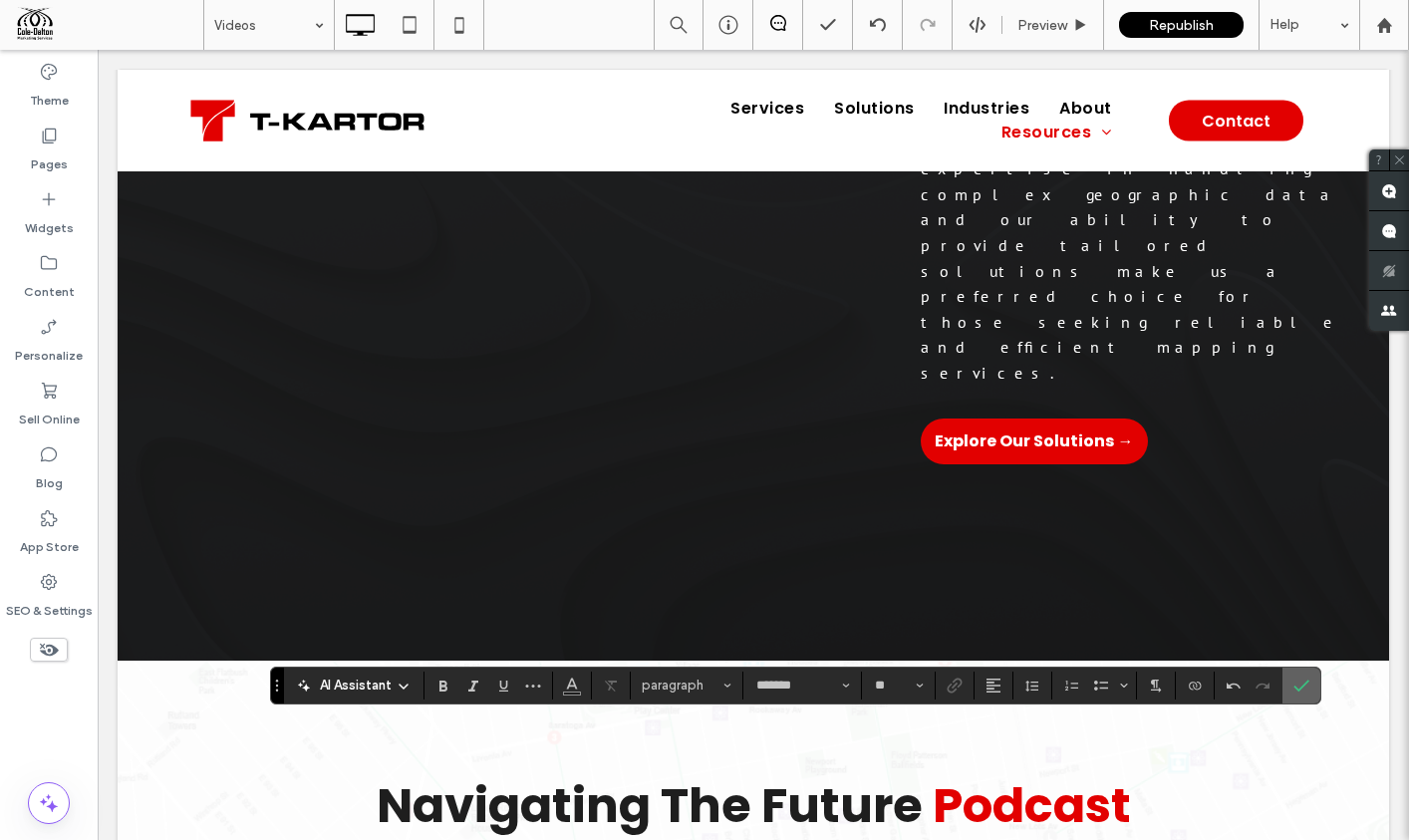 click 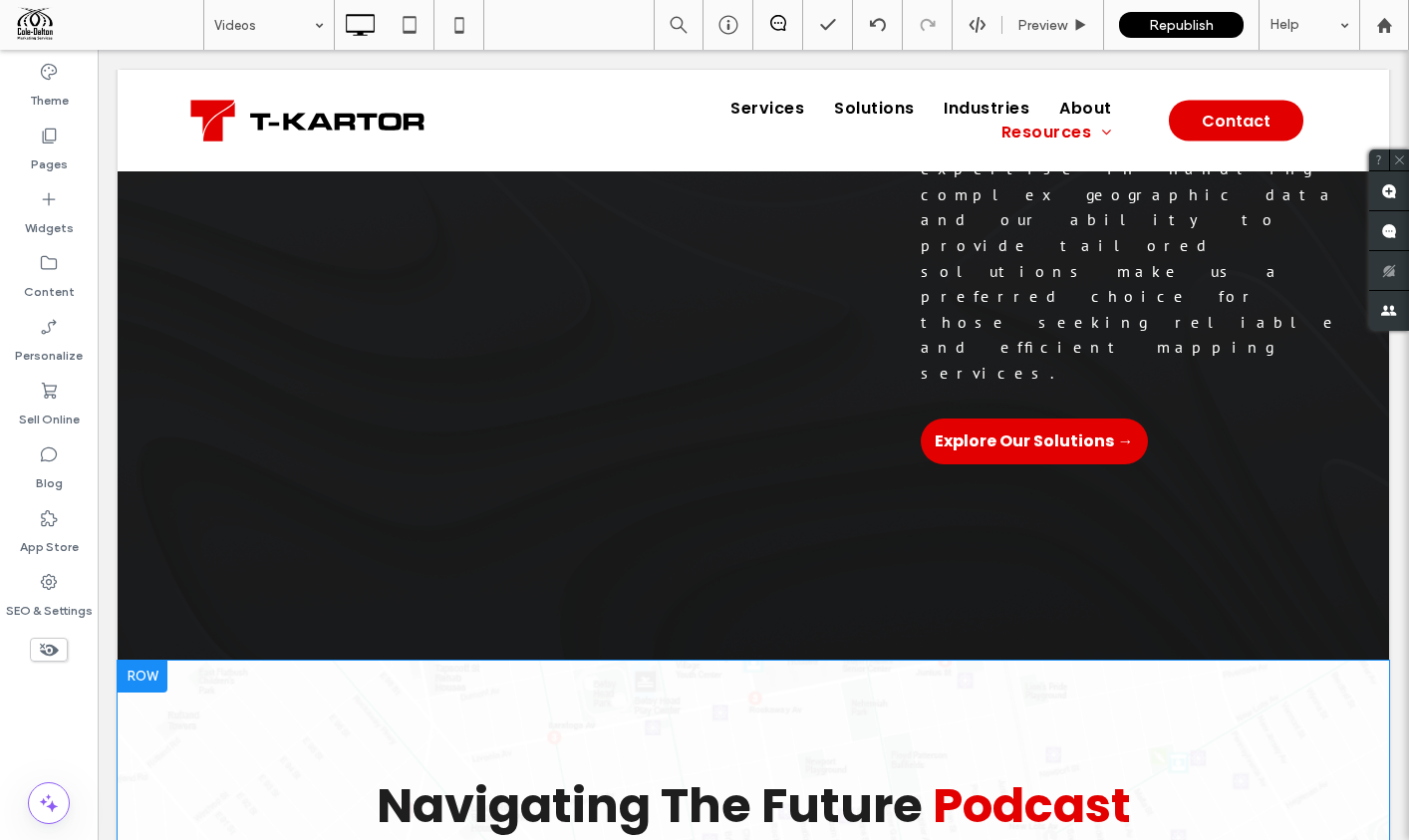 click at bounding box center (1153, 1000) 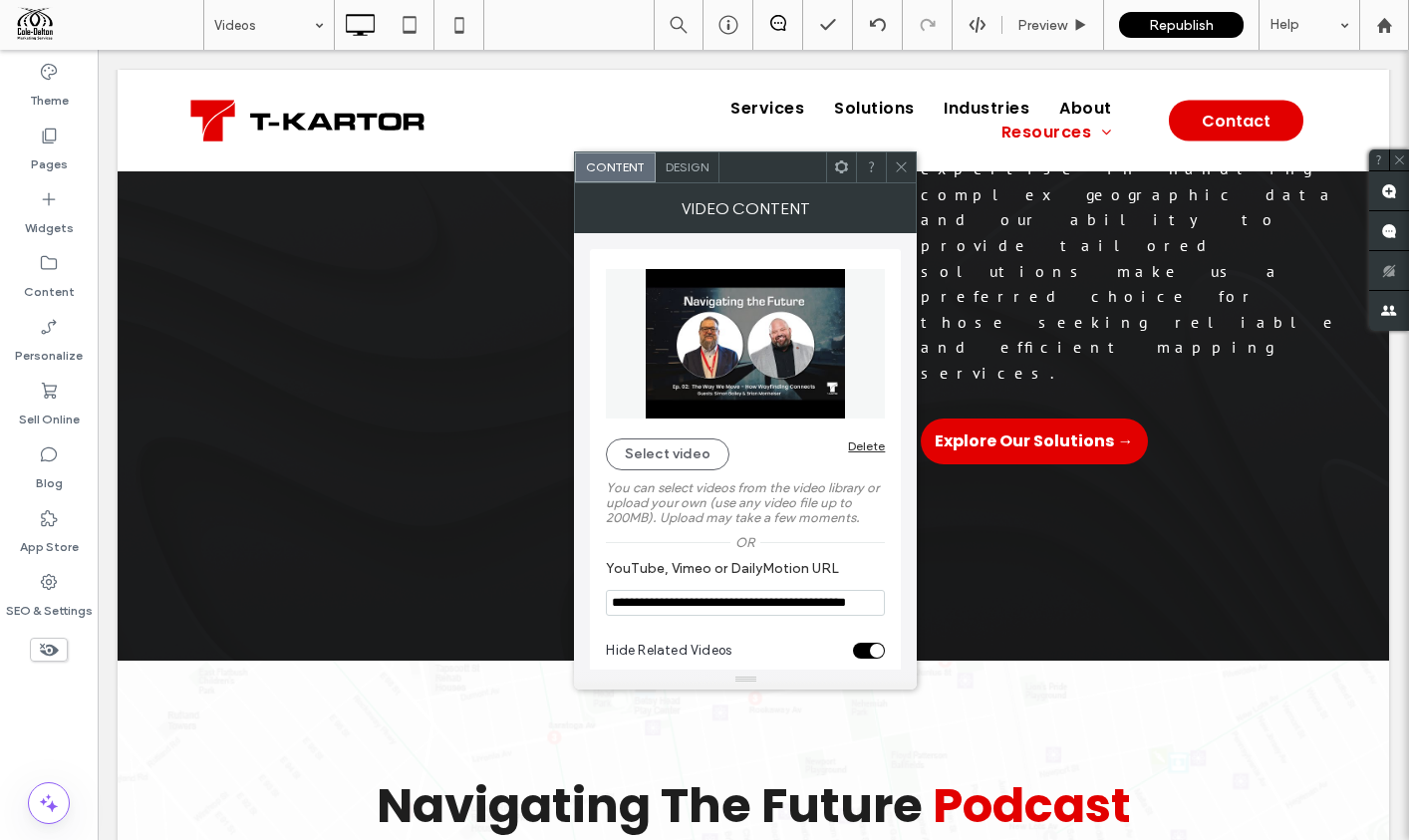 scroll, scrollTop: 0, scrollLeft: 73, axis: horizontal 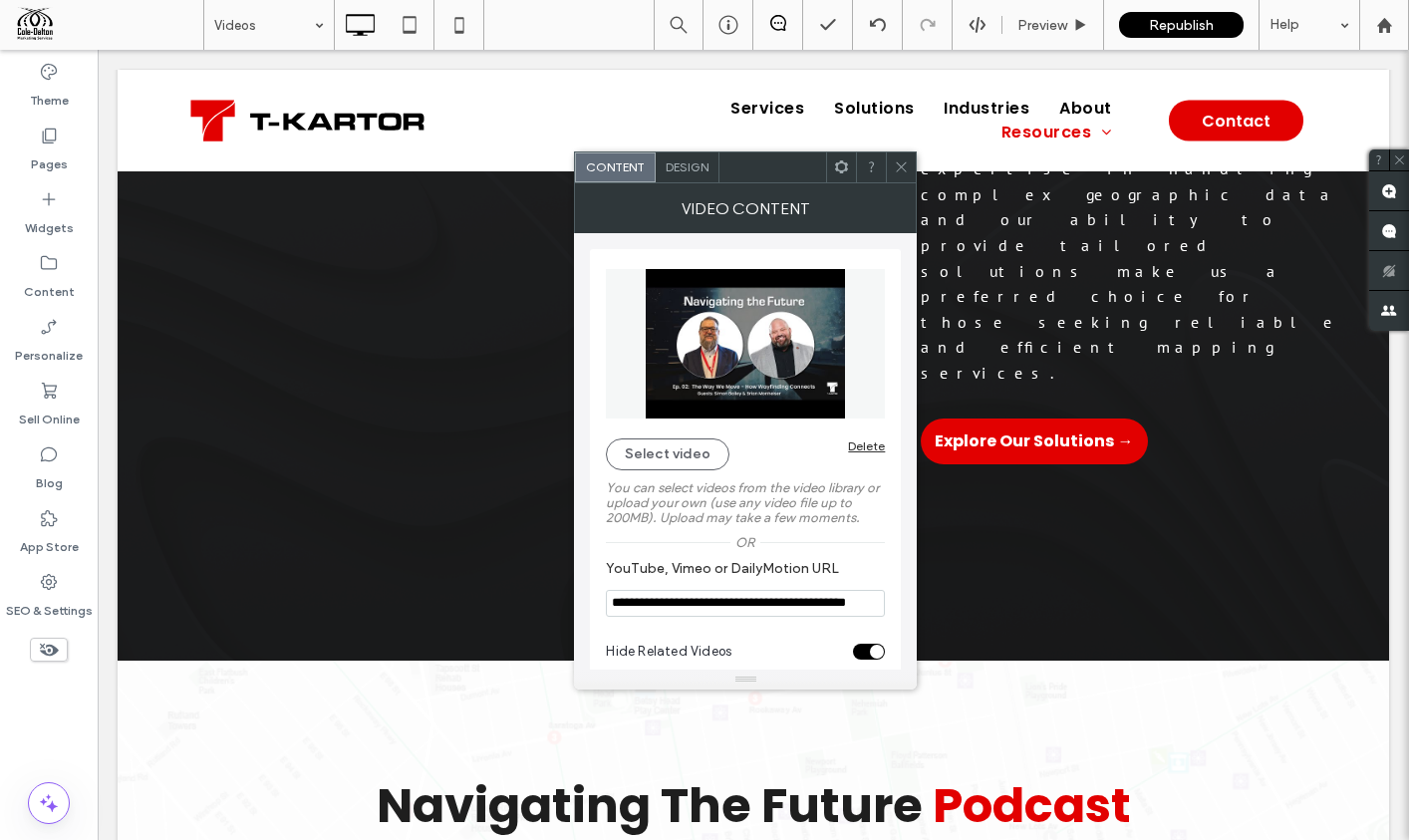 drag, startPoint x: 610, startPoint y: 603, endPoint x: 897, endPoint y: 606, distance: 287.01568 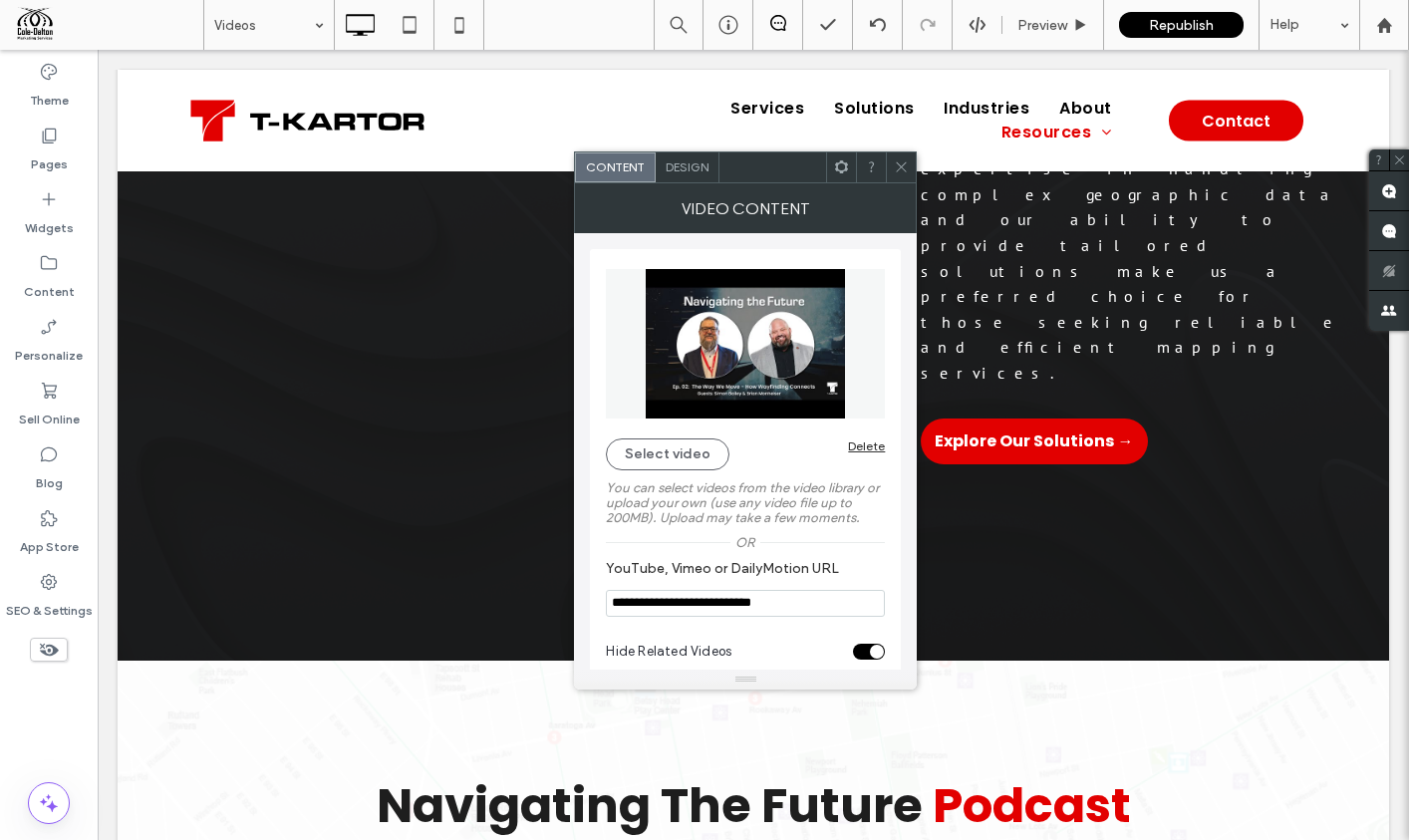 scroll, scrollTop: 0, scrollLeft: 0, axis: both 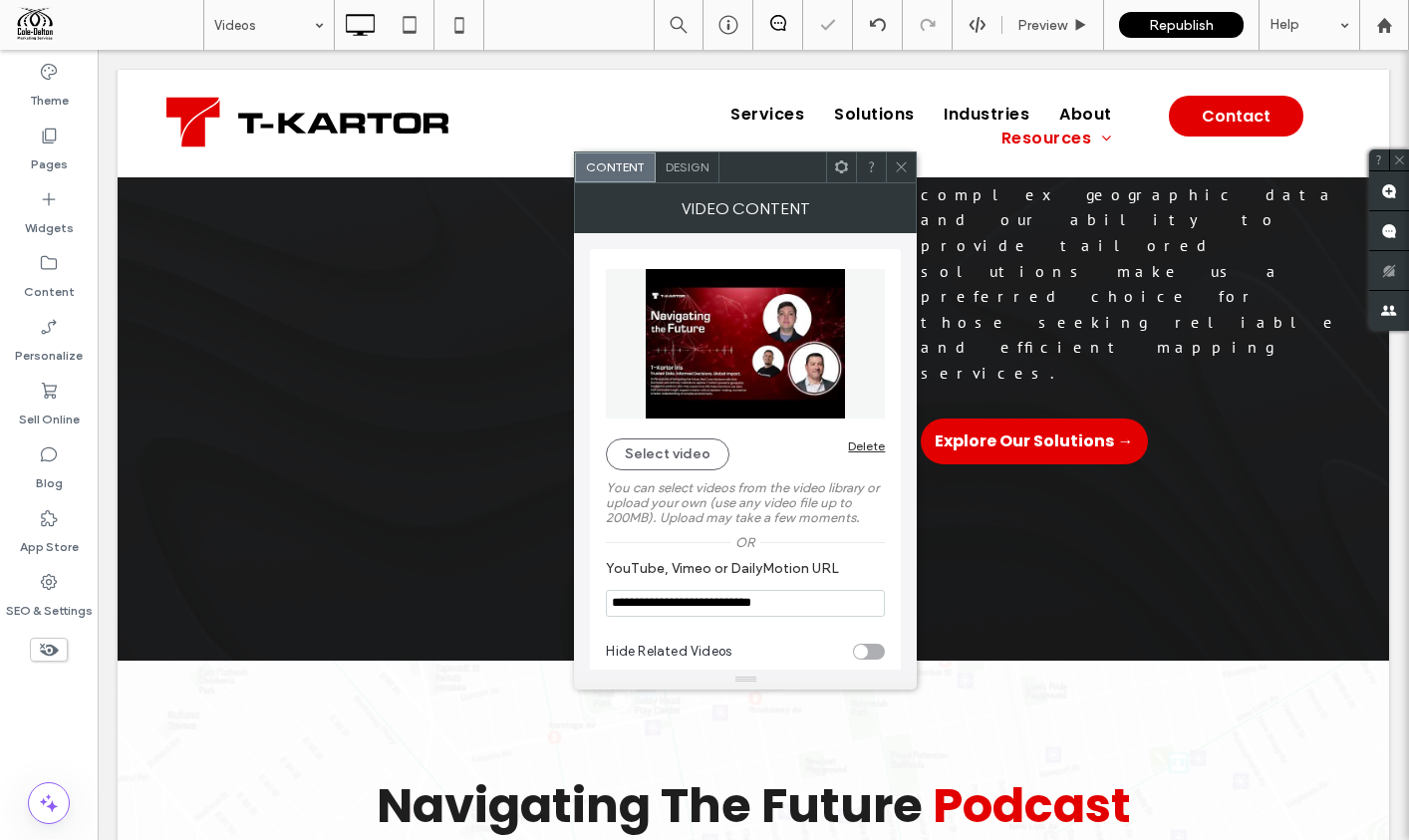 type on "**********" 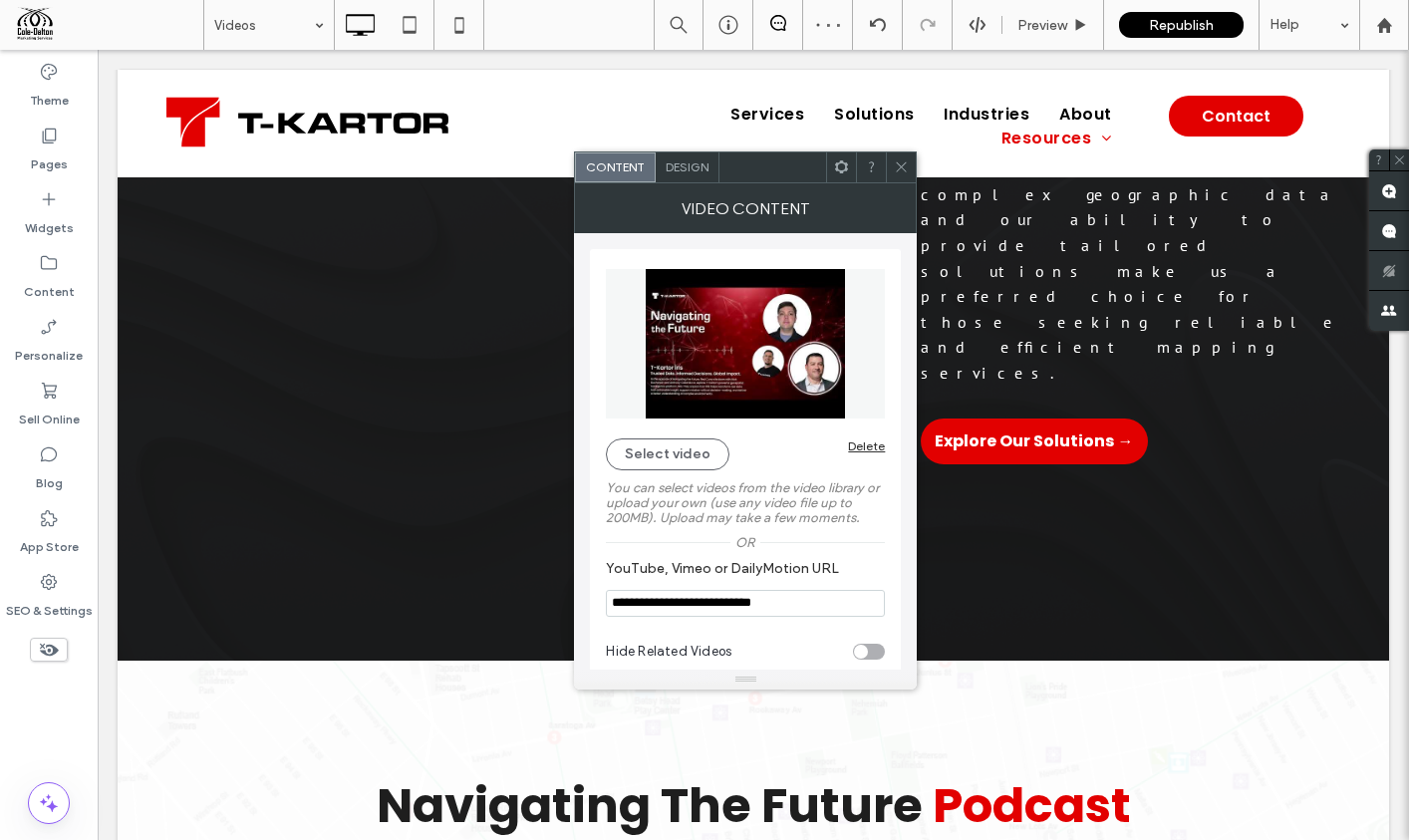 click 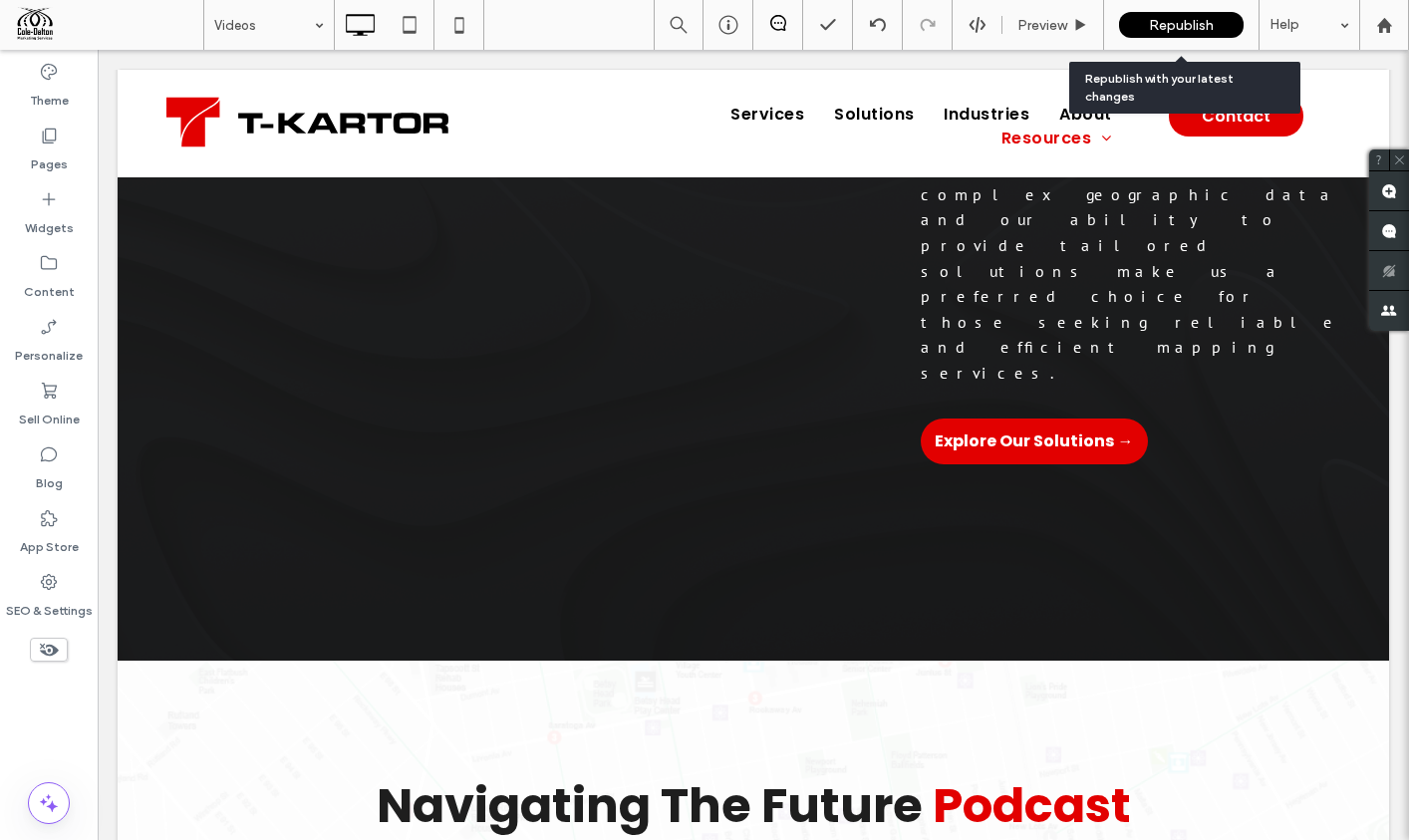 click on "Republish" at bounding box center [1181, 25] 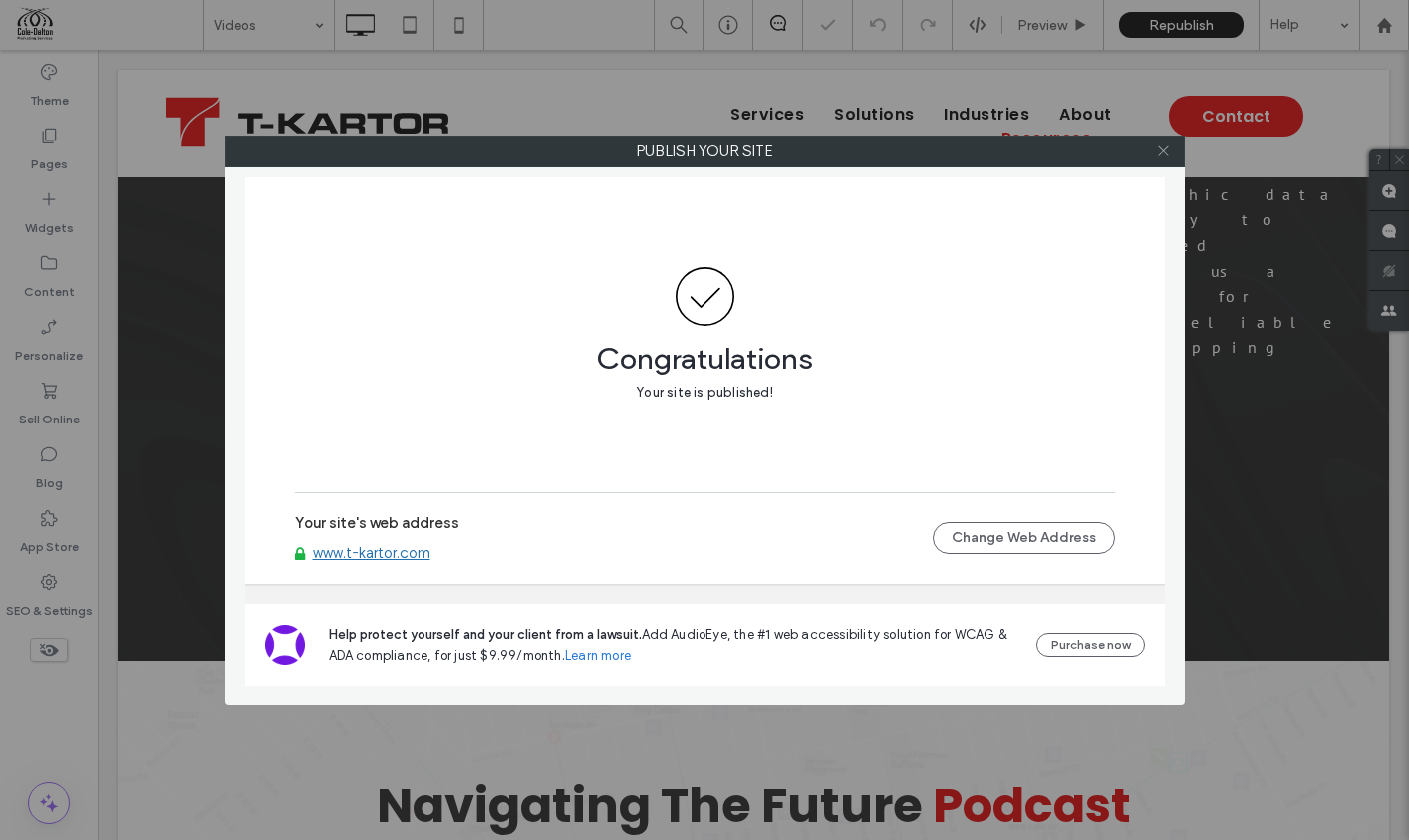 click at bounding box center (1163, 151) 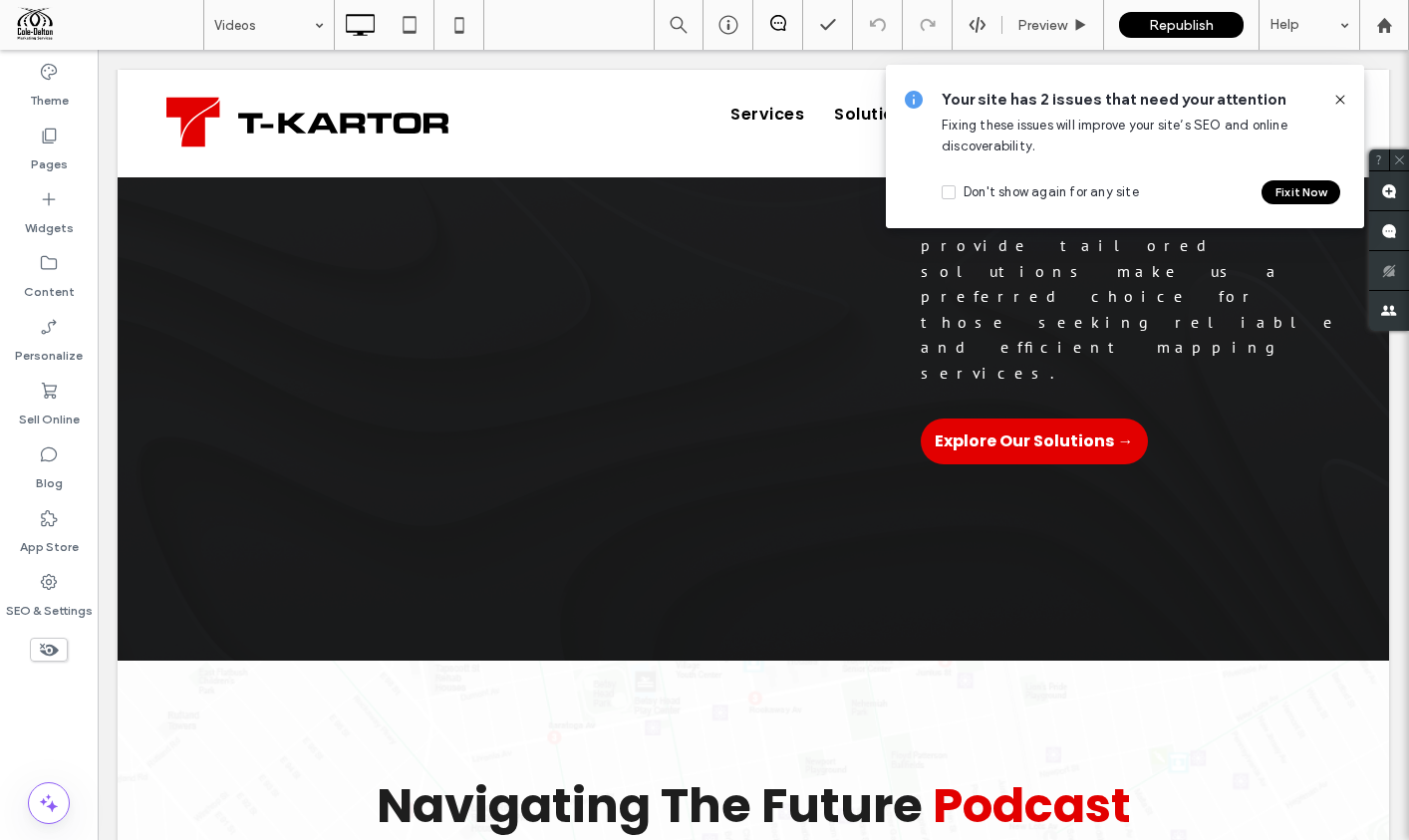 scroll, scrollTop: 1429, scrollLeft: 0, axis: vertical 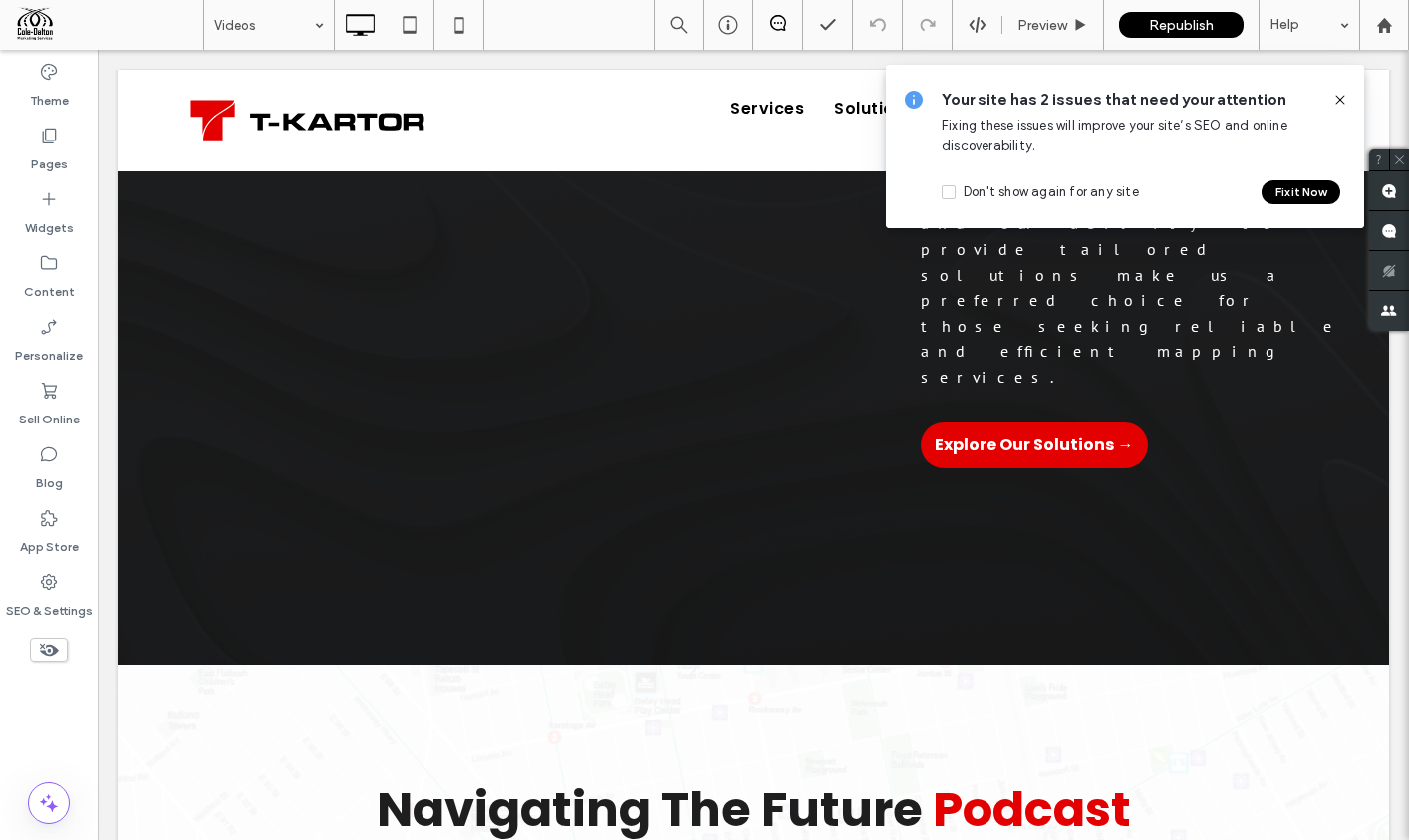 click 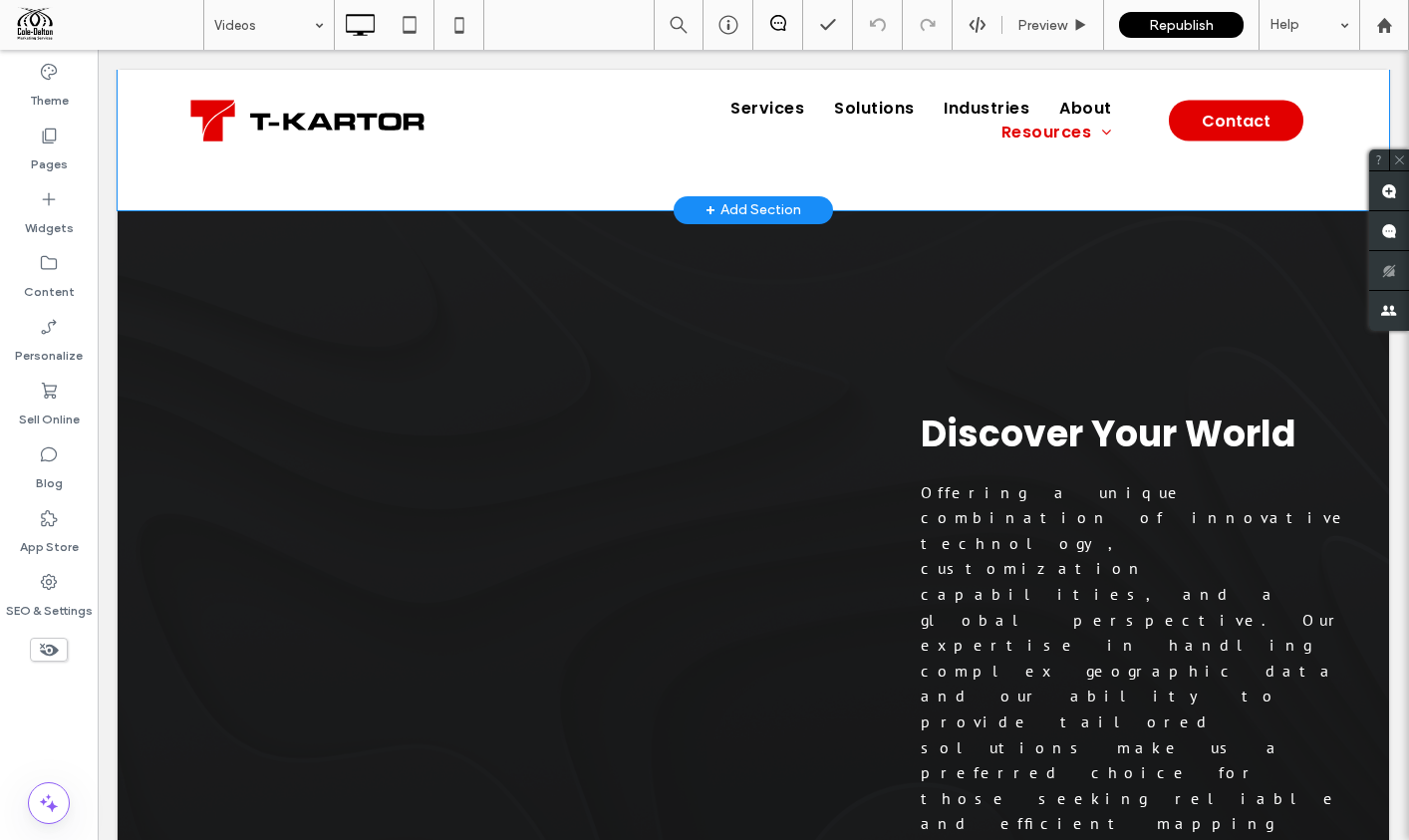 scroll, scrollTop: 1178, scrollLeft: 0, axis: vertical 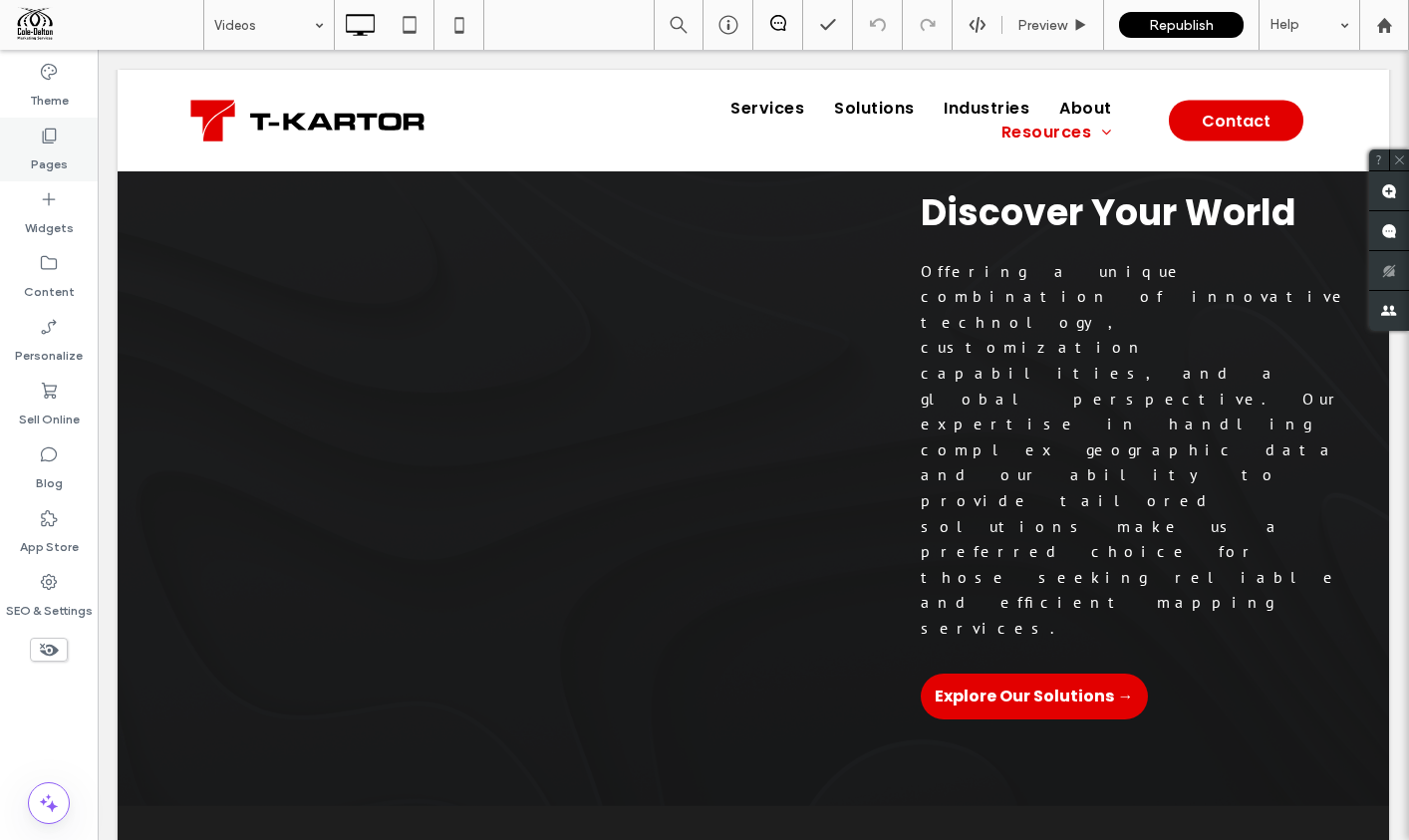 click on "Pages" at bounding box center (49, 159) 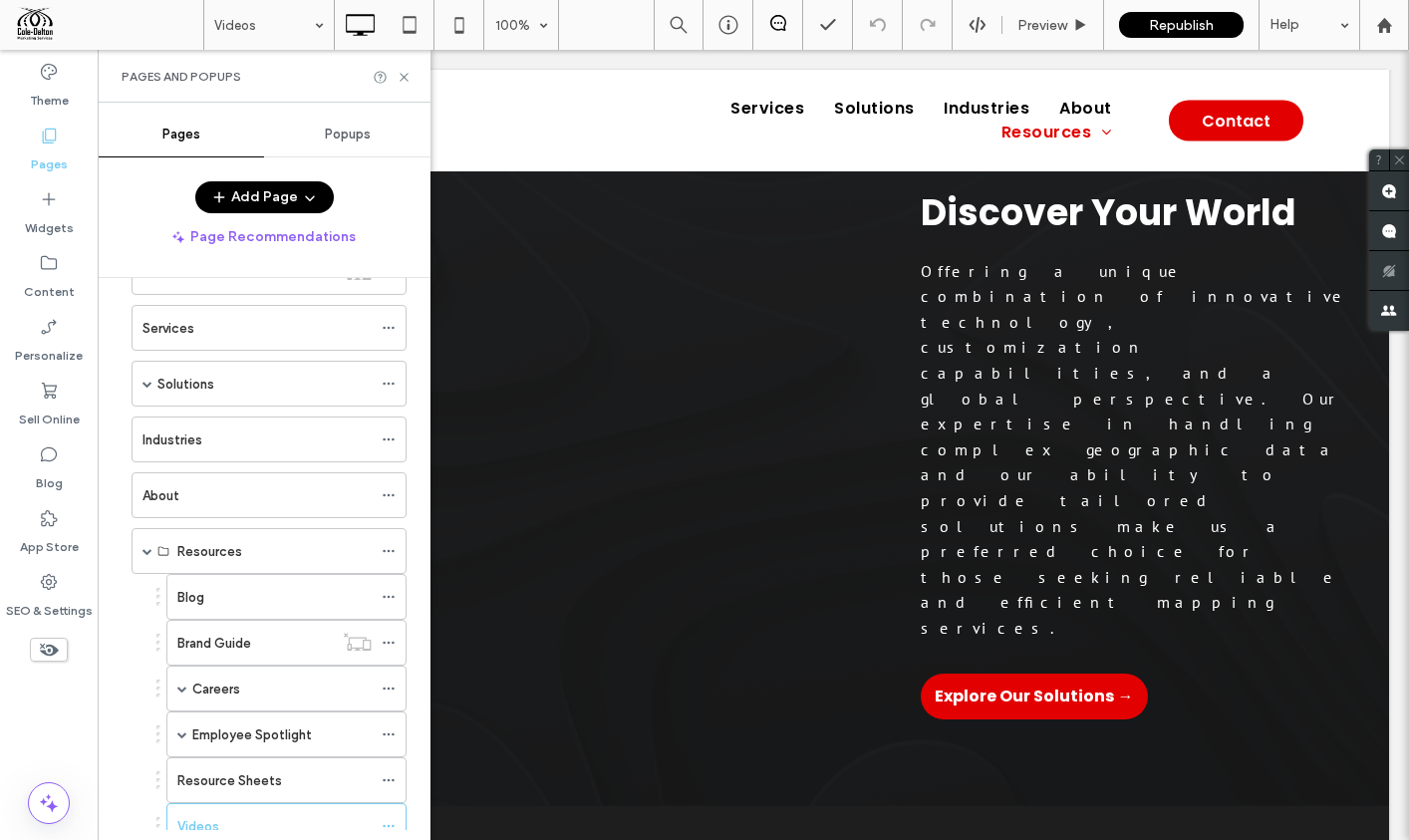 scroll, scrollTop: 0, scrollLeft: 0, axis: both 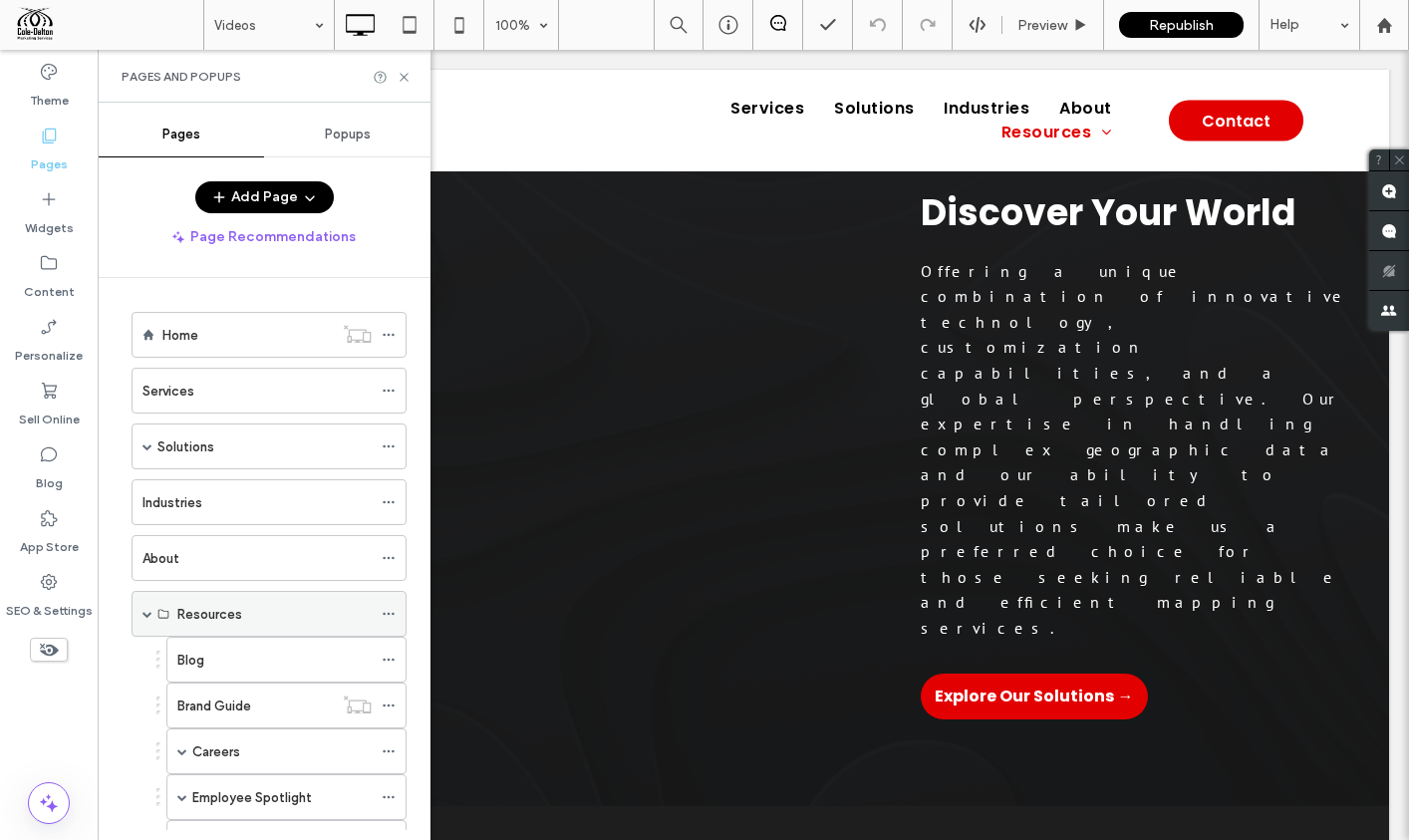 click at bounding box center [147, 614] 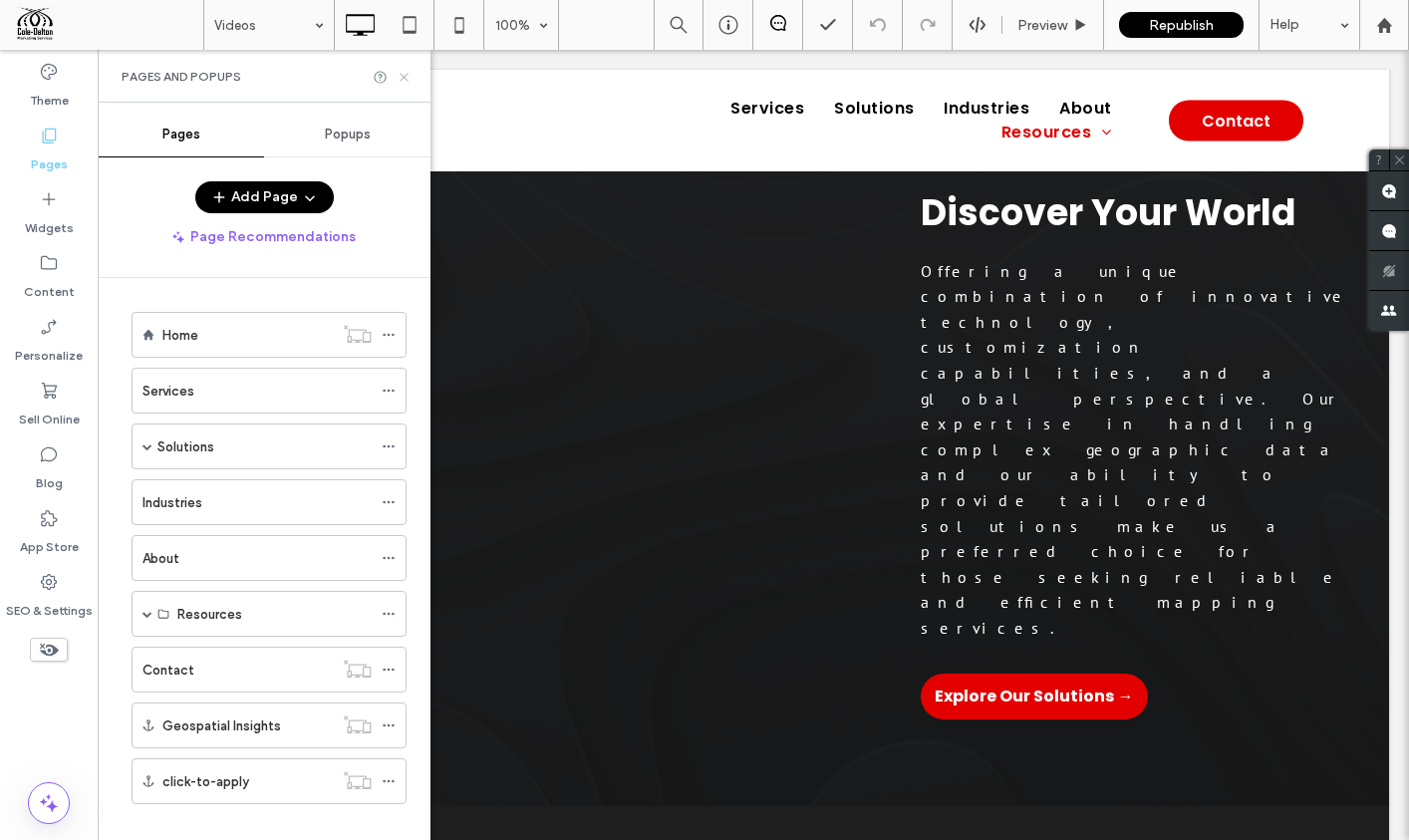 click 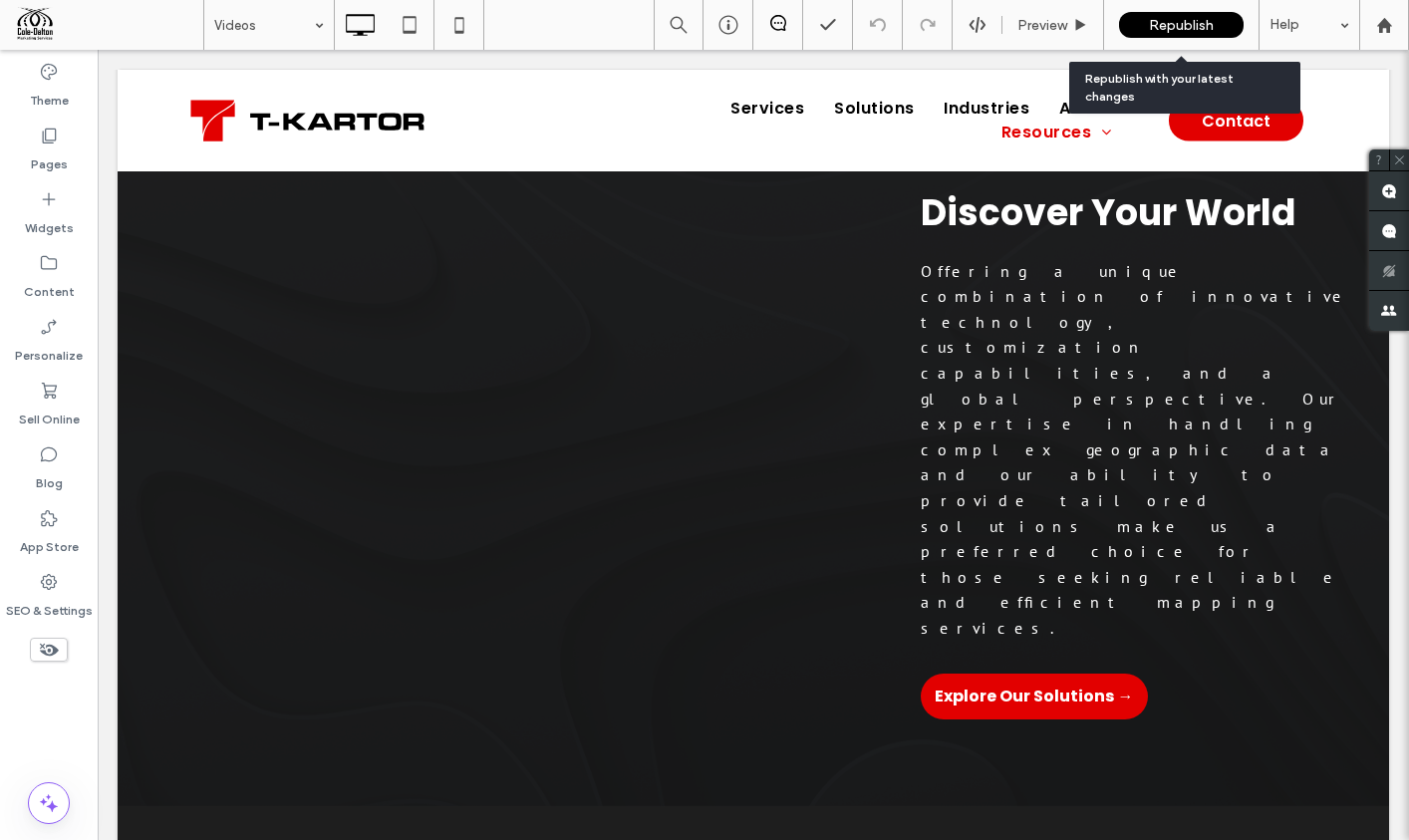 click on "Republish" at bounding box center (1181, 25) 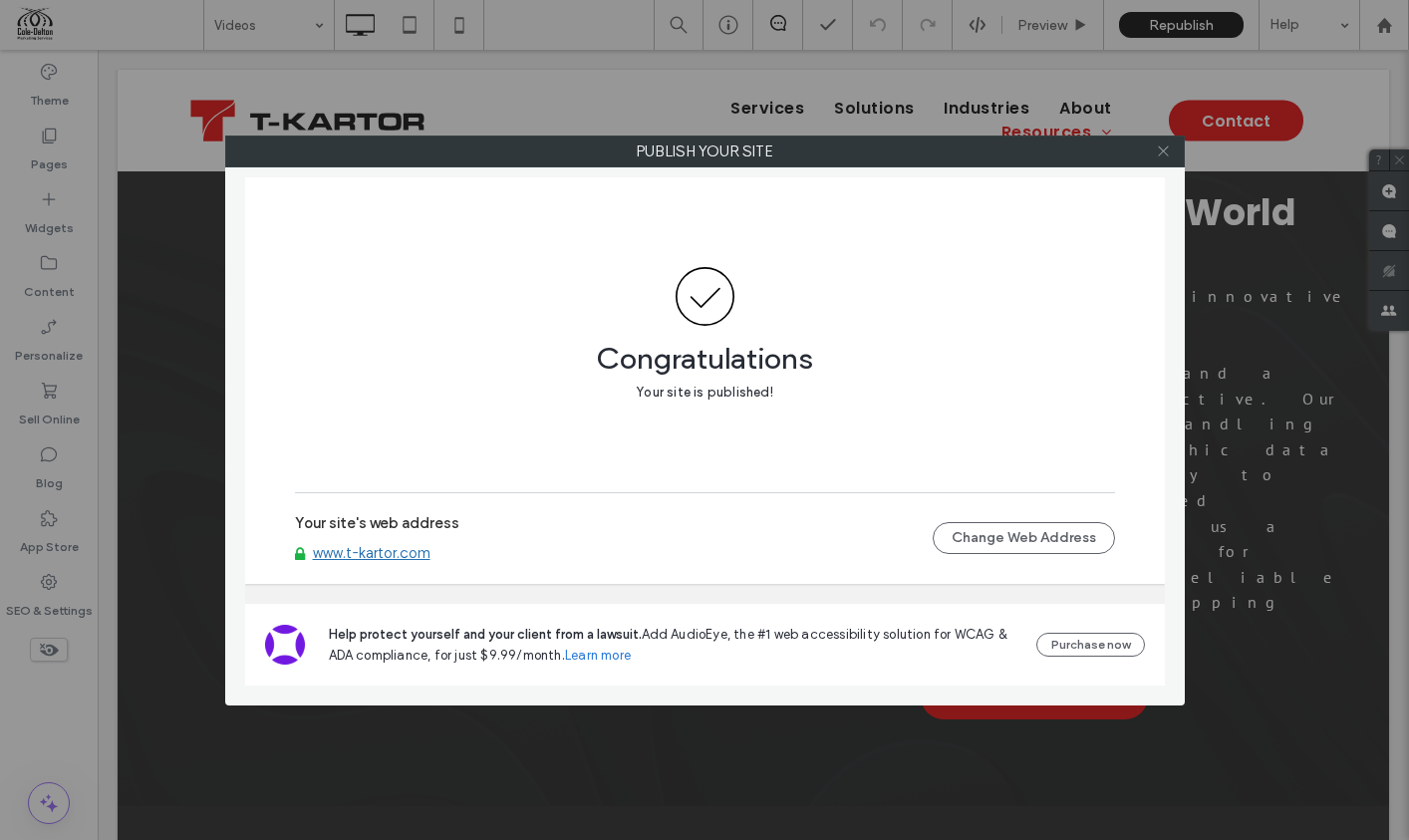 click 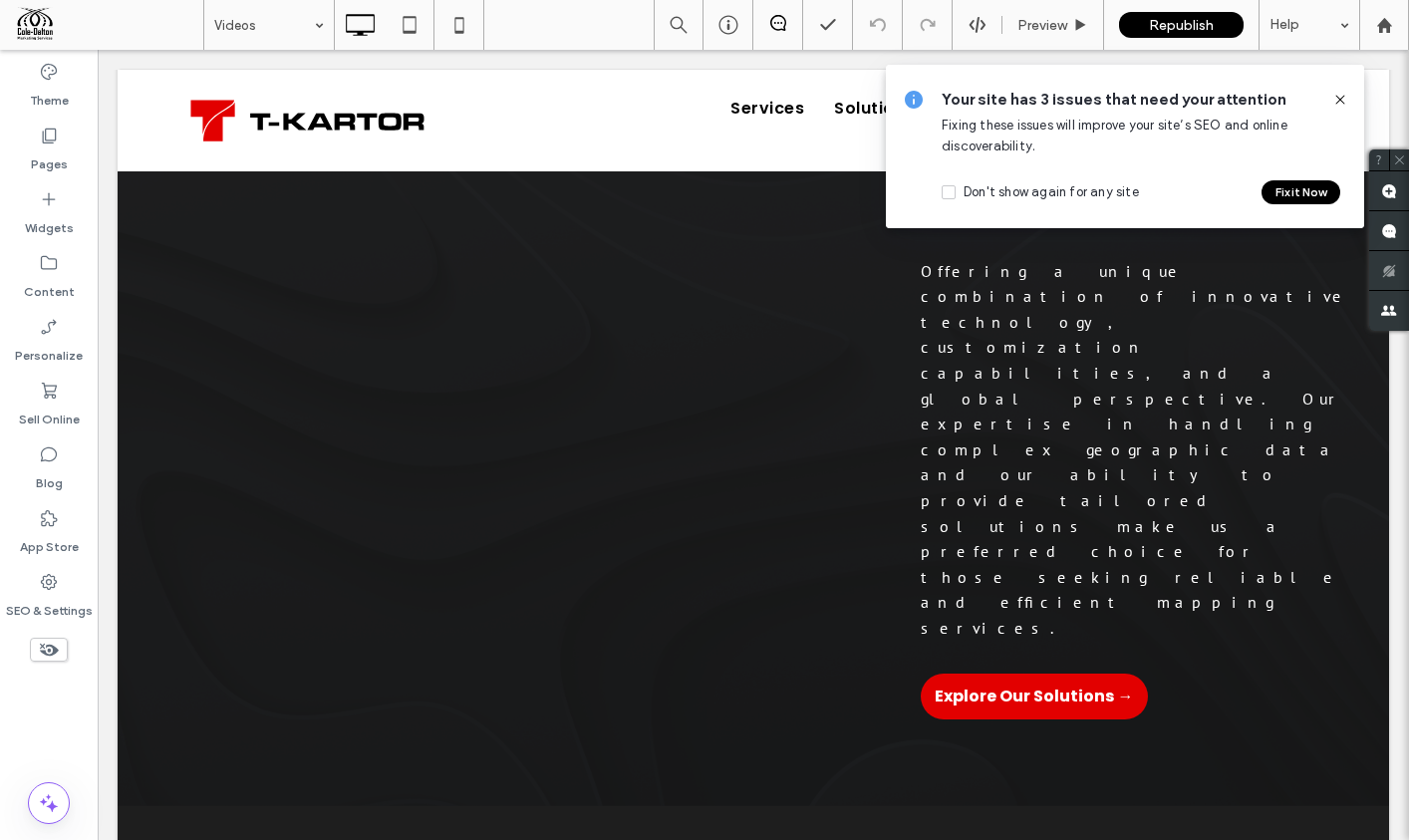 click 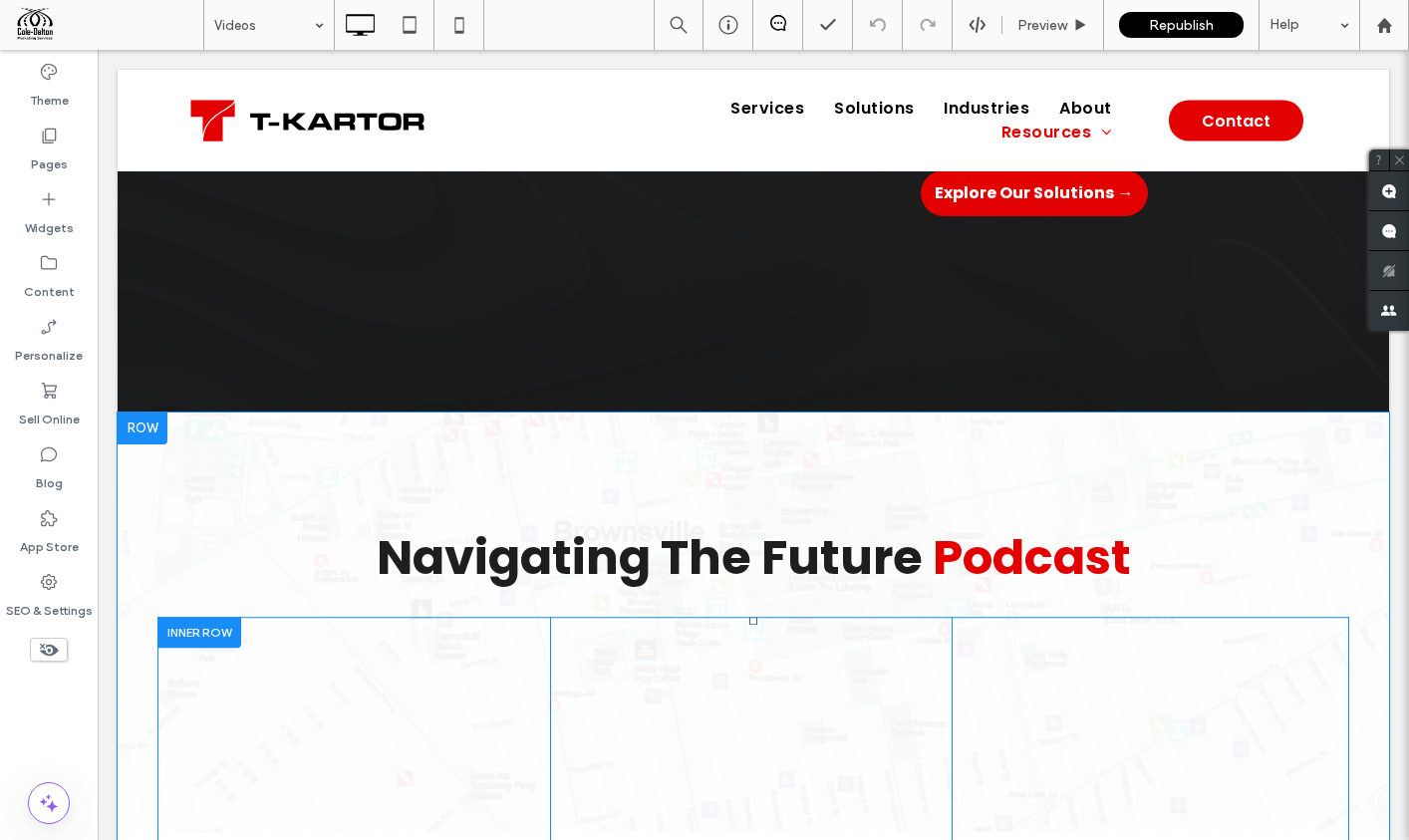 scroll, scrollTop: 1735, scrollLeft: 0, axis: vertical 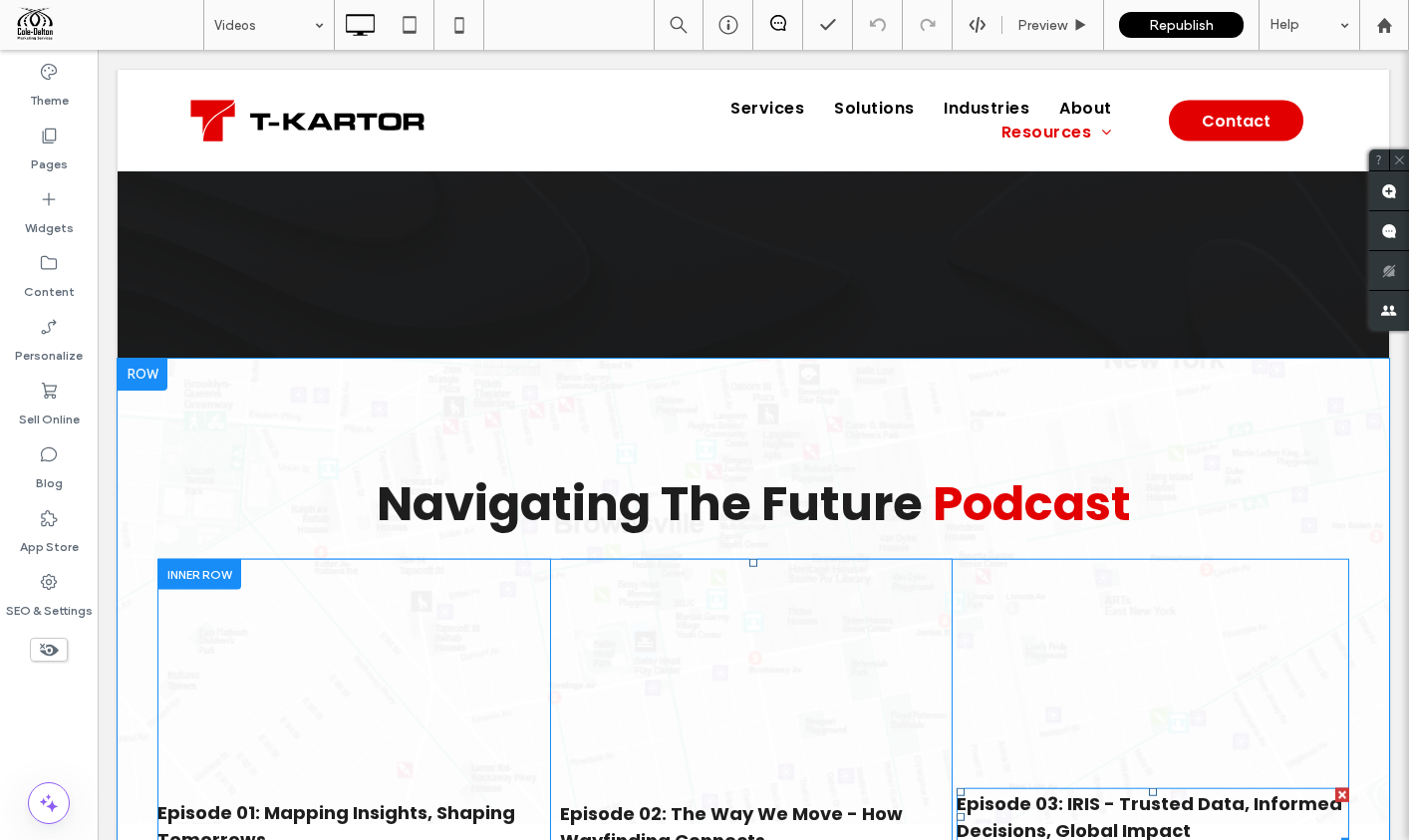click on "Episode 03: IRIS - Trusted Data, Informed Decisions, Global Impact" at bounding box center [1149, 816] 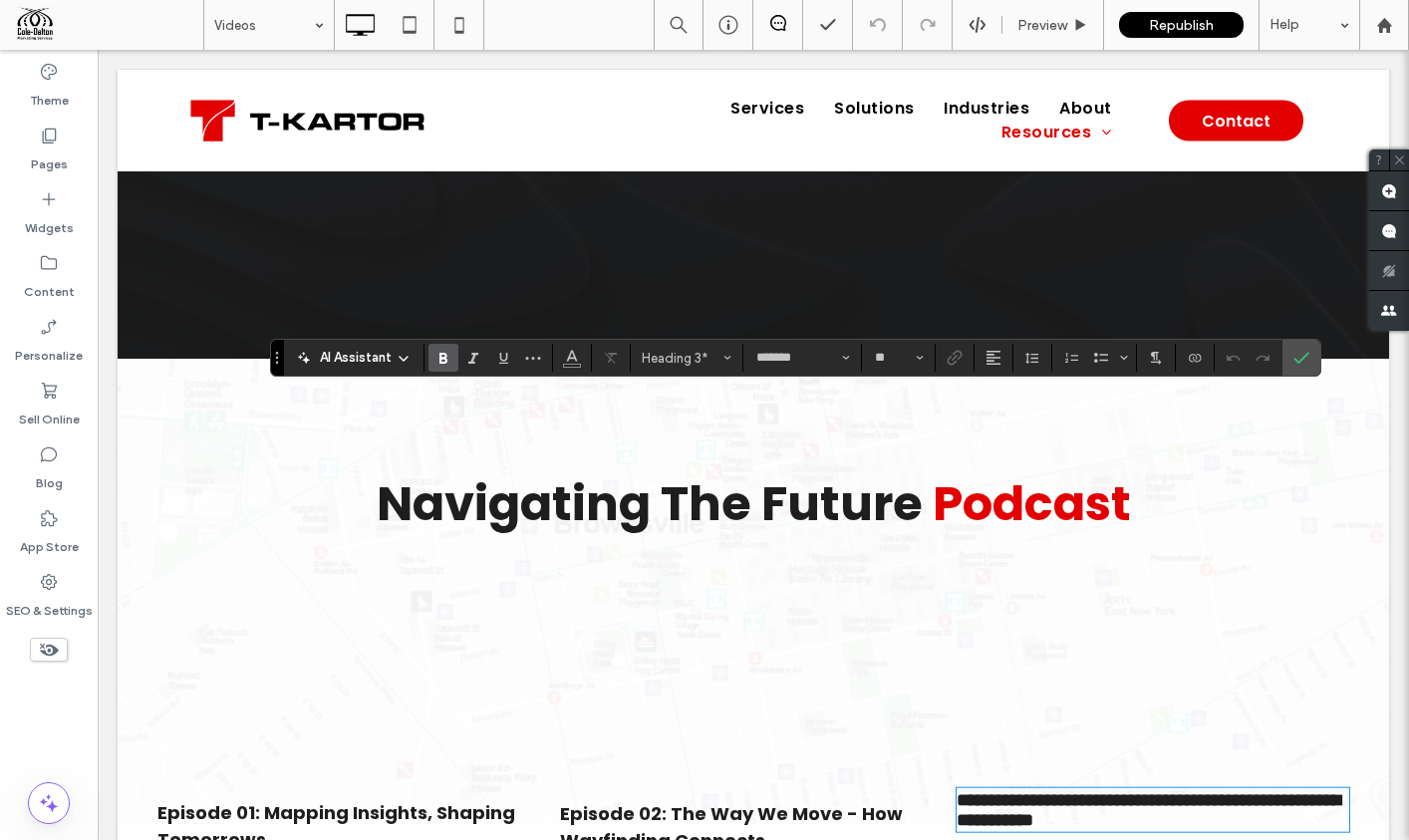 click on "**********" at bounding box center [1148, 809] 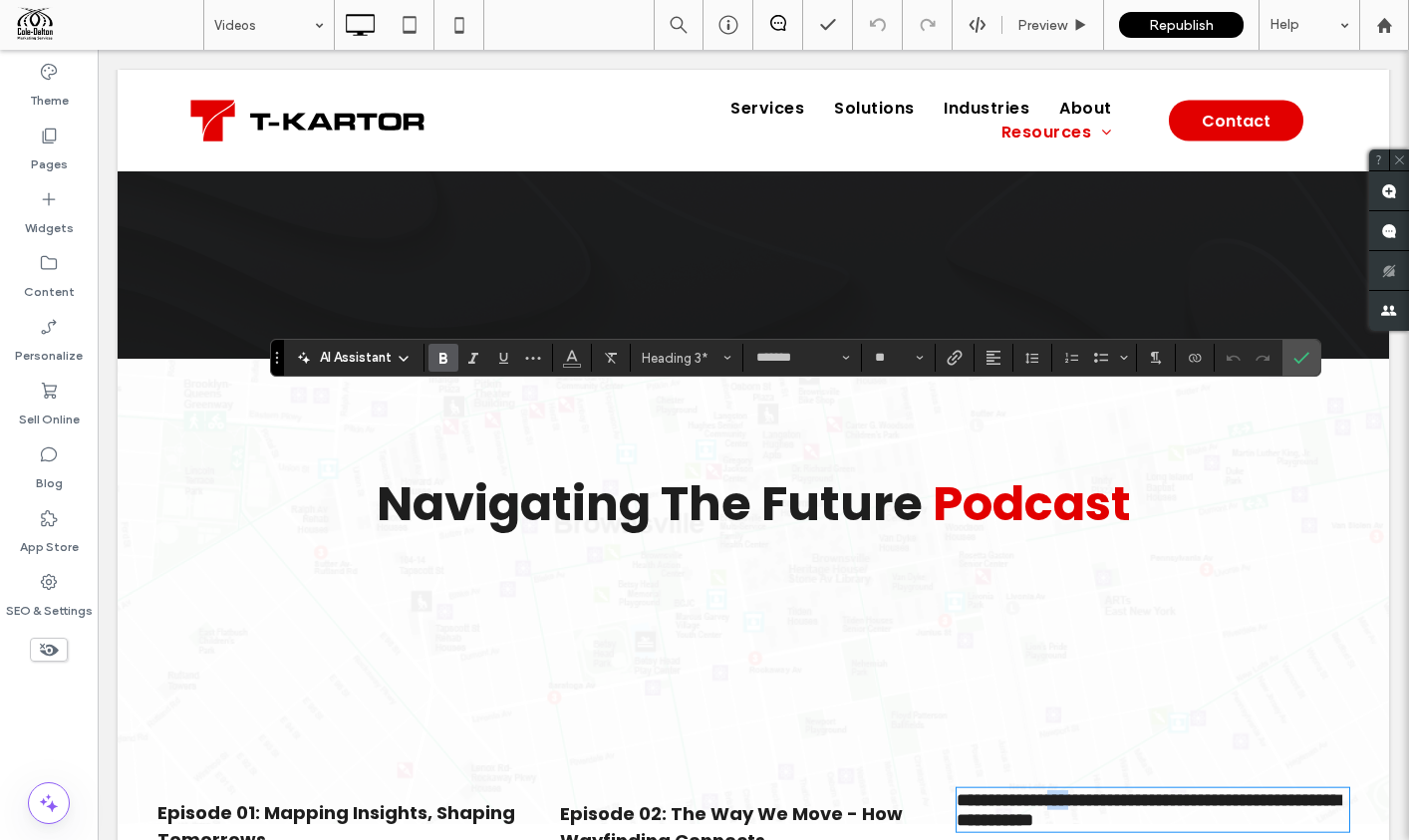 drag, startPoint x: 1069, startPoint y: 411, endPoint x: 1095, endPoint y: 409, distance: 26.07681 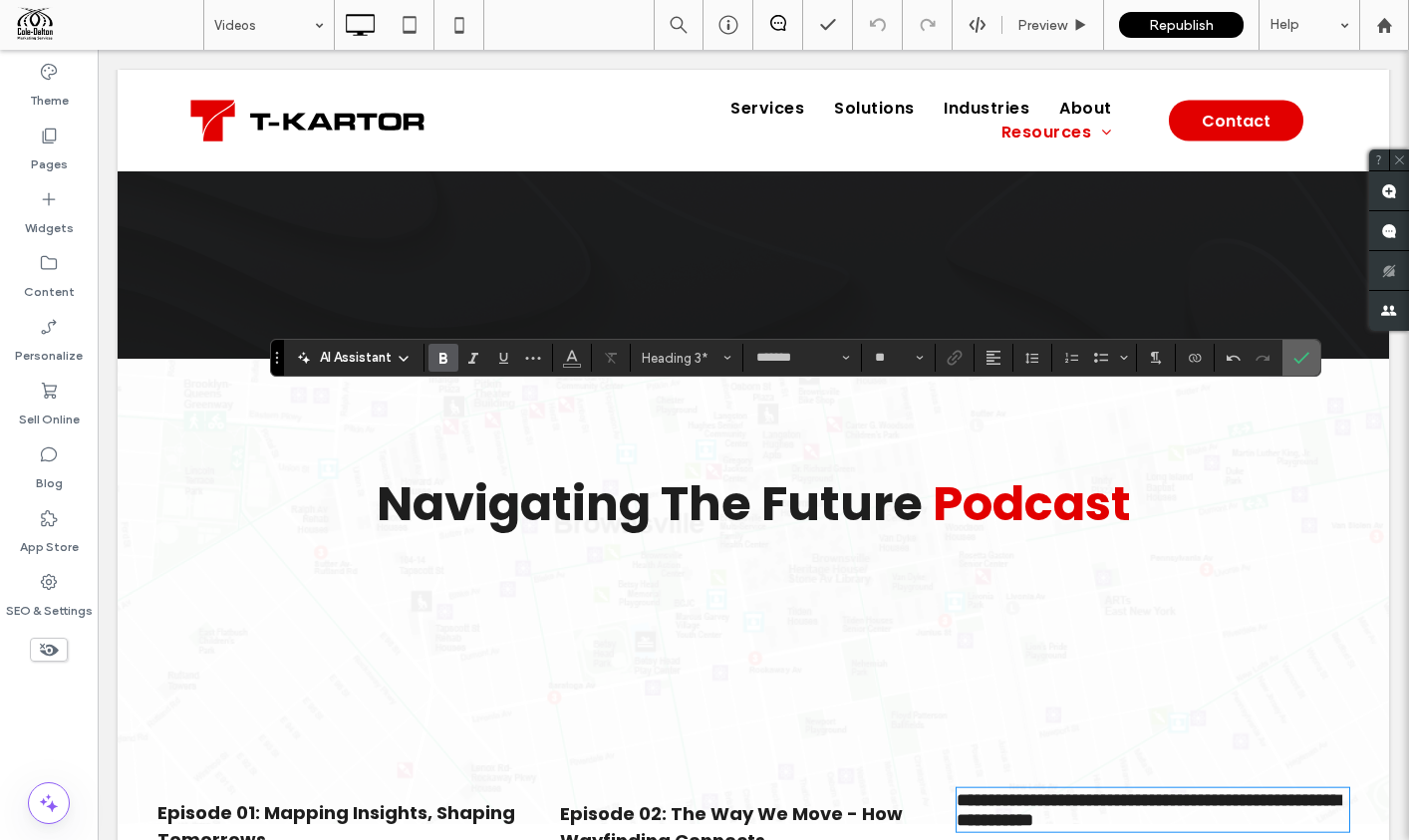 click at bounding box center [1301, 358] 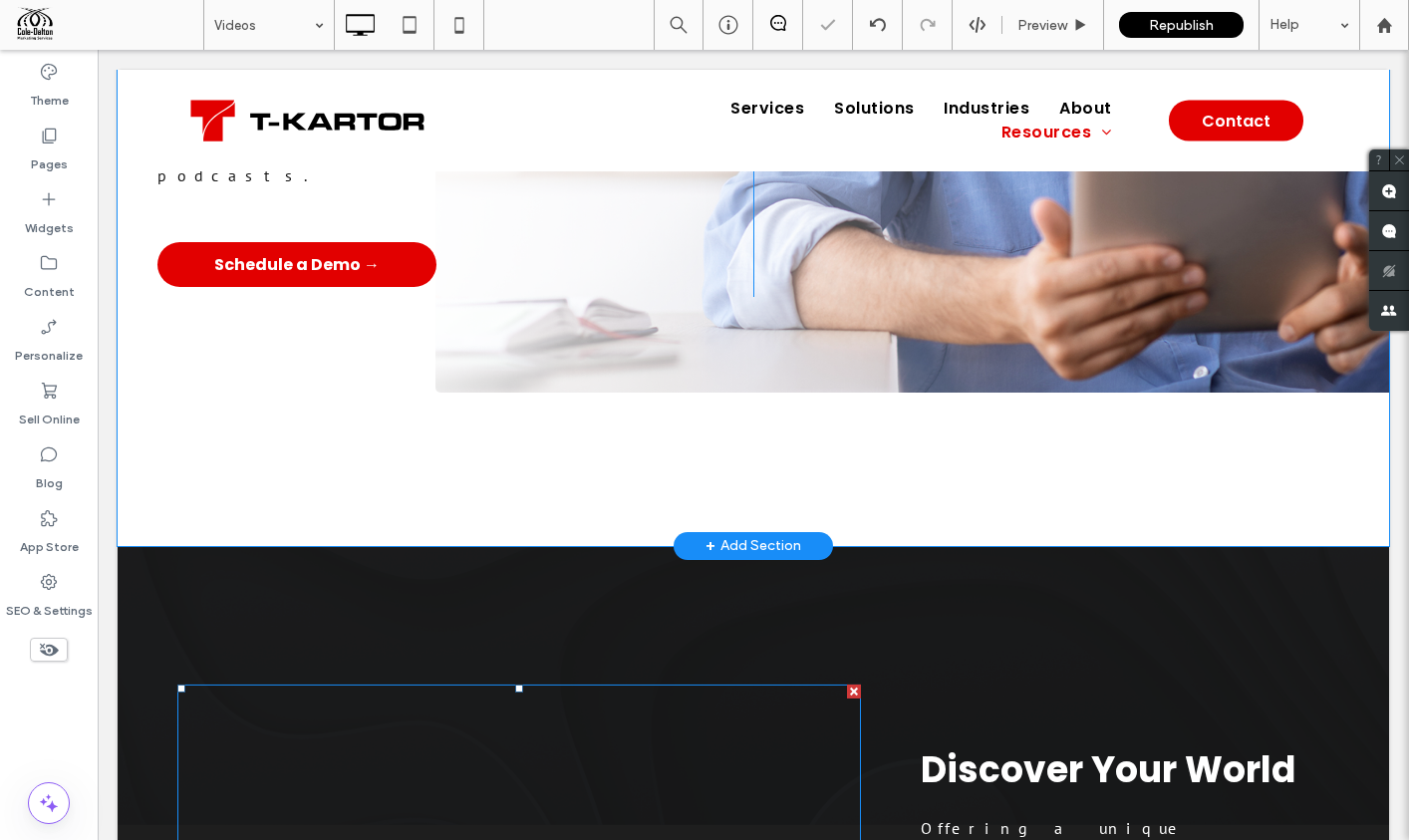 scroll, scrollTop: 0, scrollLeft: 0, axis: both 